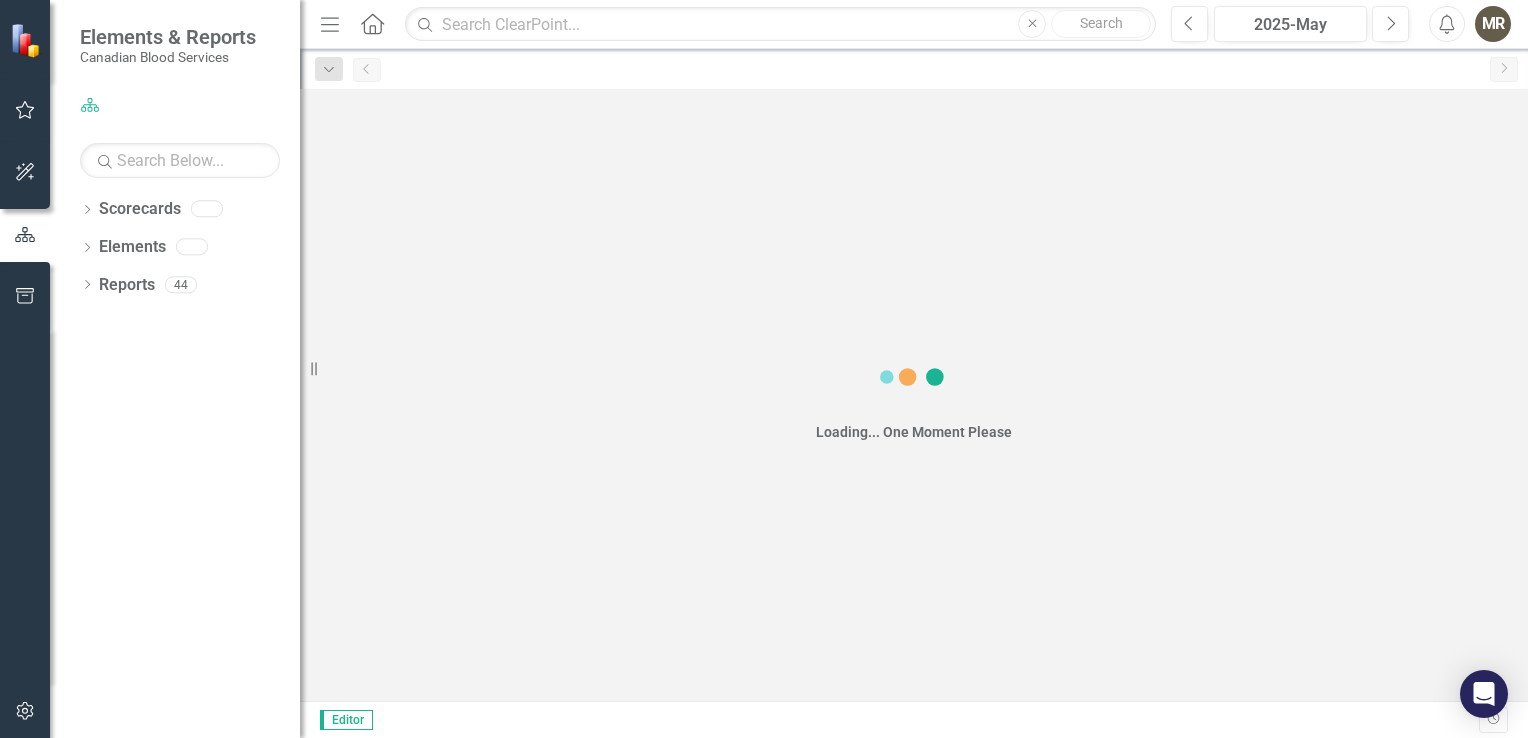 scroll, scrollTop: 0, scrollLeft: 0, axis: both 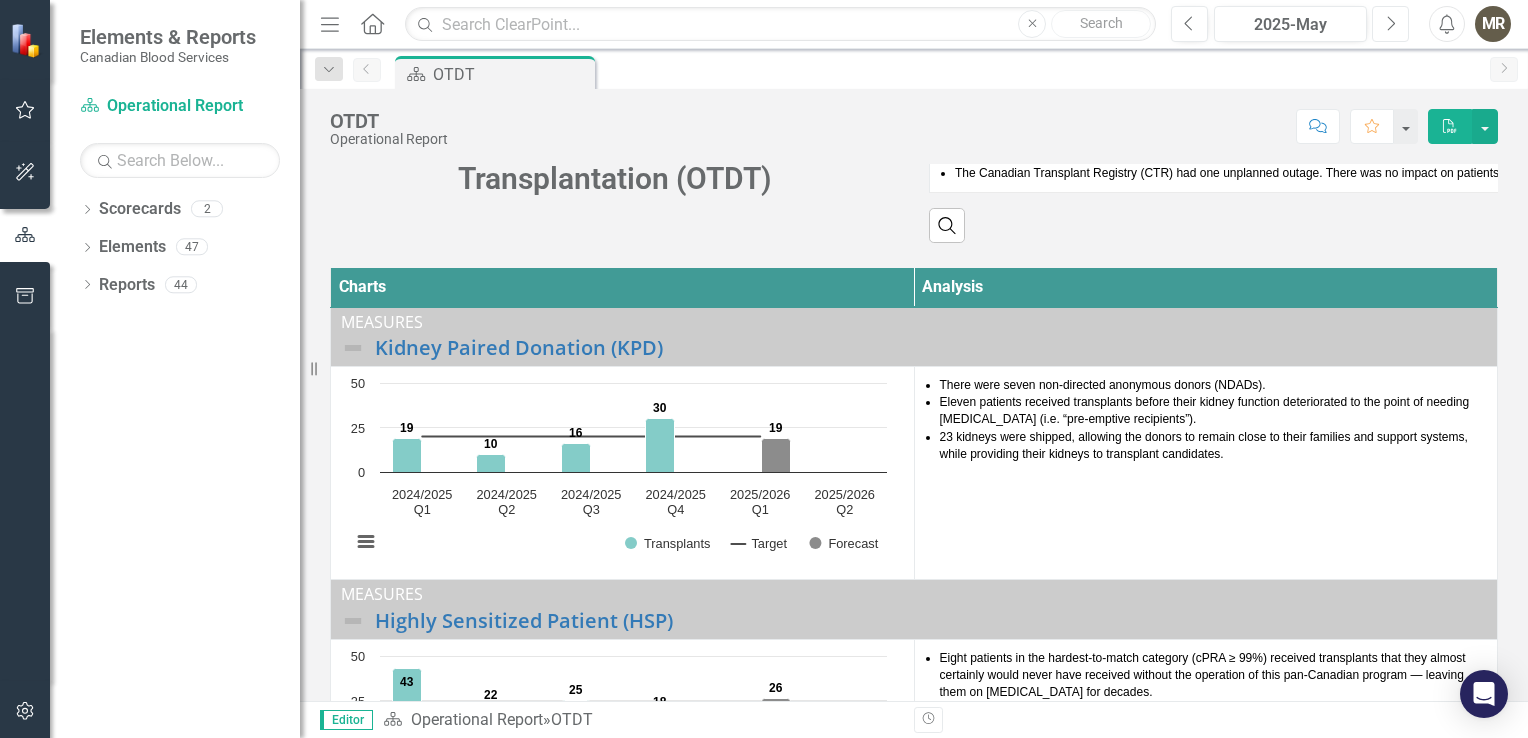 click on "Next" 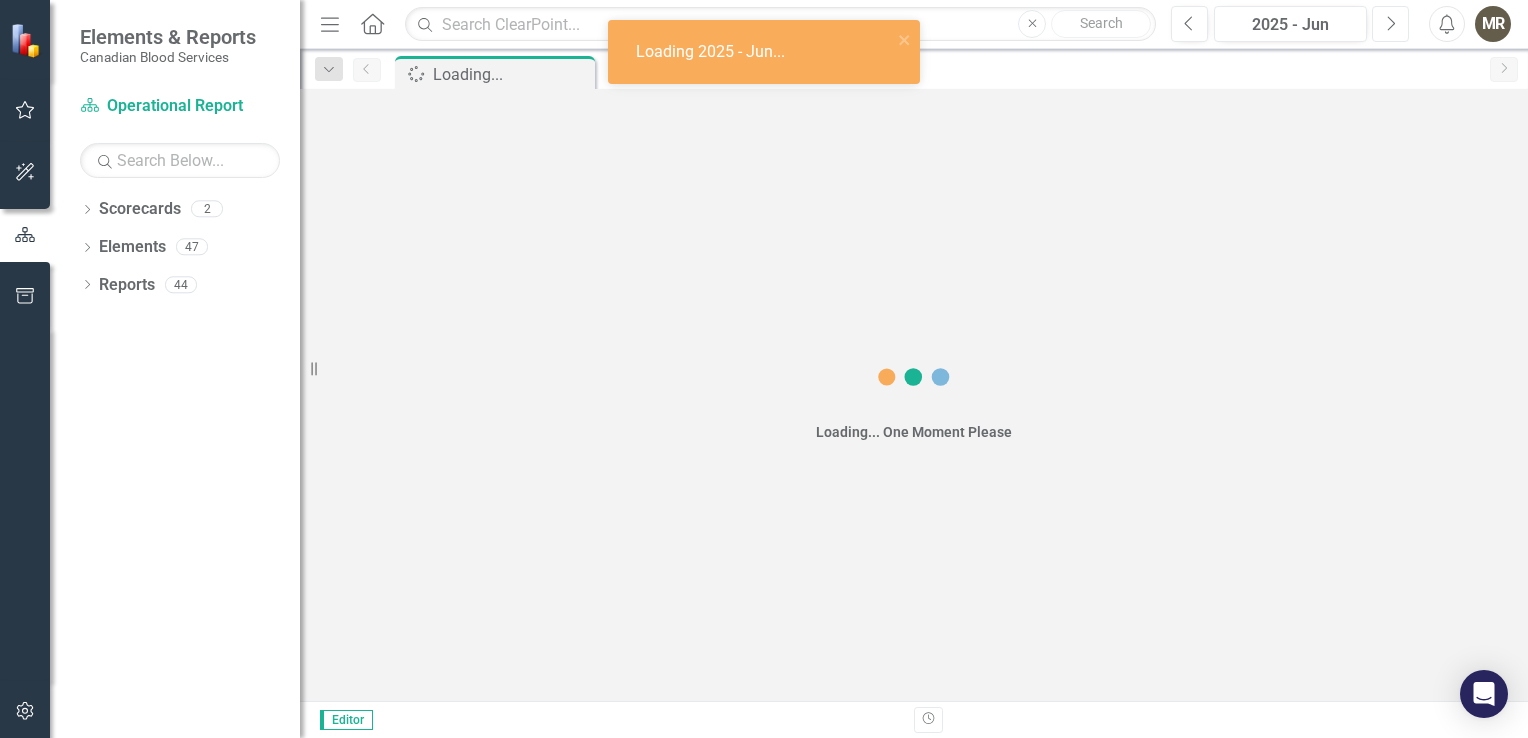 click on "Next" 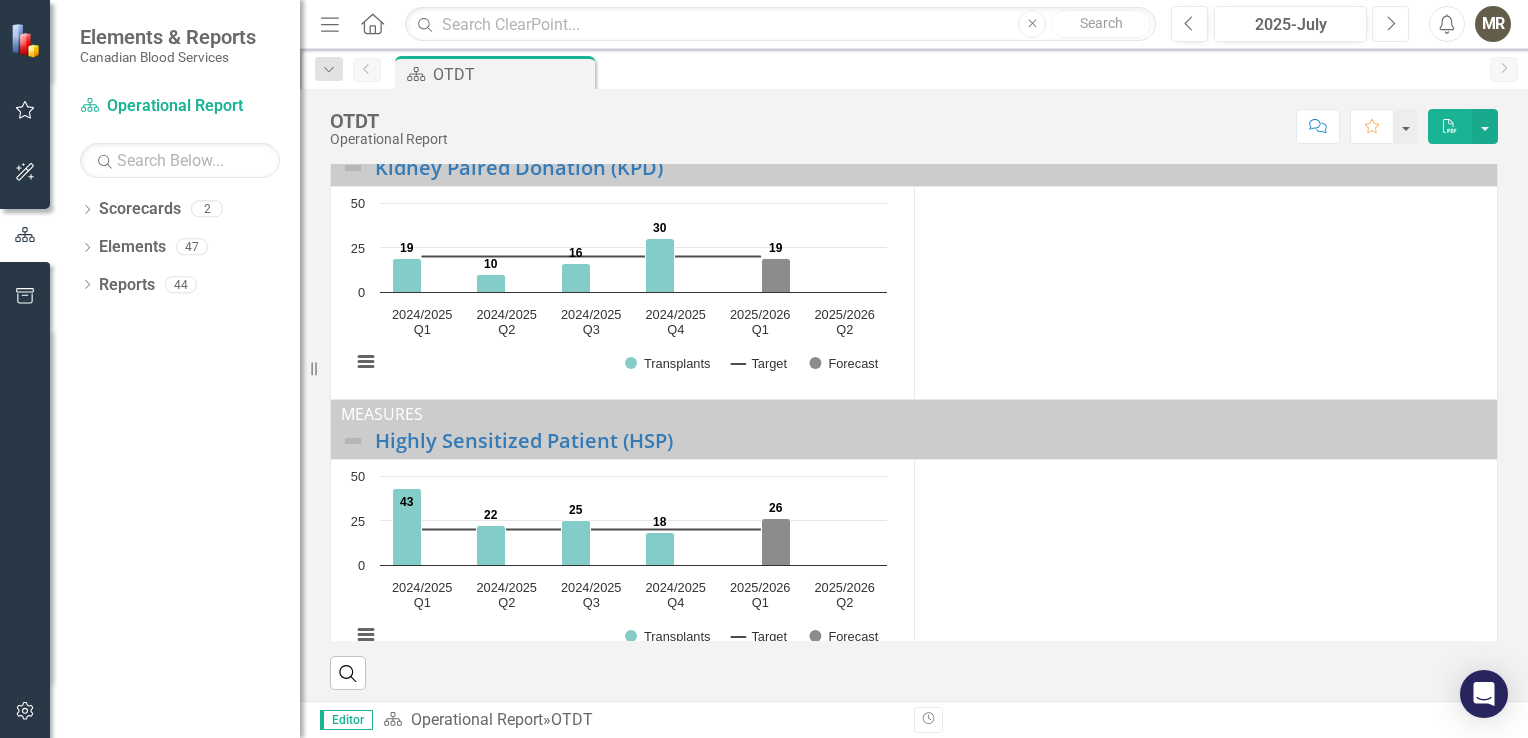 scroll, scrollTop: 248, scrollLeft: 0, axis: vertical 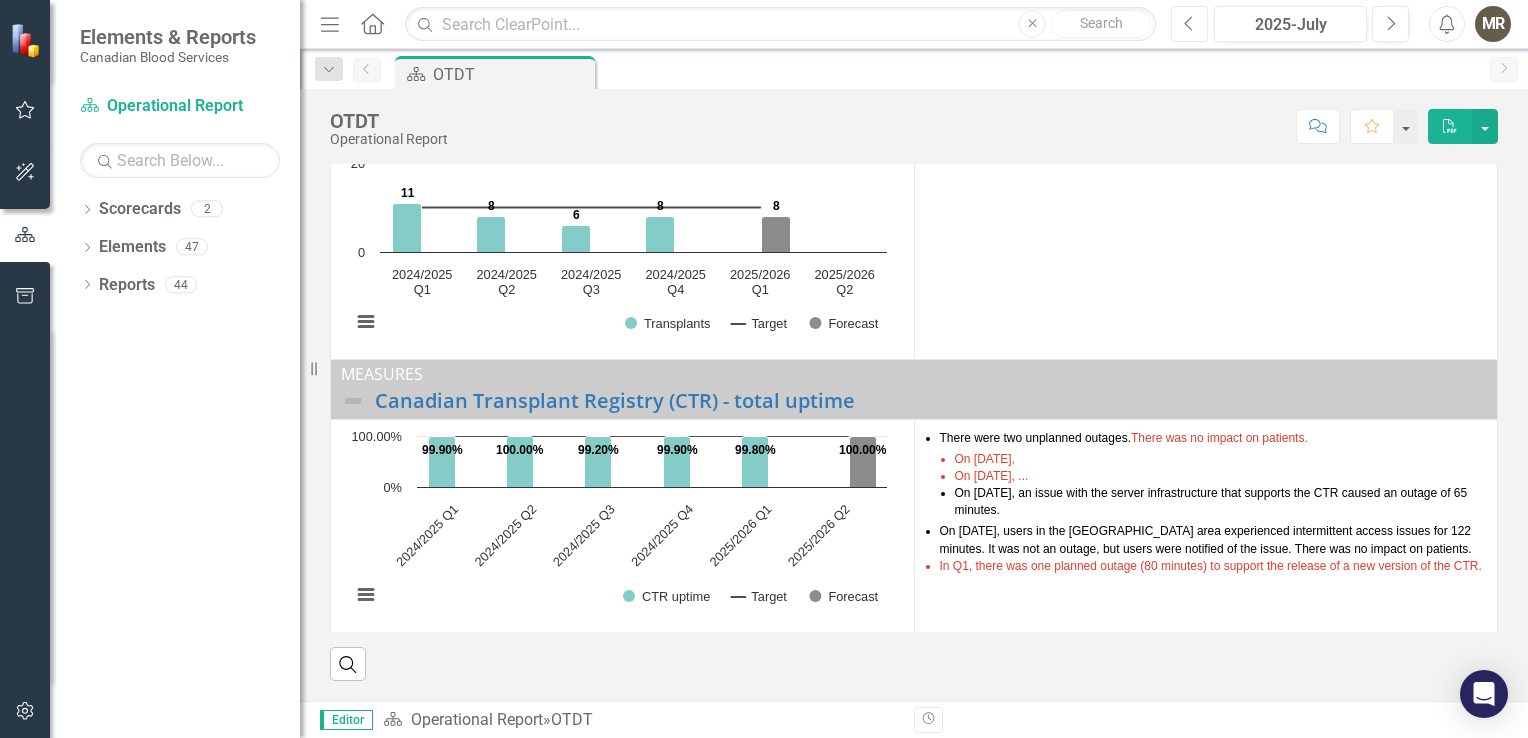 click on "Previous" 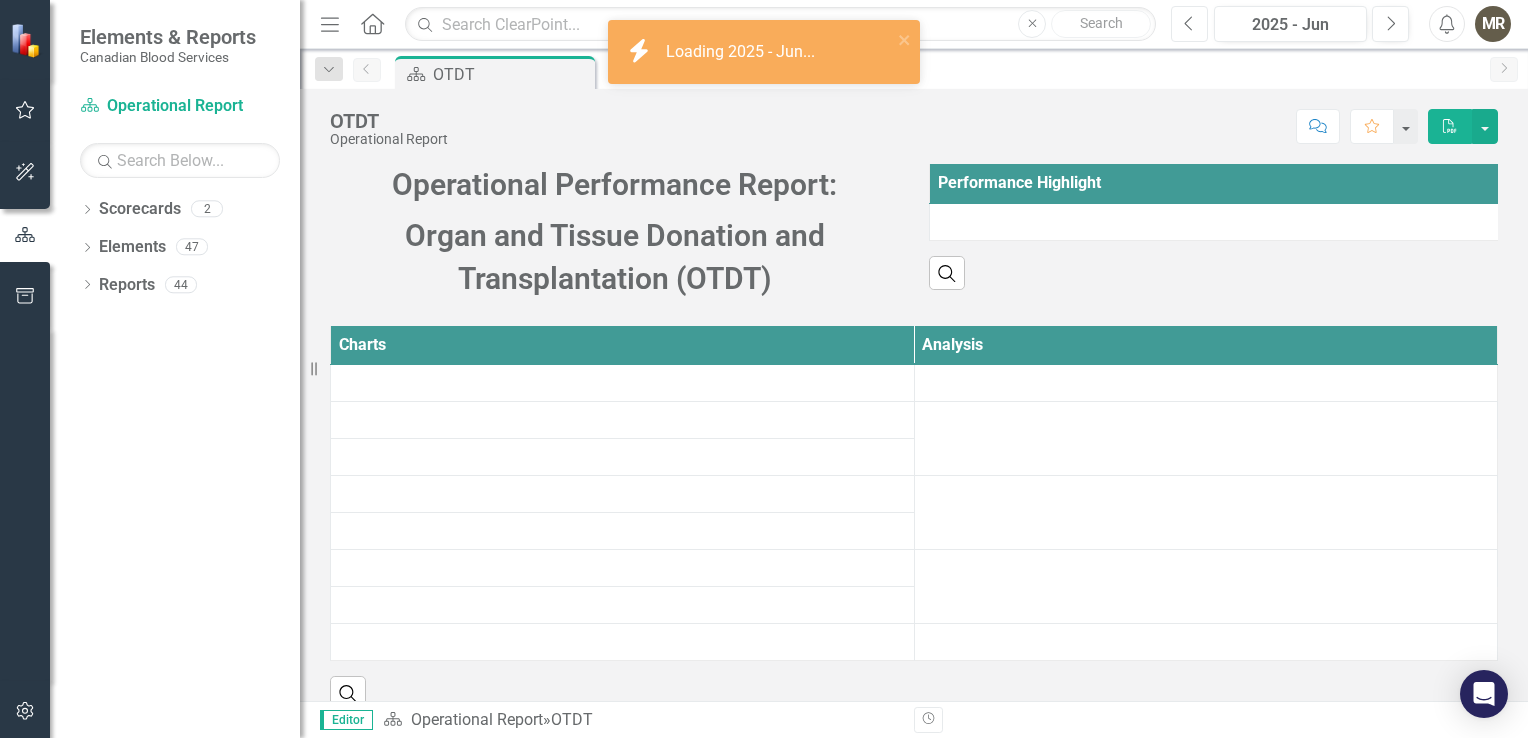 click on "Previous" 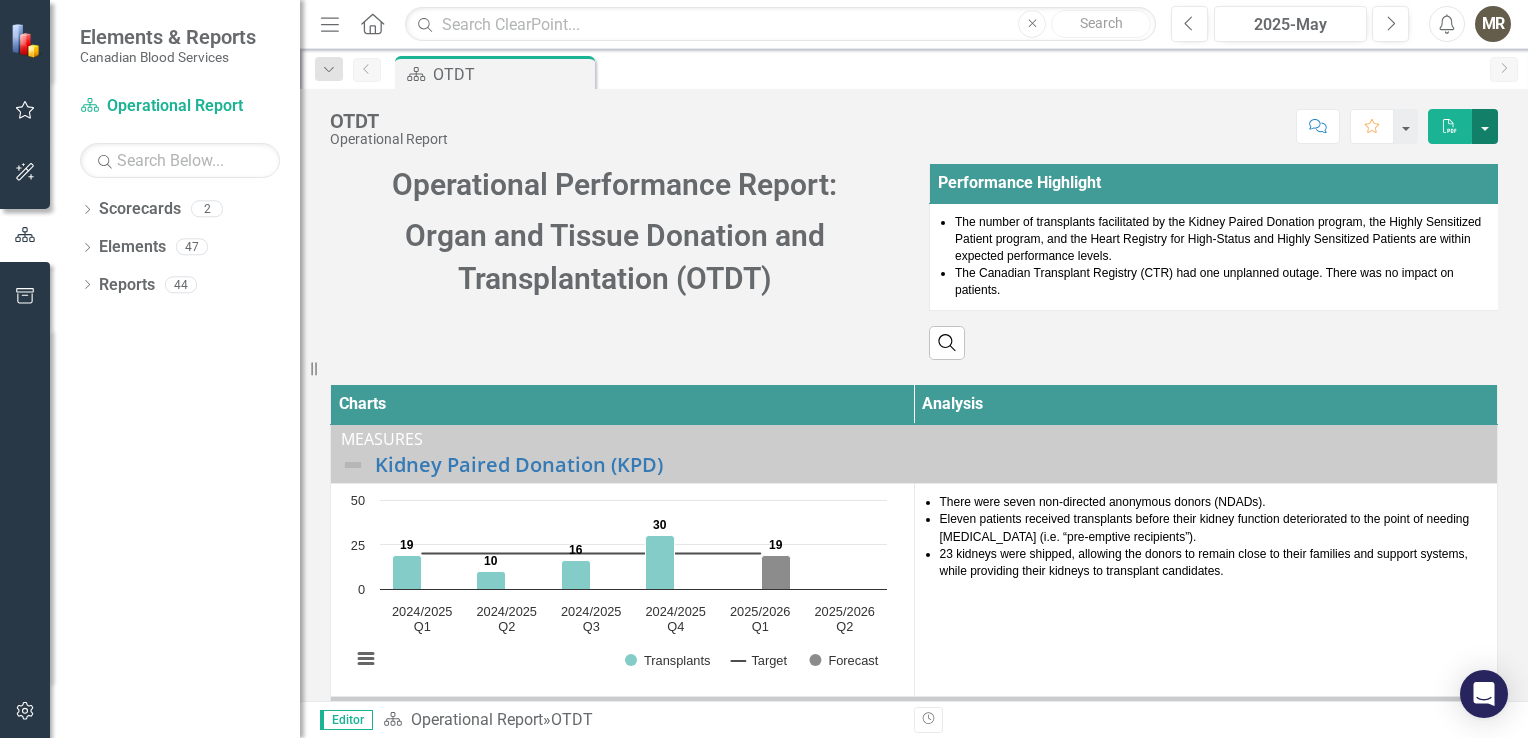 click at bounding box center (1485, 126) 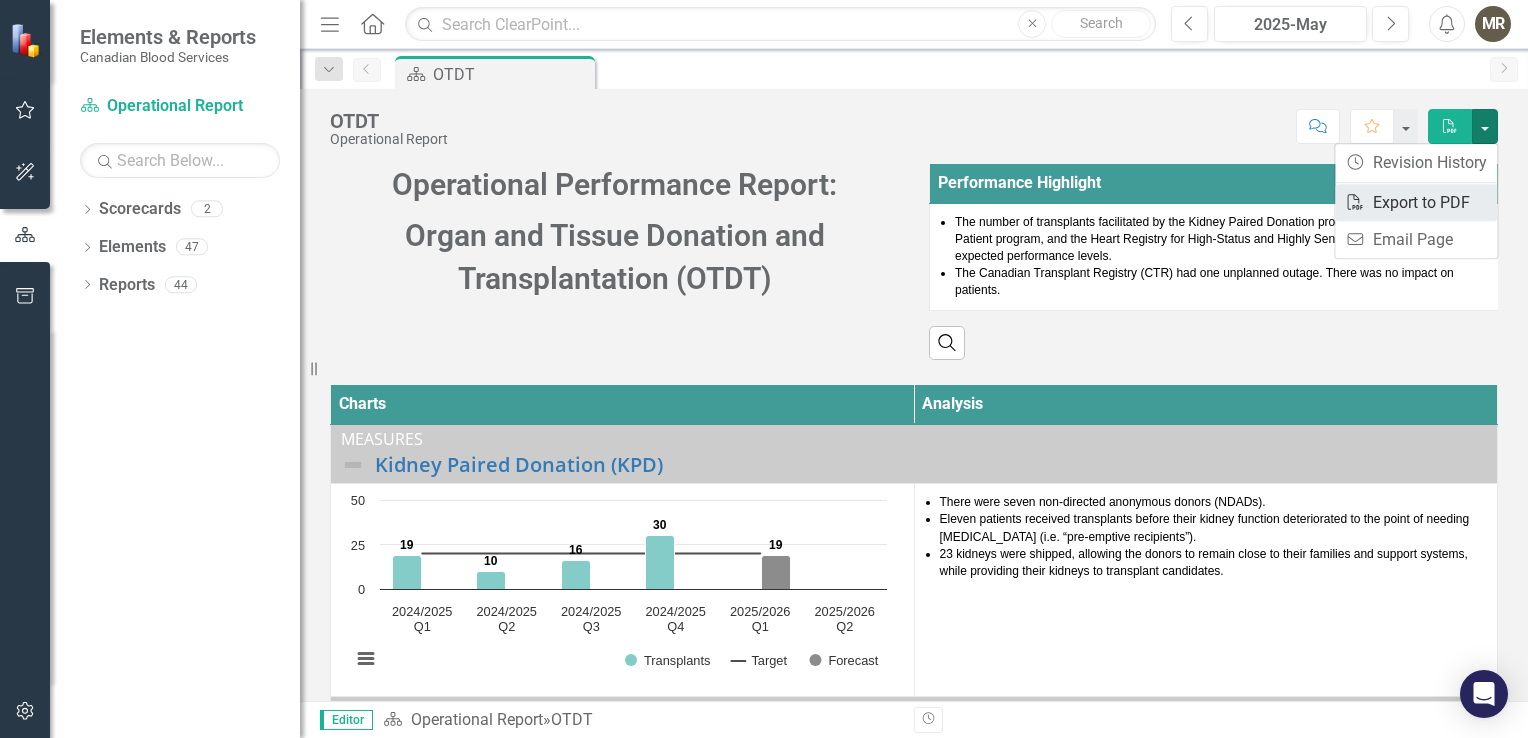 click on "PDF Export to PDF" at bounding box center [1416, 202] 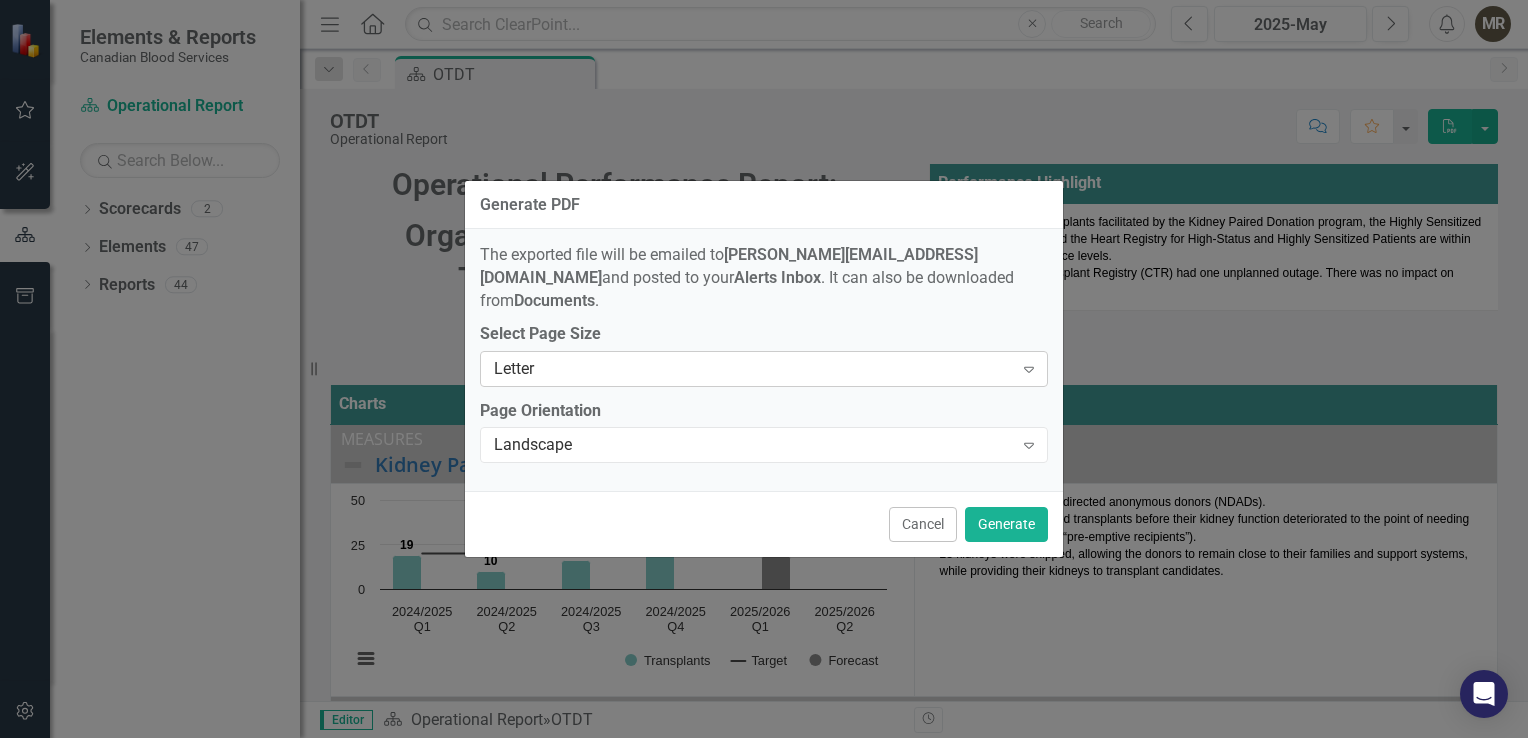 click on "Letter" at bounding box center (753, 368) 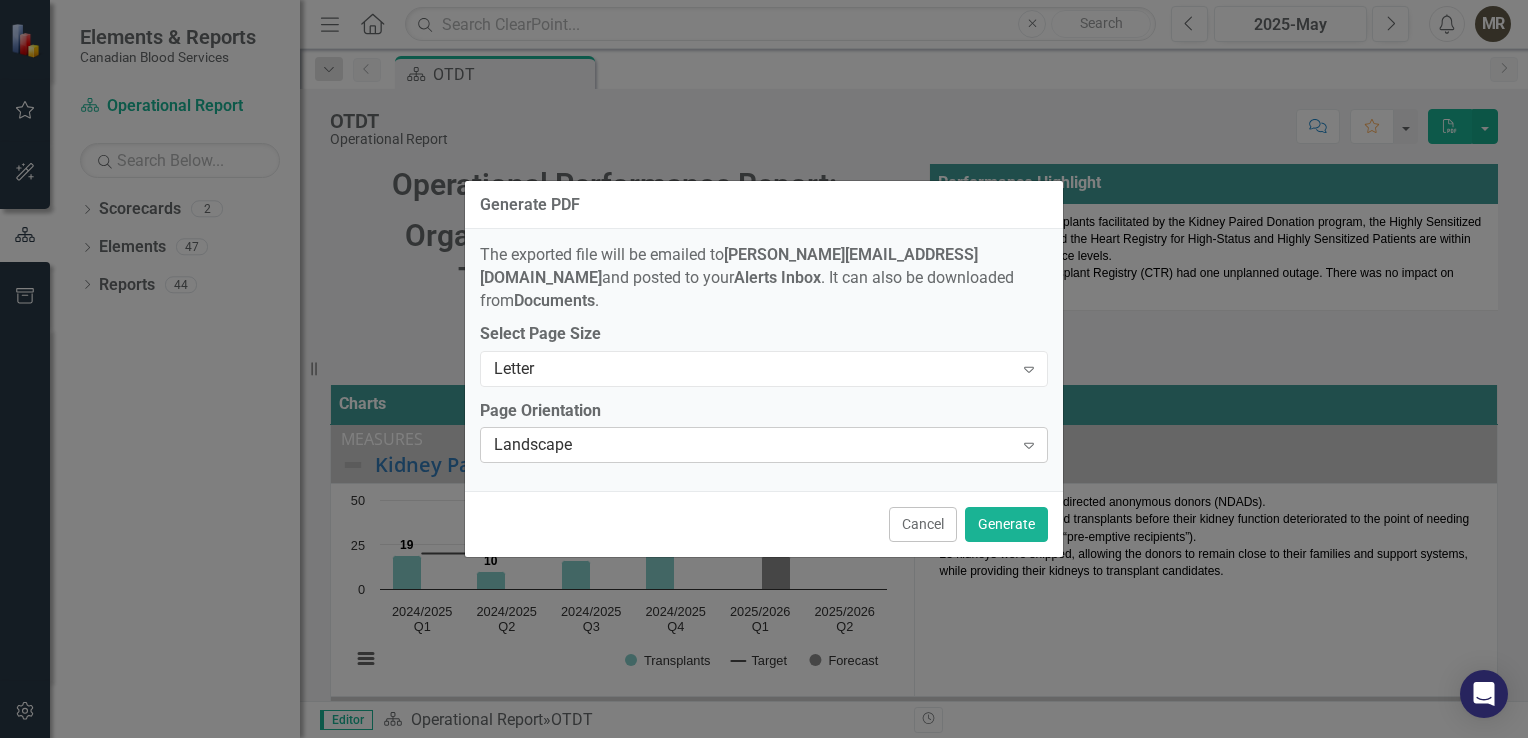 click on "Landscape" at bounding box center (753, 445) 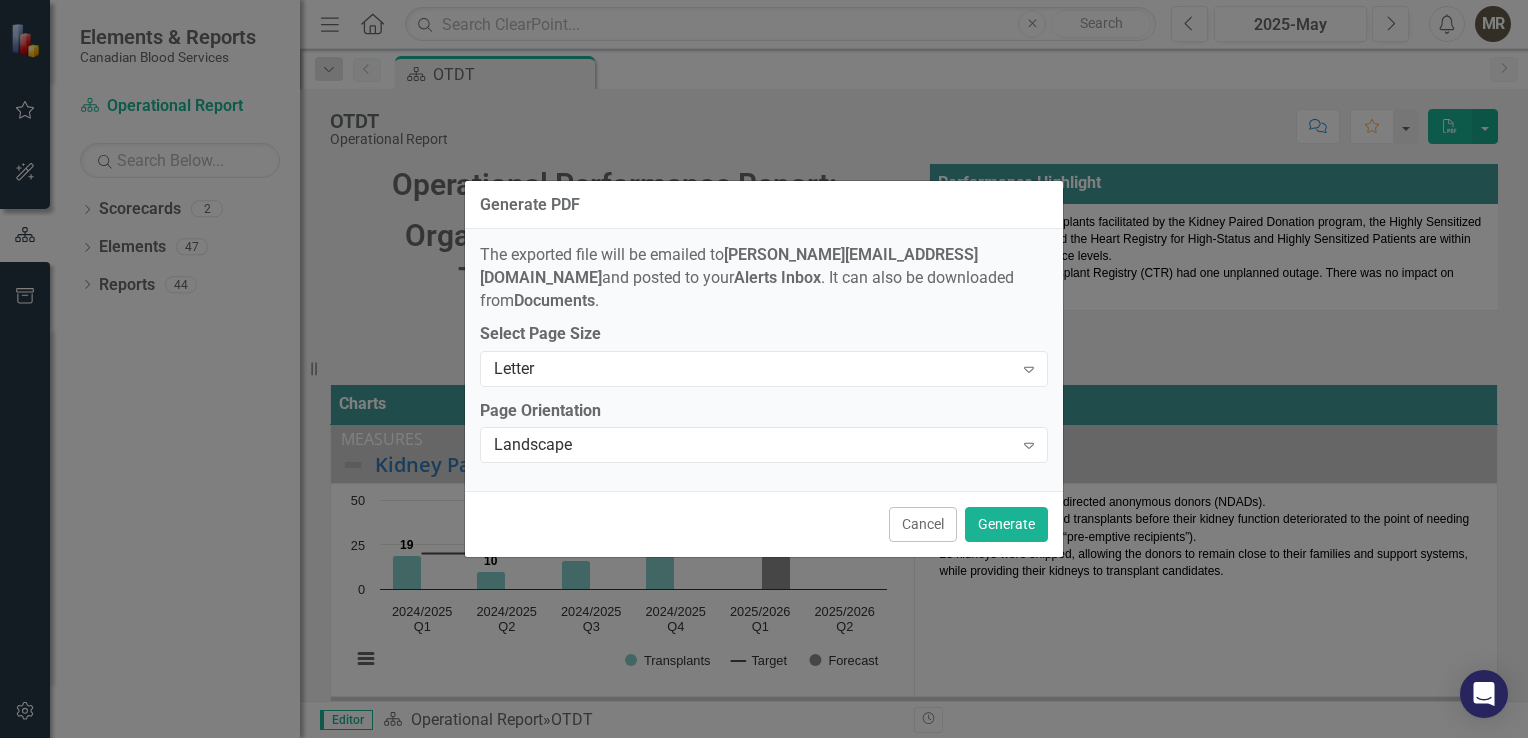 click on "Select Page Size" at bounding box center [764, 334] 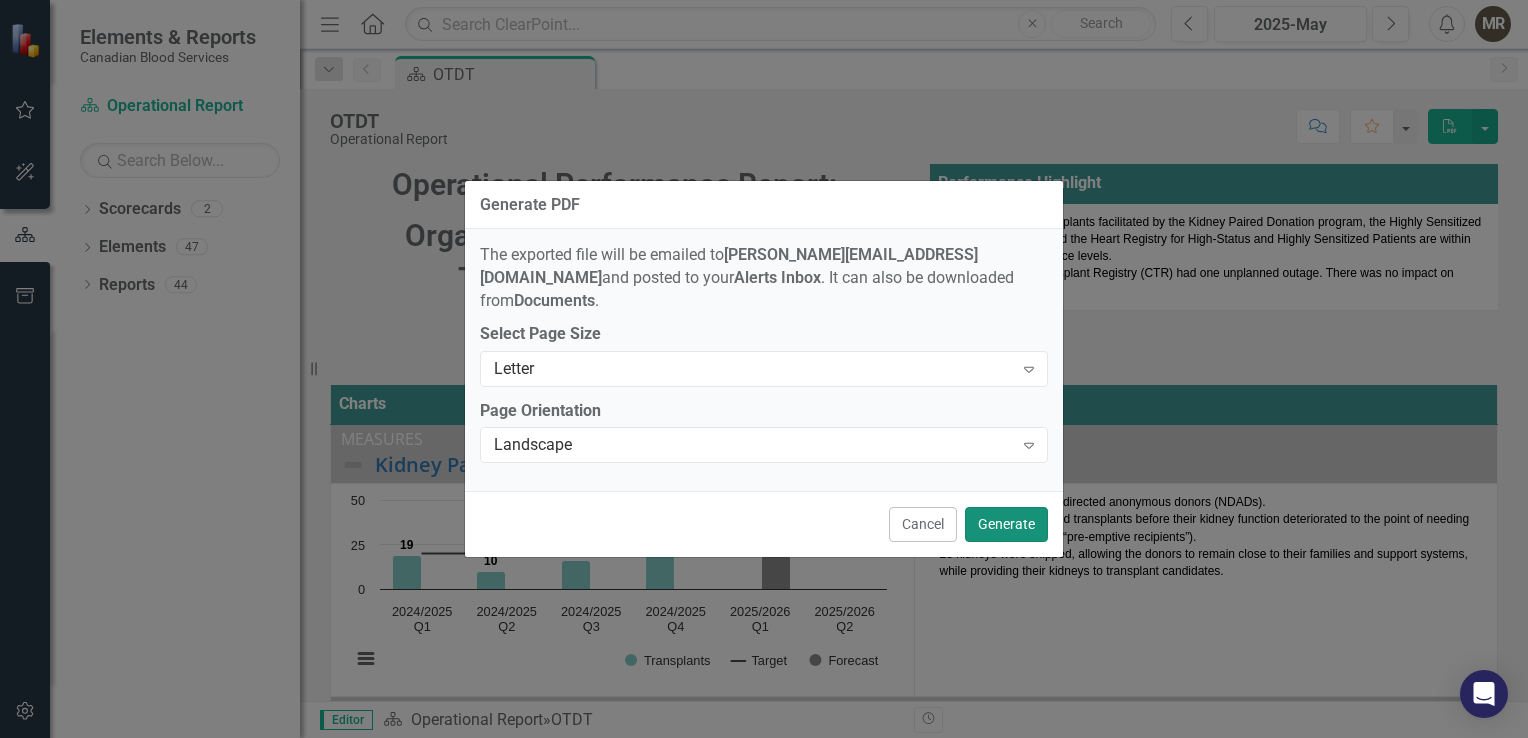 click on "Generate" at bounding box center [1006, 524] 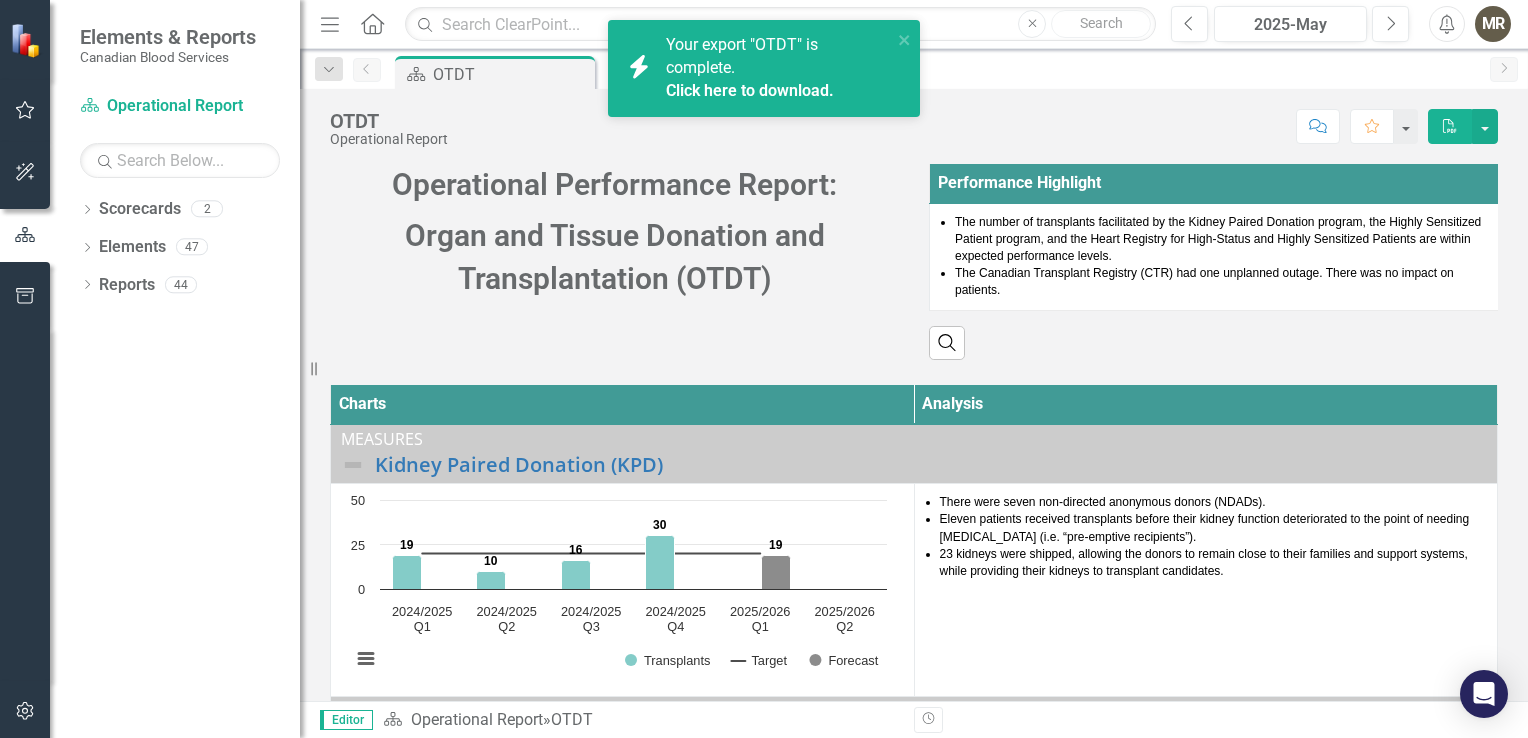 click on "Click here to download." at bounding box center [750, 90] 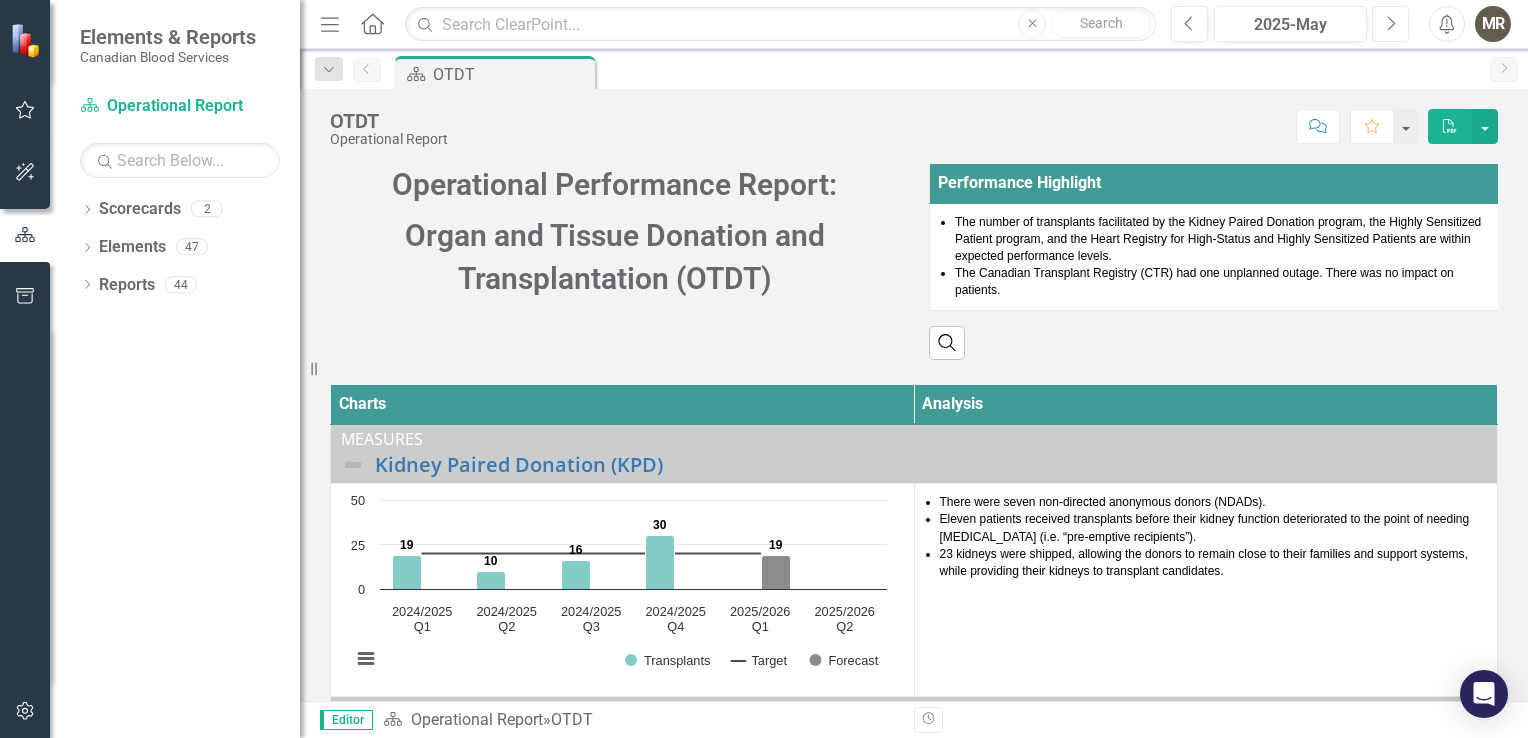 click on "Next" at bounding box center (1390, 24) 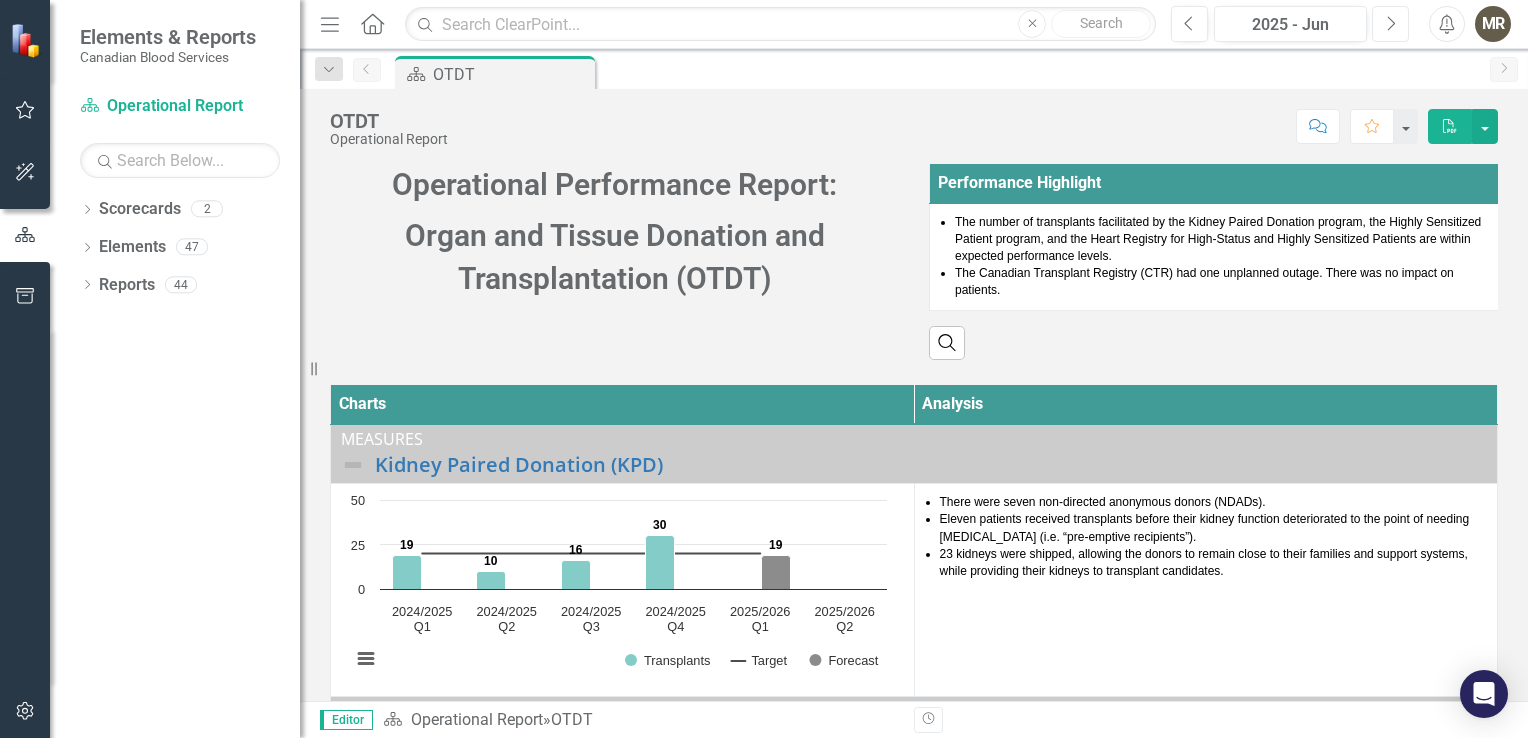 click on "Next" at bounding box center (1390, 24) 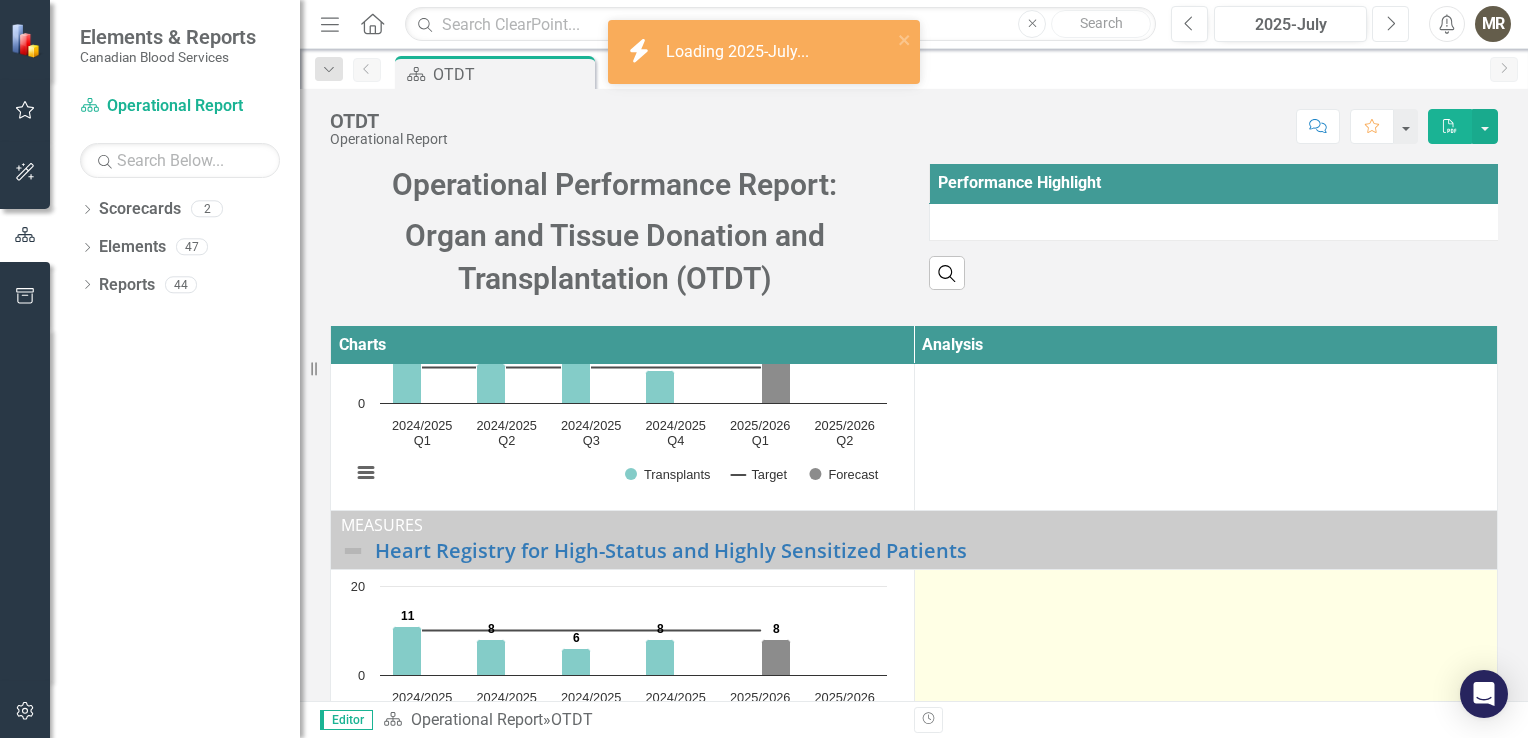 scroll, scrollTop: 588, scrollLeft: 0, axis: vertical 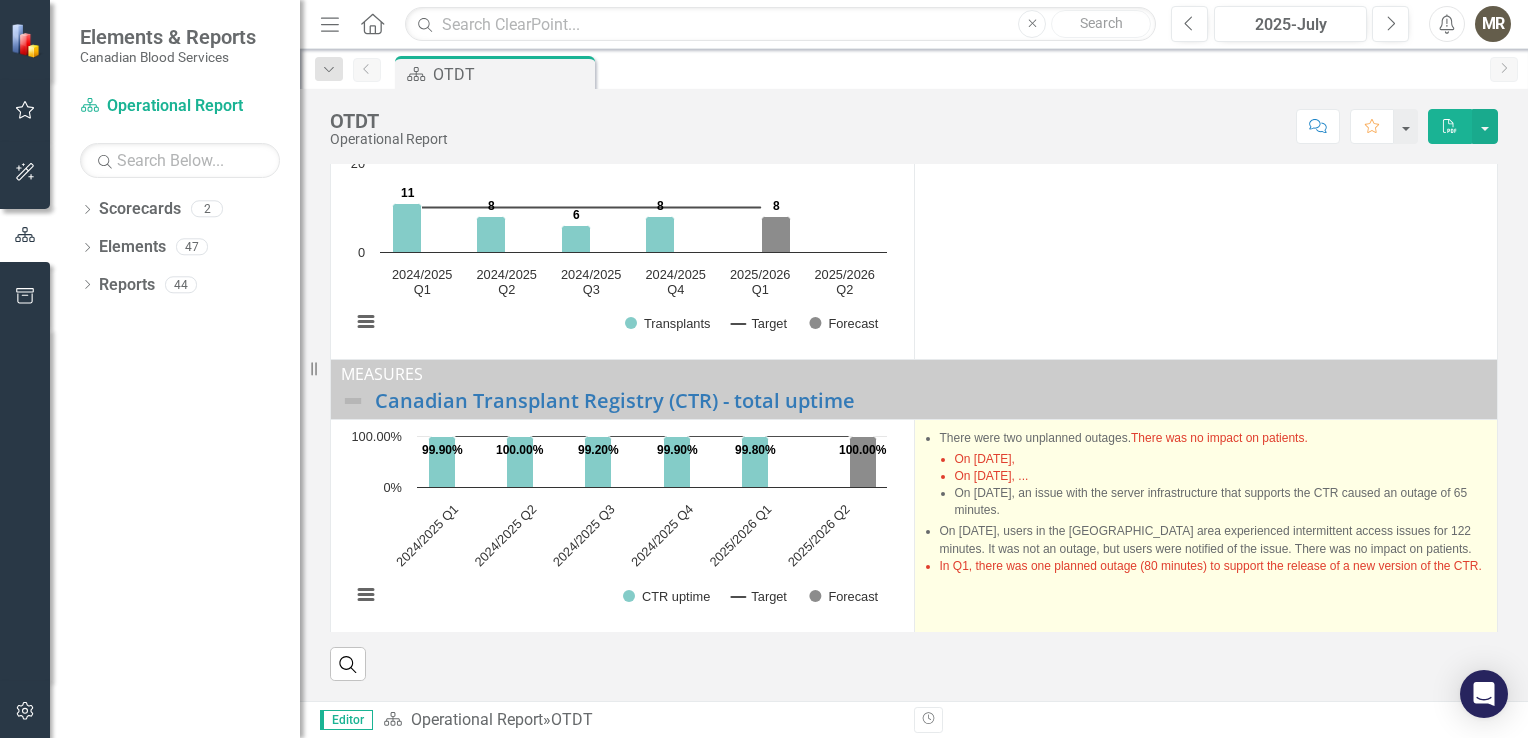 click on "There were two unplanned outages.  There was no impact on patients.
On [DATE],
On [DATE], ...
On [DATE], an issue with the server infrastructure that supports the CTR caused an outage of 65 minutes.
On [DATE], users in the [GEOGRAPHIC_DATA] area experienced intermittent access issues for 122 minutes. It was not an outage, but users were notified of the issue. There was no impact on patients.
In Q1, there was one planned outage (80 minutes) to support the release of a new version of the CTR." at bounding box center (1206, 525) 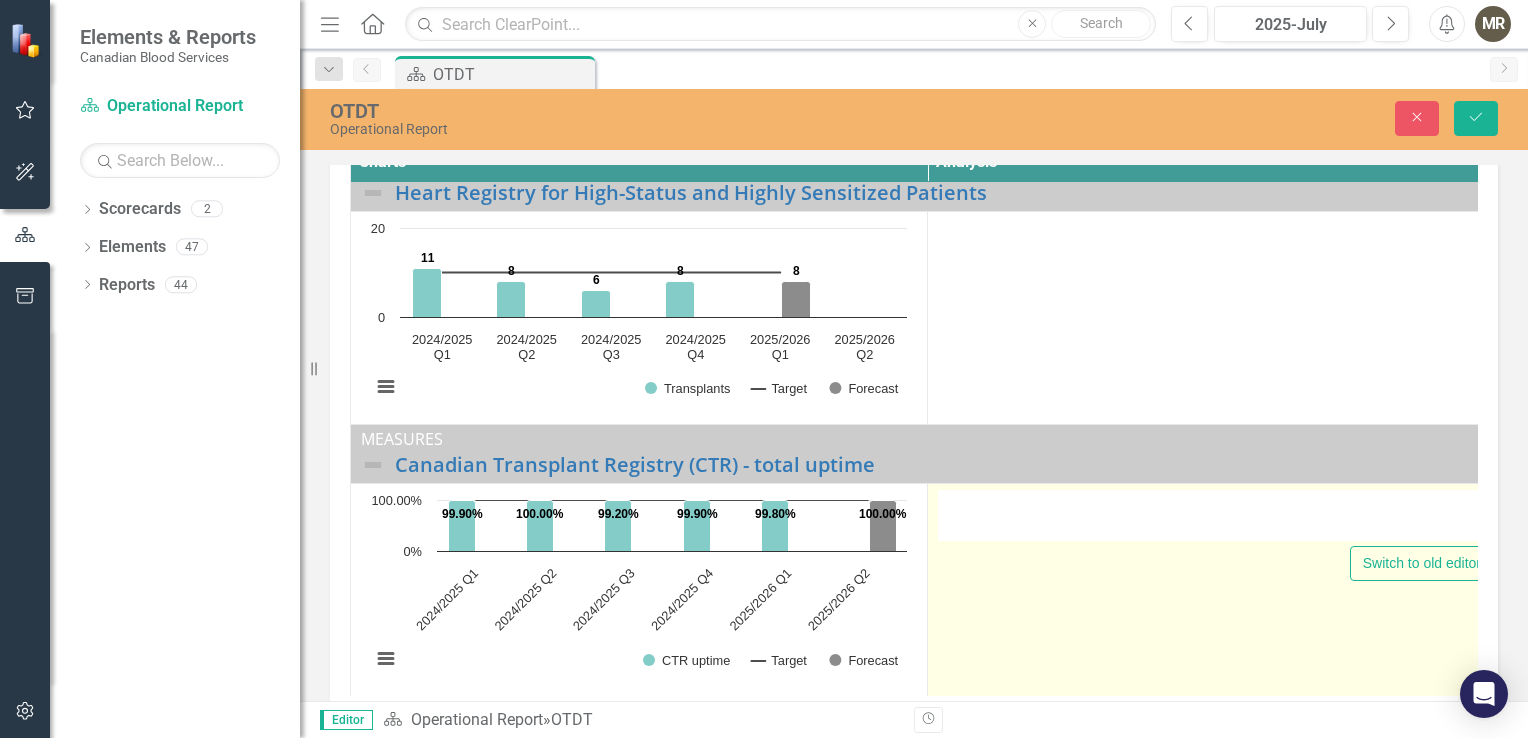 type on "<ul>
<li>There were two unplanned outages. <span style="color: #e03e2d;">There was no impact on patients.</span>
<ul>
<li style="color: #e03e2d;"><span style="color: #e03e2d;">On [DATE],&nbsp;</span></li>
<li style="color: #e03e2d;"><span style="color: #e03e2d;">On [DATE], ...</span></li>
<li>On [DATE], an issue with the server infrastructure that supports the CTR caused an outage of 65 minutes.&nbsp;</li>
</ul> </li>
</ul>
<ul>
<li>On [DATE], users in the [GEOGRAPHIC_DATA] area experienced intermittent access issues for 122 minutes. It was not an outage, but users were notified of the issue. There was no impact on patients.</li>
<li style="color: #e03e2d;"><span style="color: #e03e2d;">In Q1, there was one planned outage (80 minutes) to support the release of a new version of the CTR.&nbsp;</span></li>
</ul>" 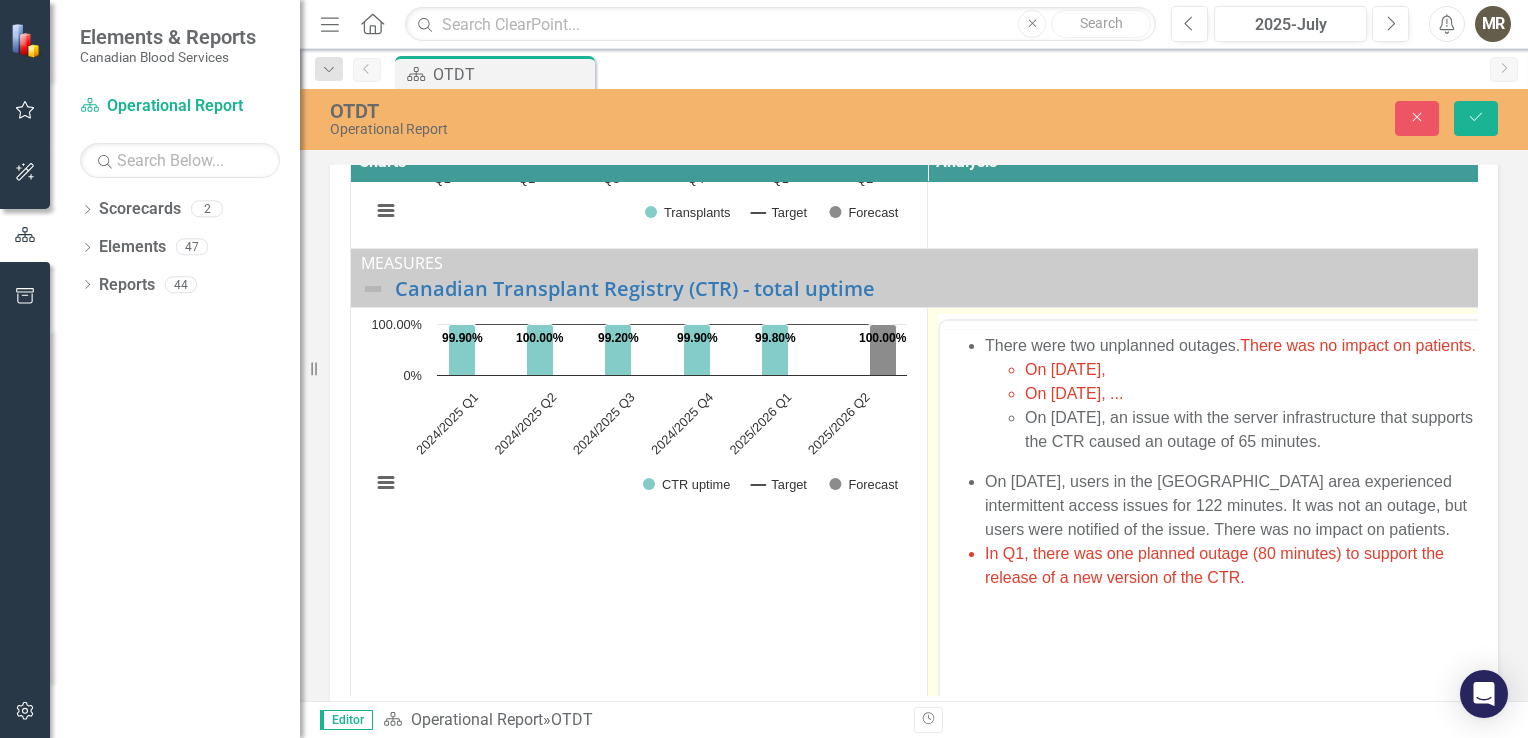 scroll, scrollTop: 0, scrollLeft: 0, axis: both 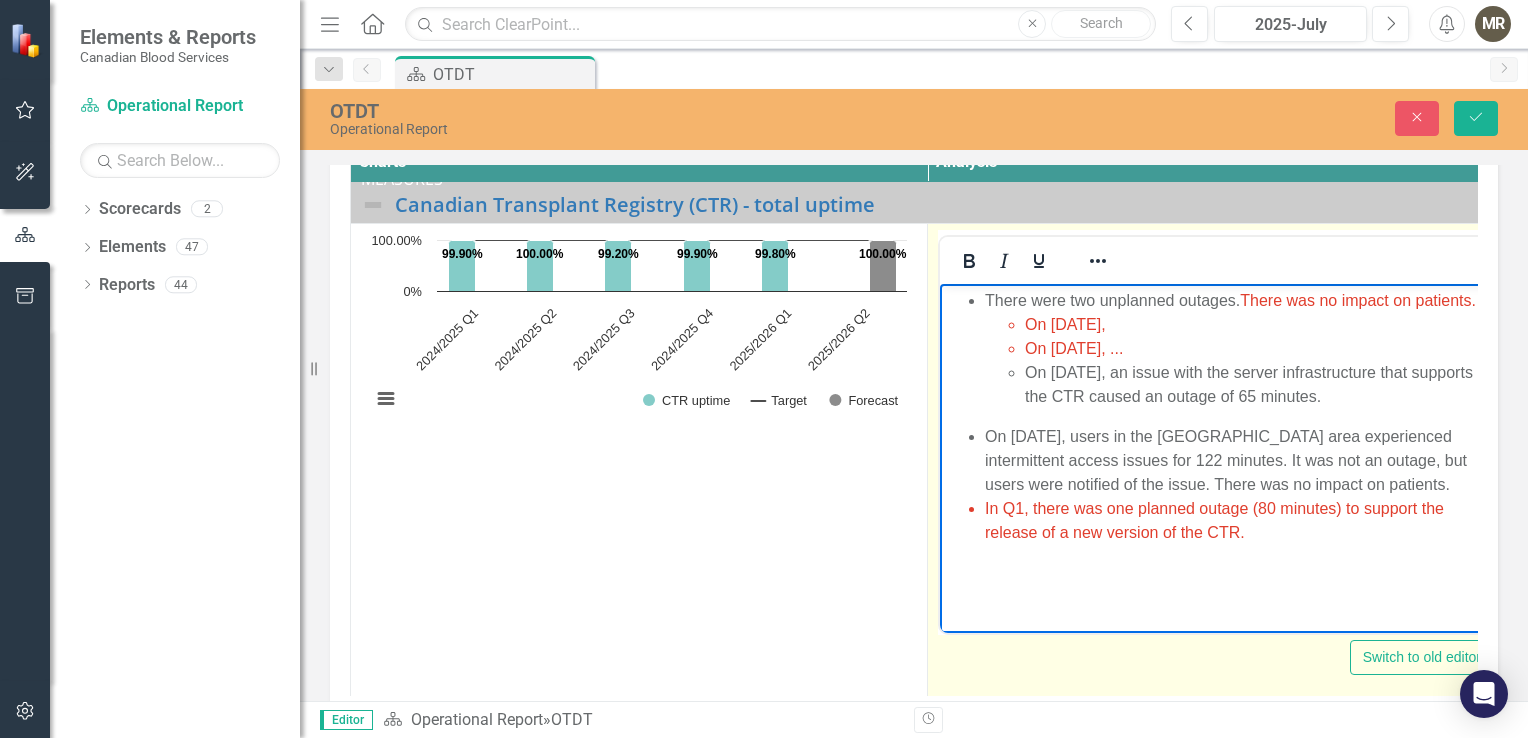 click on "There were two unplanned outages.  There was no impact on patients. On [DATE],  On [DATE], ... On [DATE], an issue with the server infrastructure that supports the CTR caused an outage of 65 minutes.  On [DATE], users in the [GEOGRAPHIC_DATA] area experienced intermittent access issues for 122 minutes. It was not an outage, but users were notified of the issue. There was no impact on patients. In Q1, there was one planned outage (80 minutes) to support the release of a new version of the CTR." at bounding box center [1216, 434] 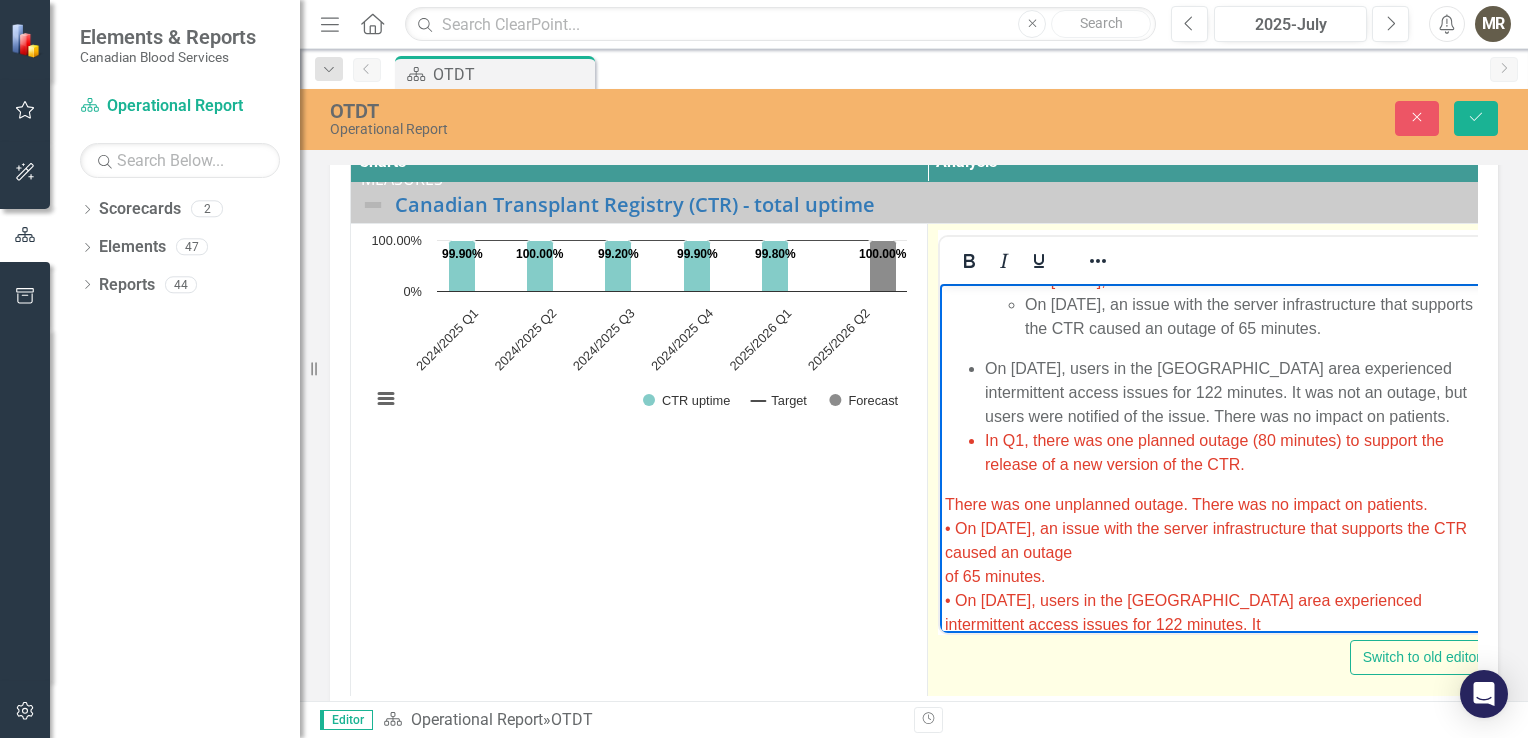 scroll, scrollTop: 100, scrollLeft: 0, axis: vertical 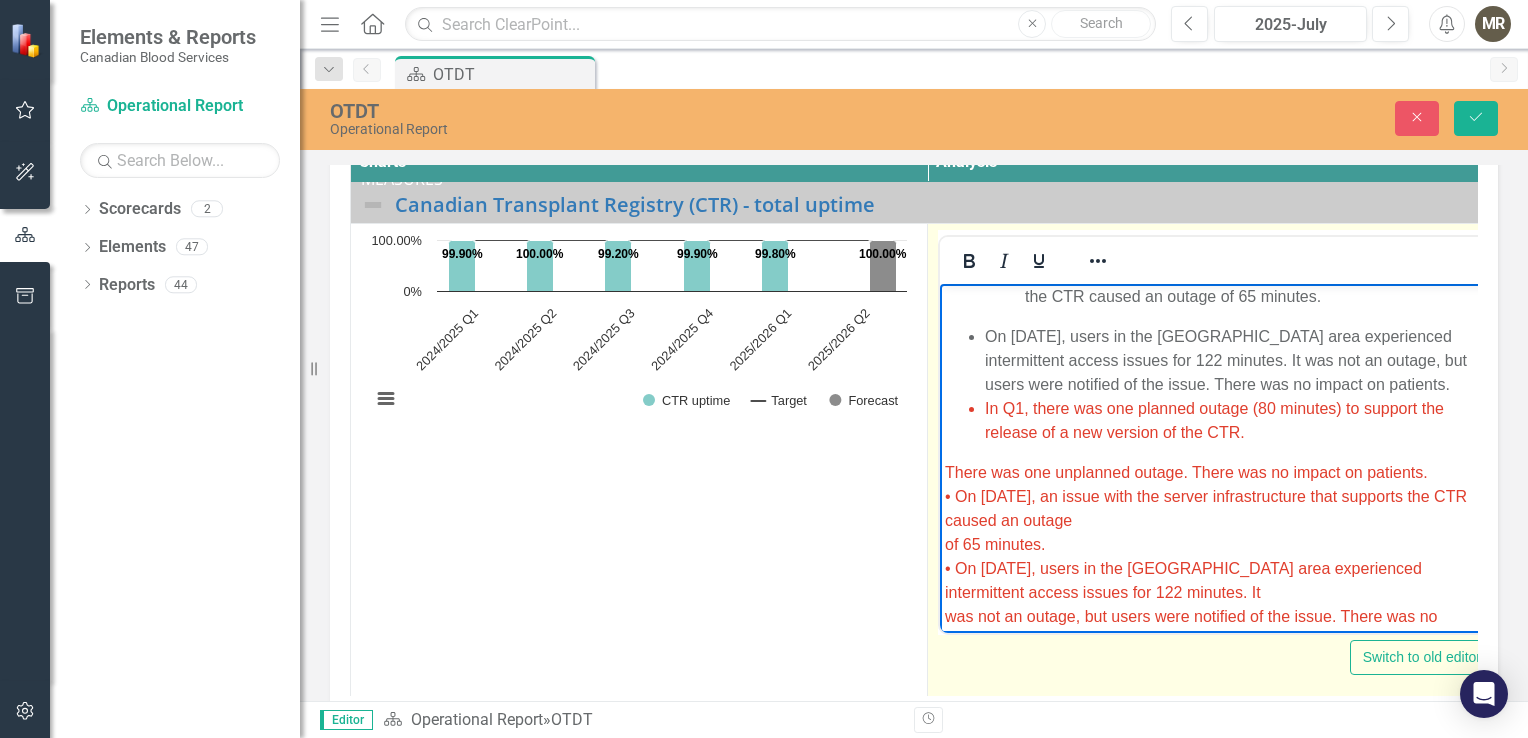 click on "There was one unplanned outage. There was no impact on patients.  • On [DATE], an issue with the server infrastructure that supports the CTR caused an outage  of 65 minutes. • On [DATE], users in the [GEOGRAPHIC_DATA] area experienced intermittent access issues for 122 minutes. It  was not an outage, but users were notified of the issue. There was no impact on patients.  • In Q1, there will be one planned outage (90 minutes) to support the release of a new version of the  CTR." at bounding box center [1216, 592] 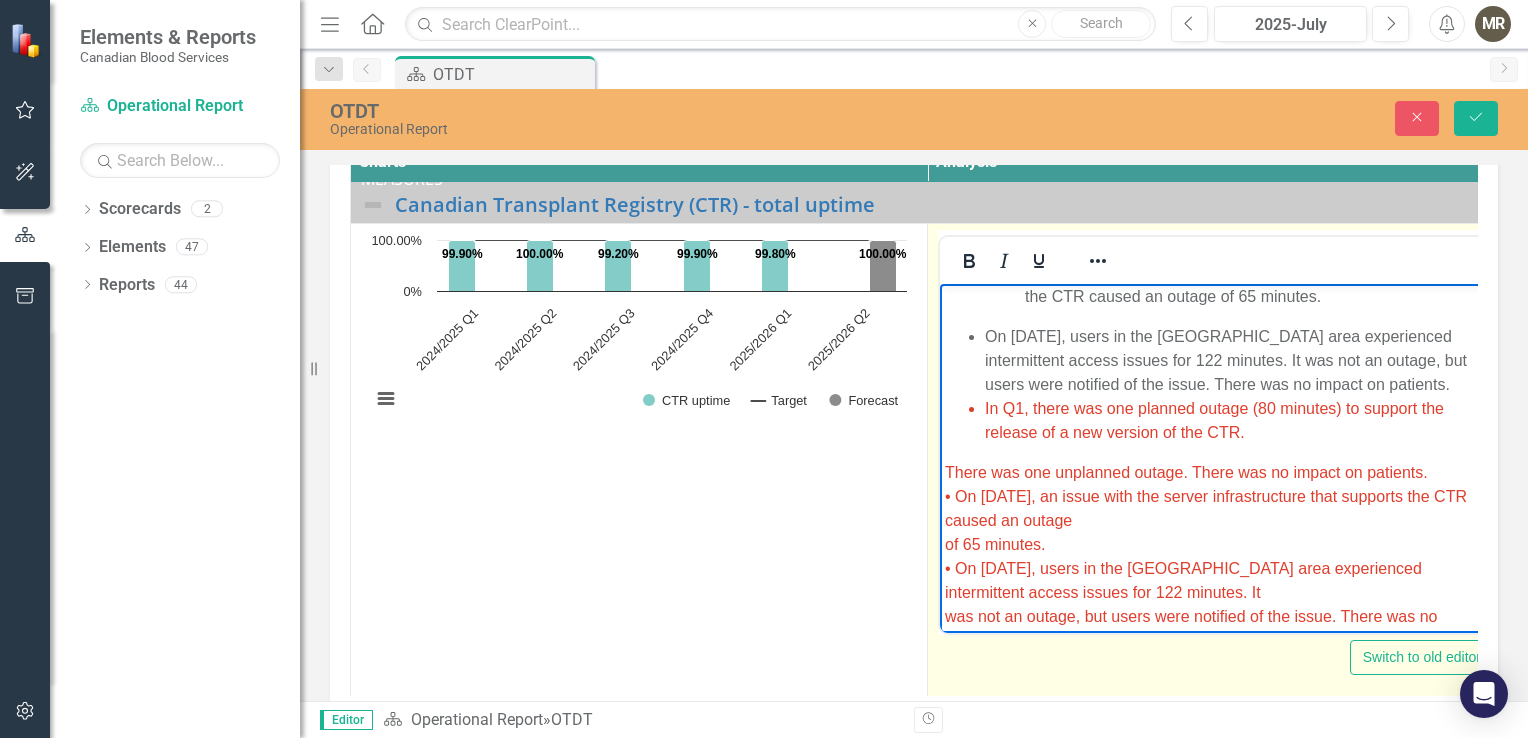 type 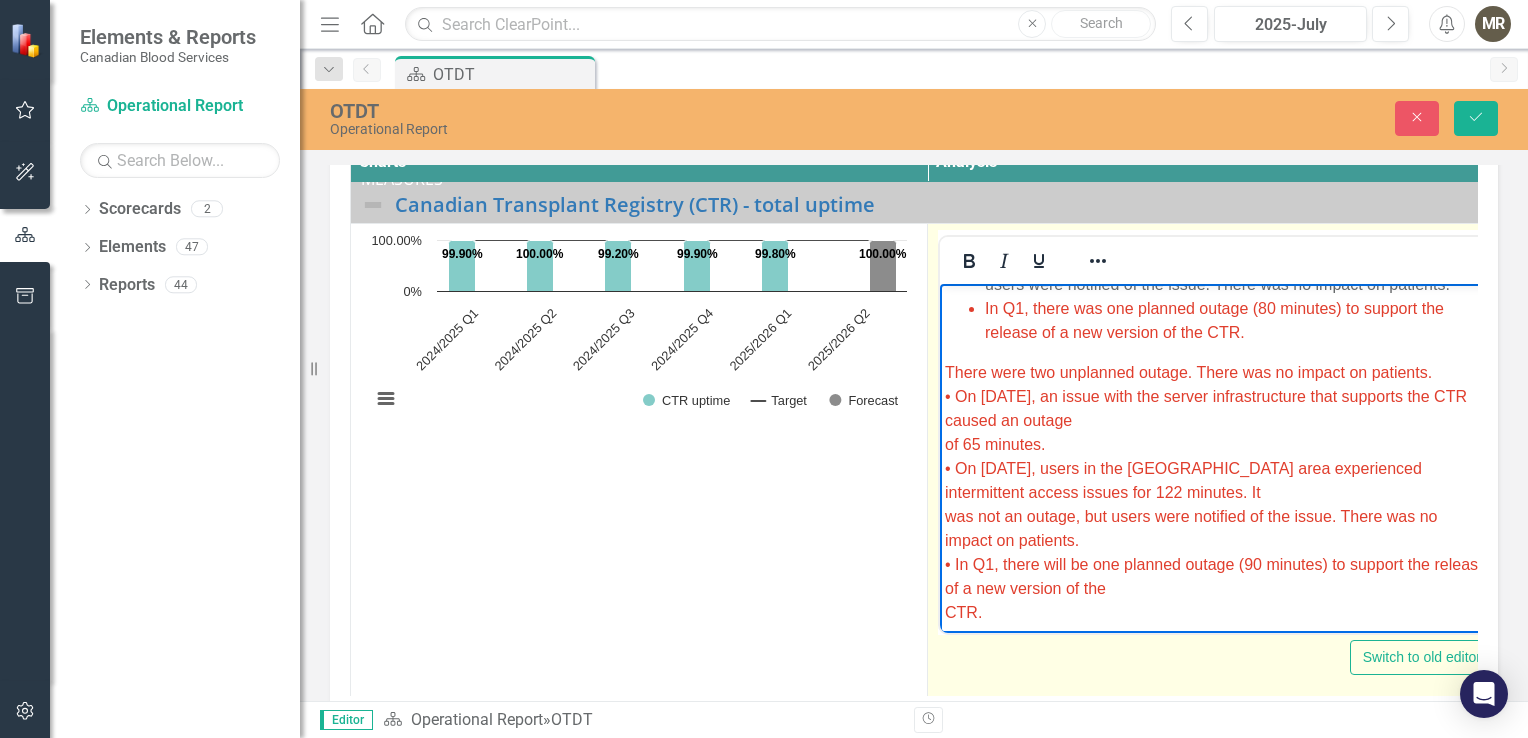 scroll, scrollTop: 100, scrollLeft: 0, axis: vertical 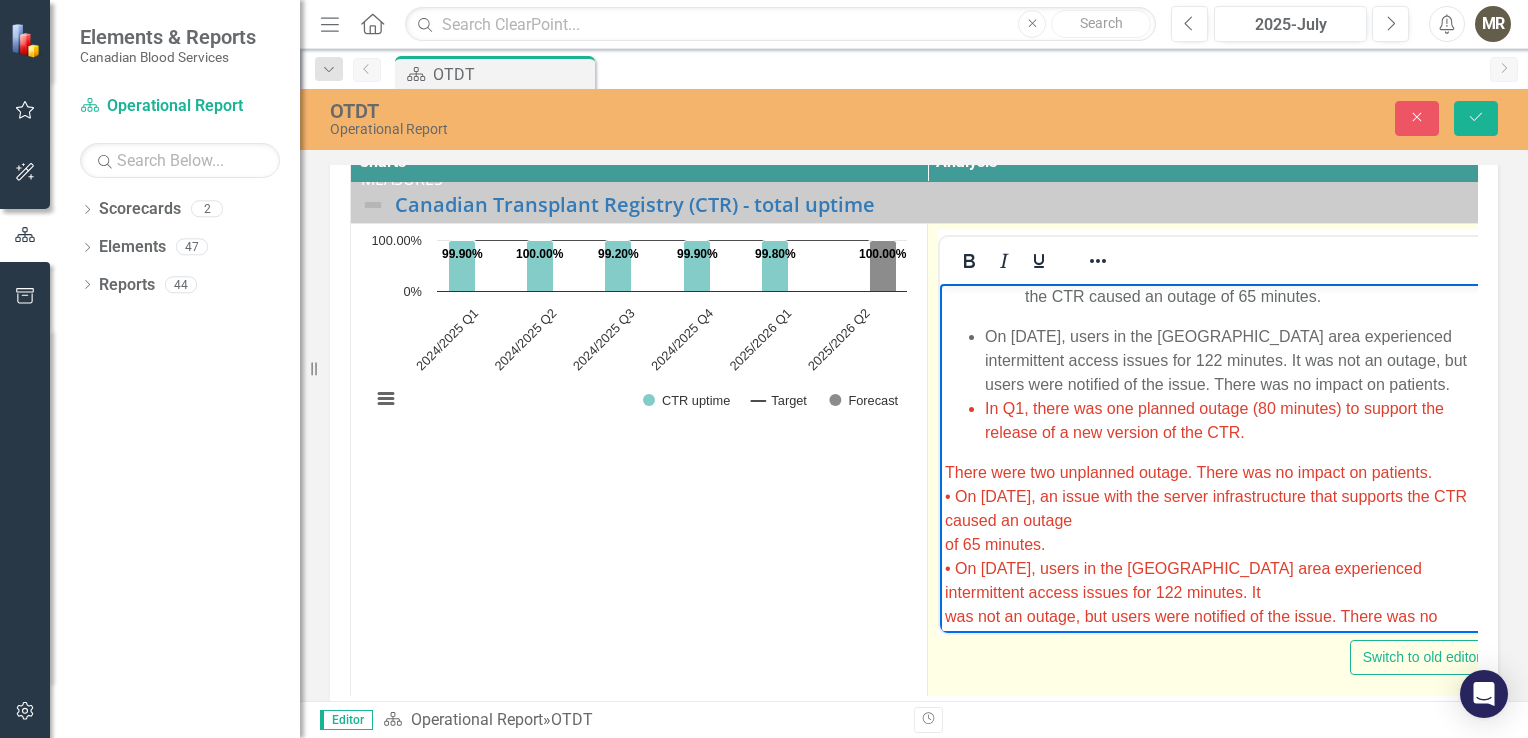 drag, startPoint x: 1439, startPoint y: 493, endPoint x: 944, endPoint y: 490, distance: 495.0091 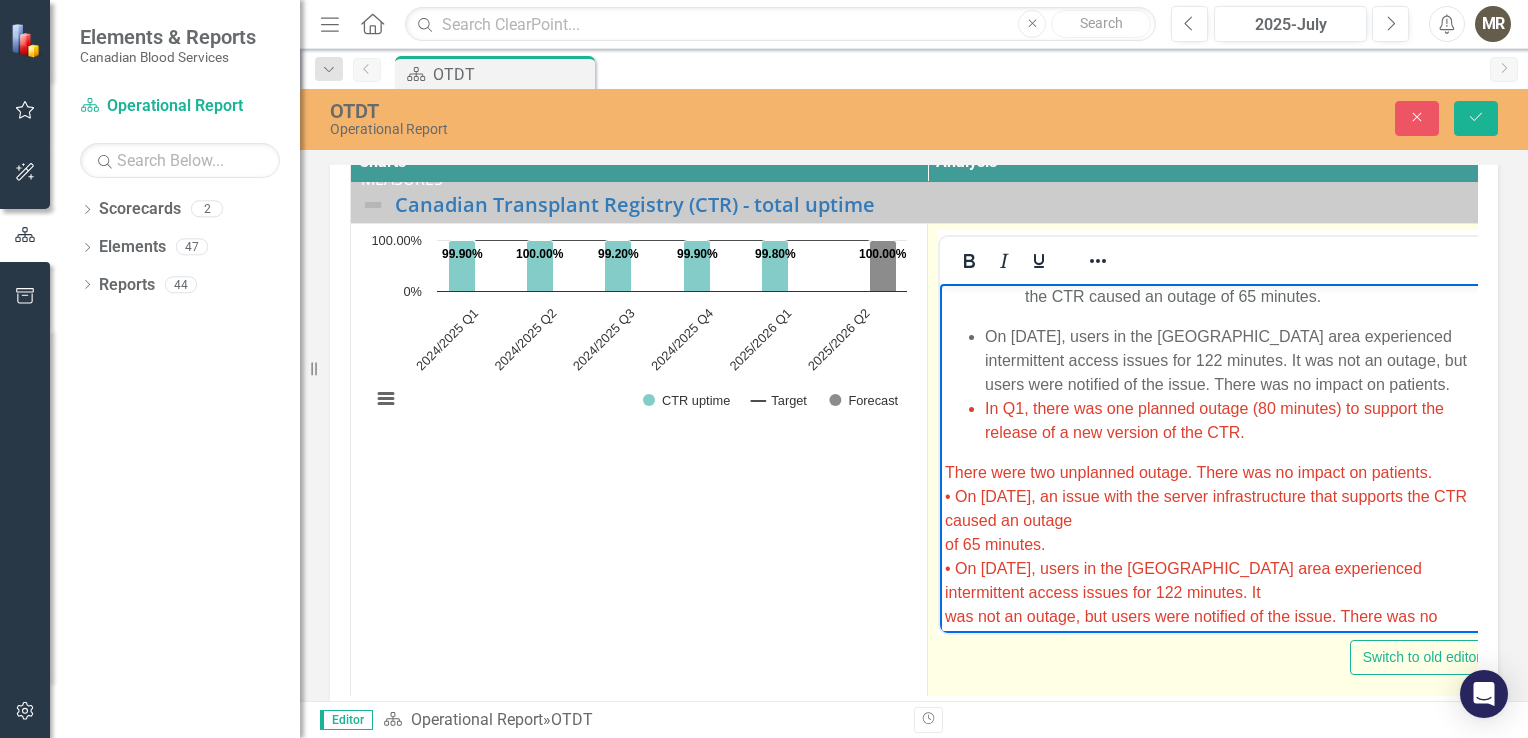 click on "There were two unplanned outage. There was no impact on patients.  • On [DATE], an issue with the server infrastructure that supports the CTR caused an outage  of 65 minutes. • On [DATE], users in the [GEOGRAPHIC_DATA] area experienced intermittent access issues for 122 minutes. It  was not an outage, but users were notified of the issue. There was no impact on patients.  • In Q1, there will be one planned outage (90 minutes) to support the release of a new version of the  CTR." at bounding box center (1216, 593) 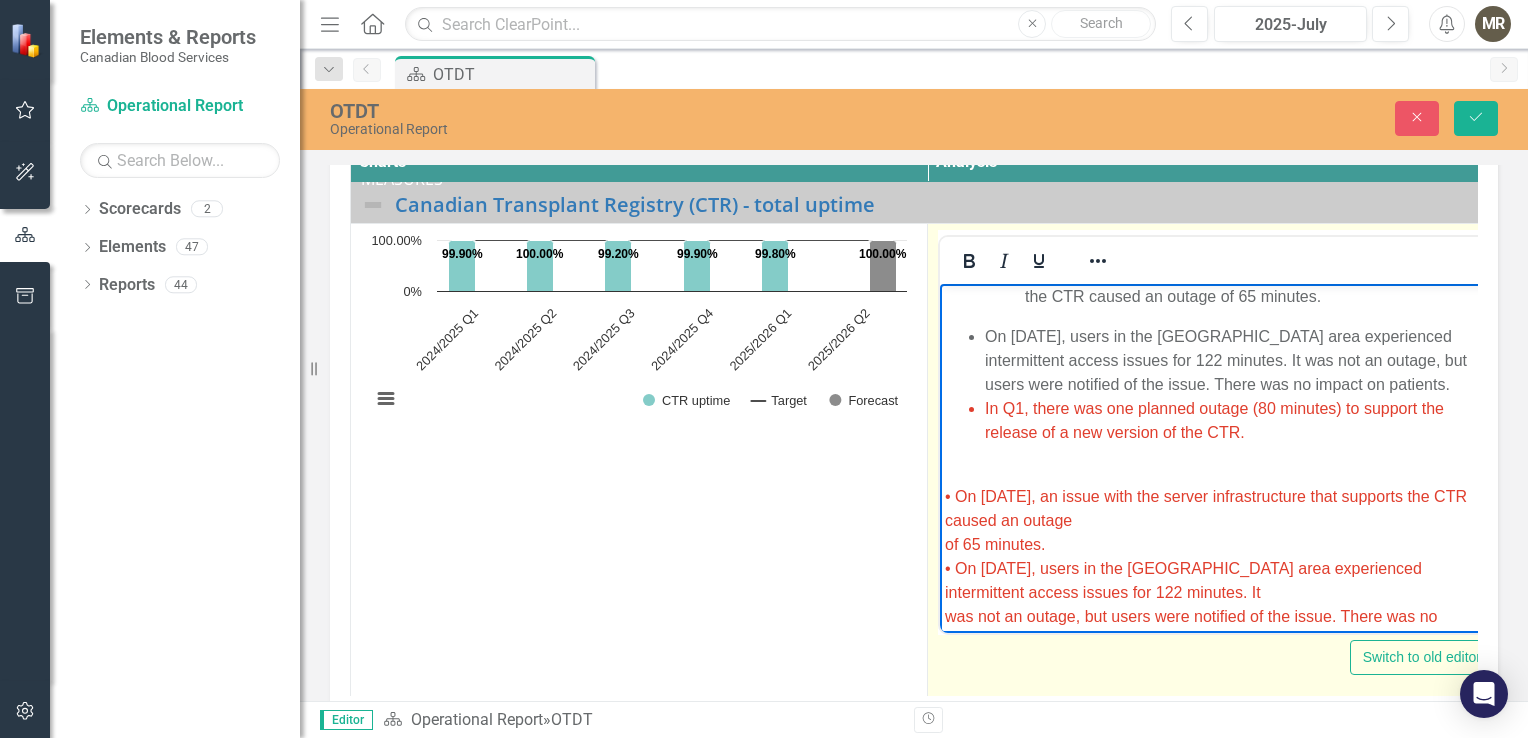 scroll, scrollTop: 0, scrollLeft: 0, axis: both 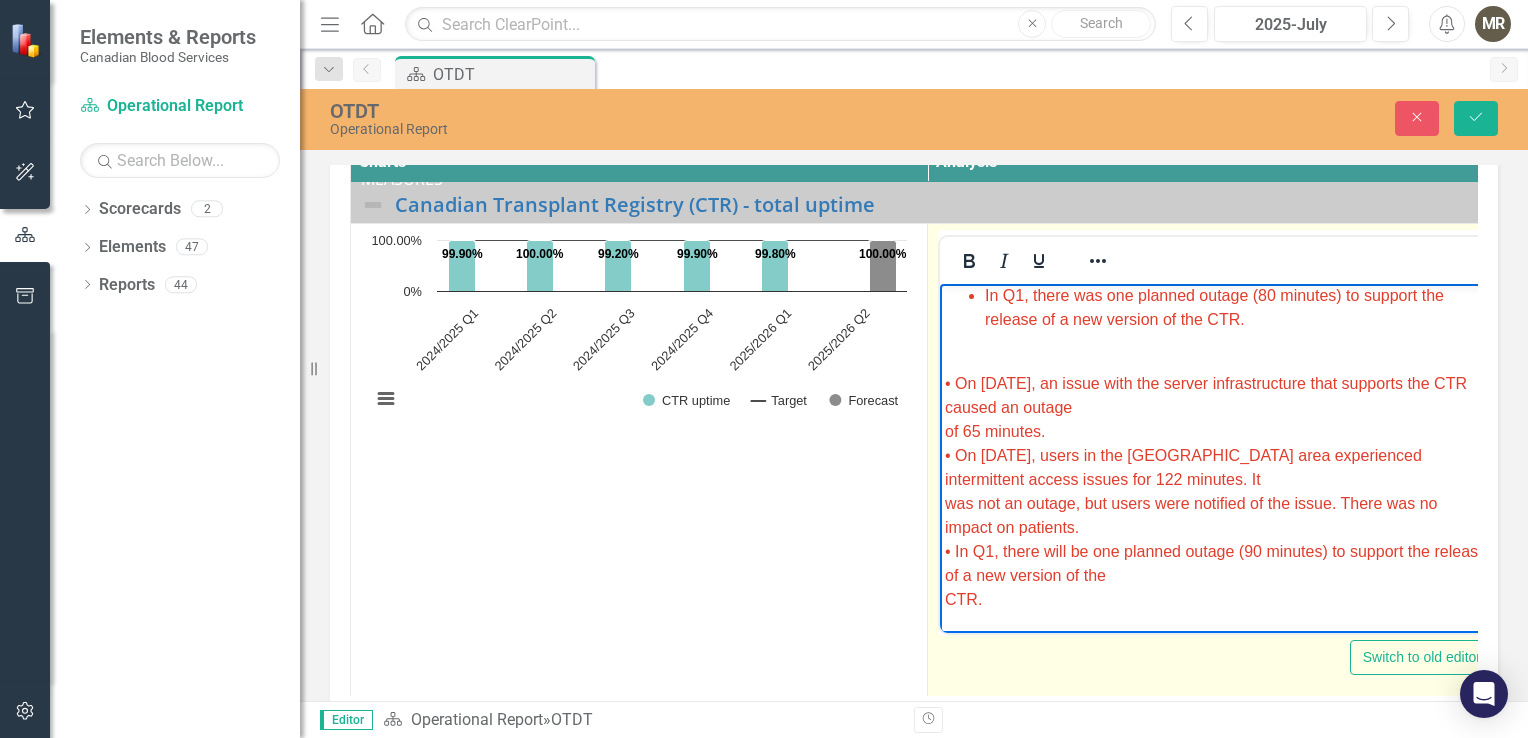click on "There were two unplanned outages.  There was no impact on patients. On [DATE],  On [DATE], ... On [DATE], an issue with the server infrastructure that supports the CTR caused an outage of 65 minutes.  On [DATE], users in the [GEOGRAPHIC_DATA] area experienced intermittent access issues for 122 minutes. It was not an outage, but users were notified of the issue. There was no impact on patients. In Q1, there was one planned outage (80 minutes) to support the release of a new version of the CTR.  • On [DATE], an issue with the server infrastructure that supports the CTR caused an outage  of 65 minutes. • On [DATE], users in the [GEOGRAPHIC_DATA] area experienced intermittent access issues for 122 minutes. It  was not an outage, but users were notified of the issue. There was no impact on patients.  • In Q1, there will be one planned outage (90 minutes) to support the release of a new version of the  CTR." at bounding box center (1216, 352) 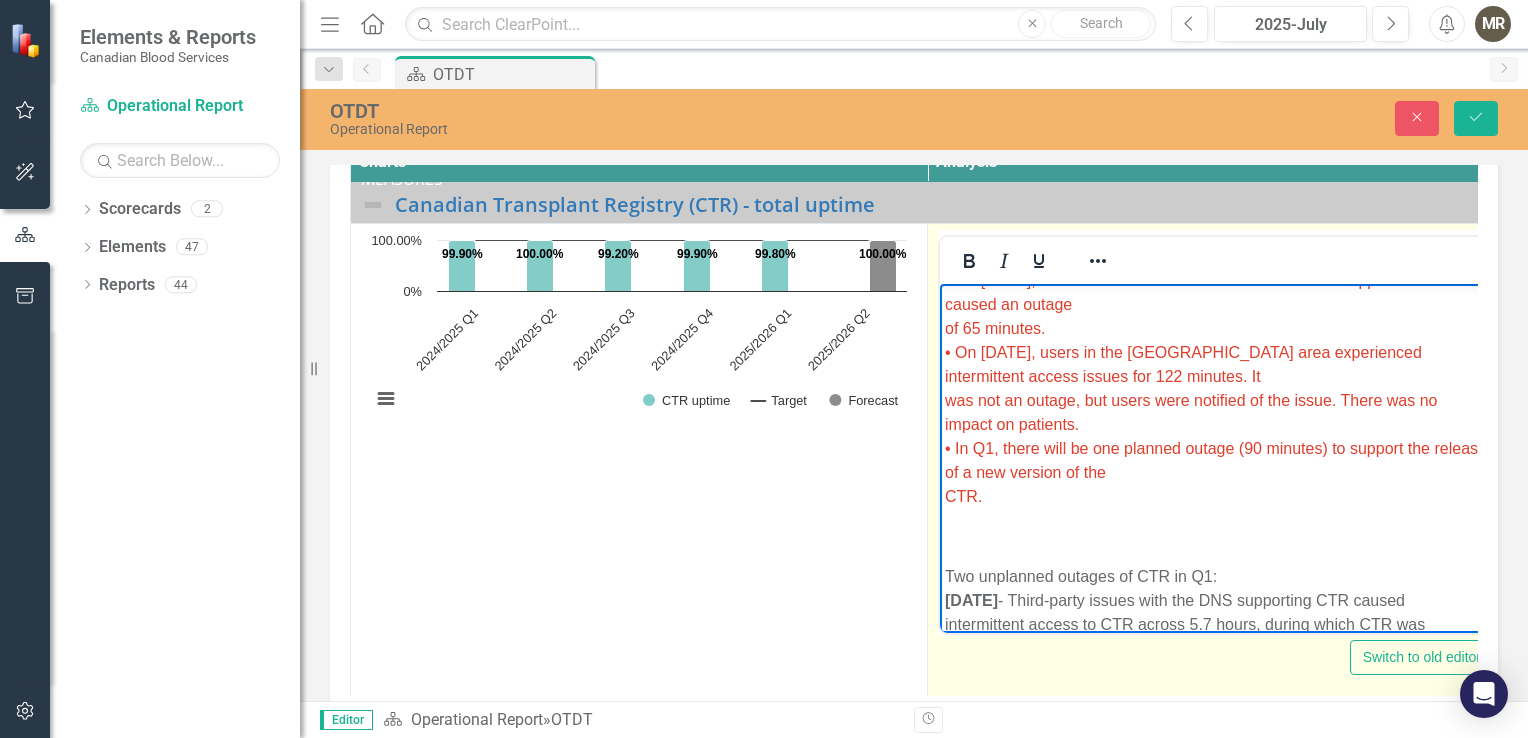 scroll, scrollTop: 364, scrollLeft: 0, axis: vertical 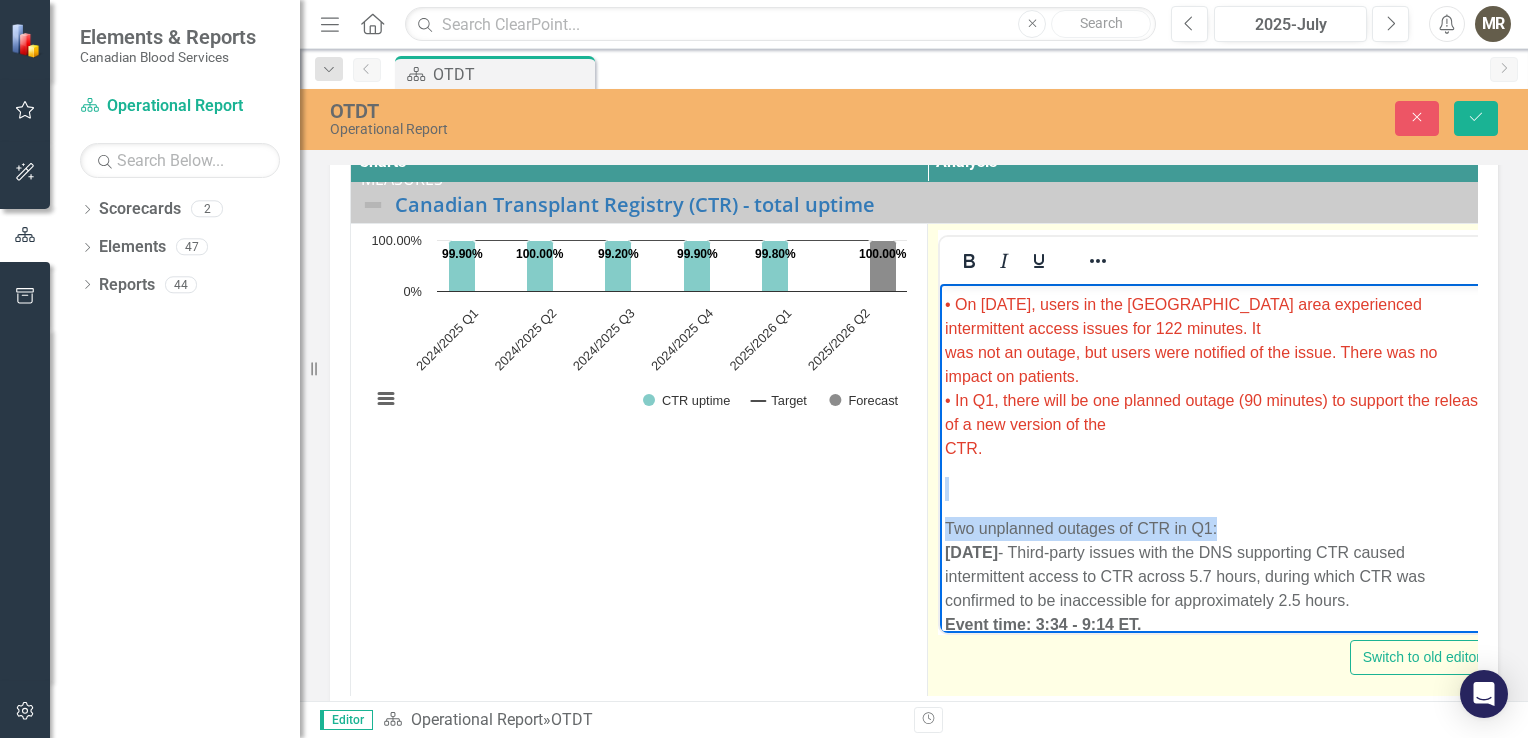 drag, startPoint x: 1232, startPoint y: 552, endPoint x: 993, endPoint y: 499, distance: 244.80605 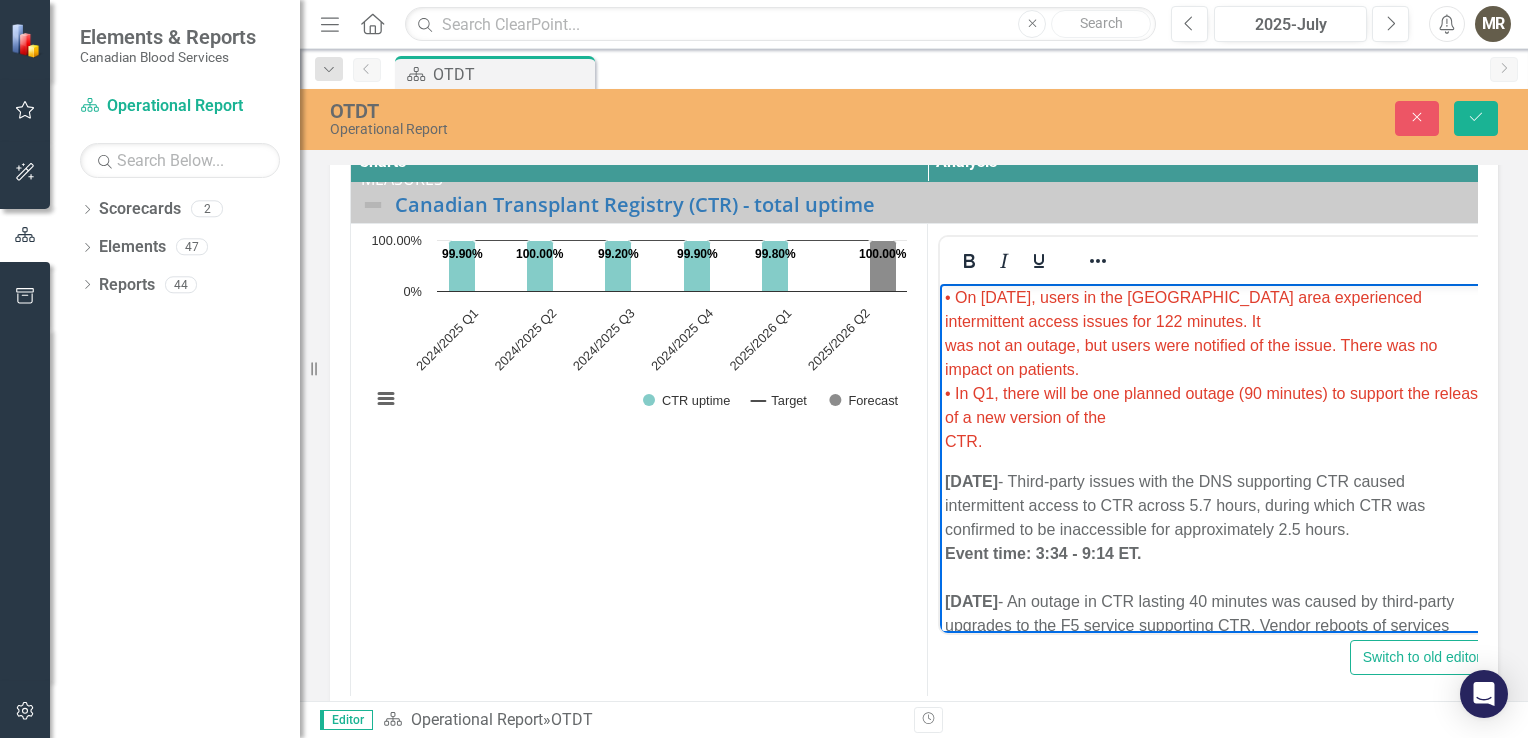 scroll, scrollTop: 400, scrollLeft: 0, axis: vertical 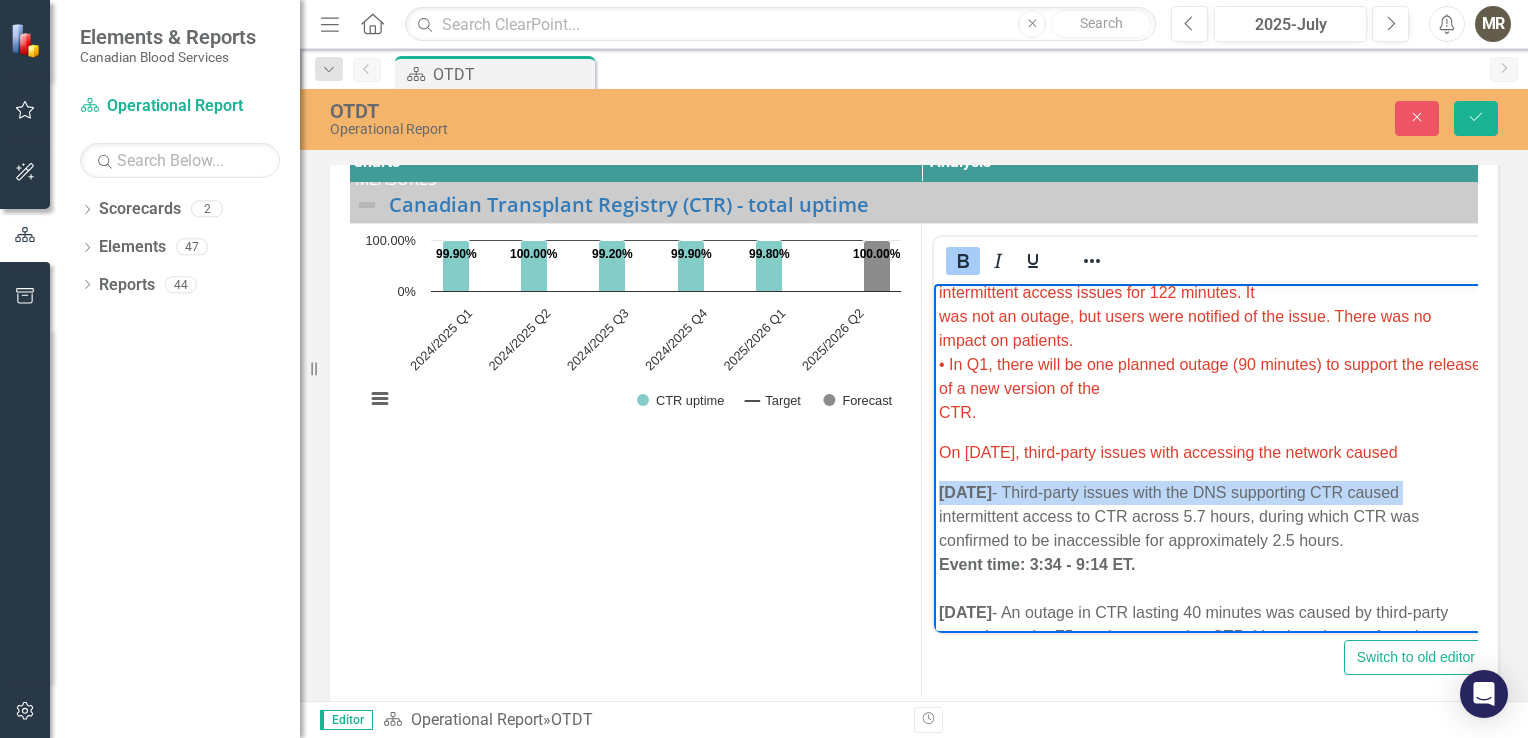 drag, startPoint x: 1431, startPoint y: 518, endPoint x: 941, endPoint y: 517, distance: 490.001 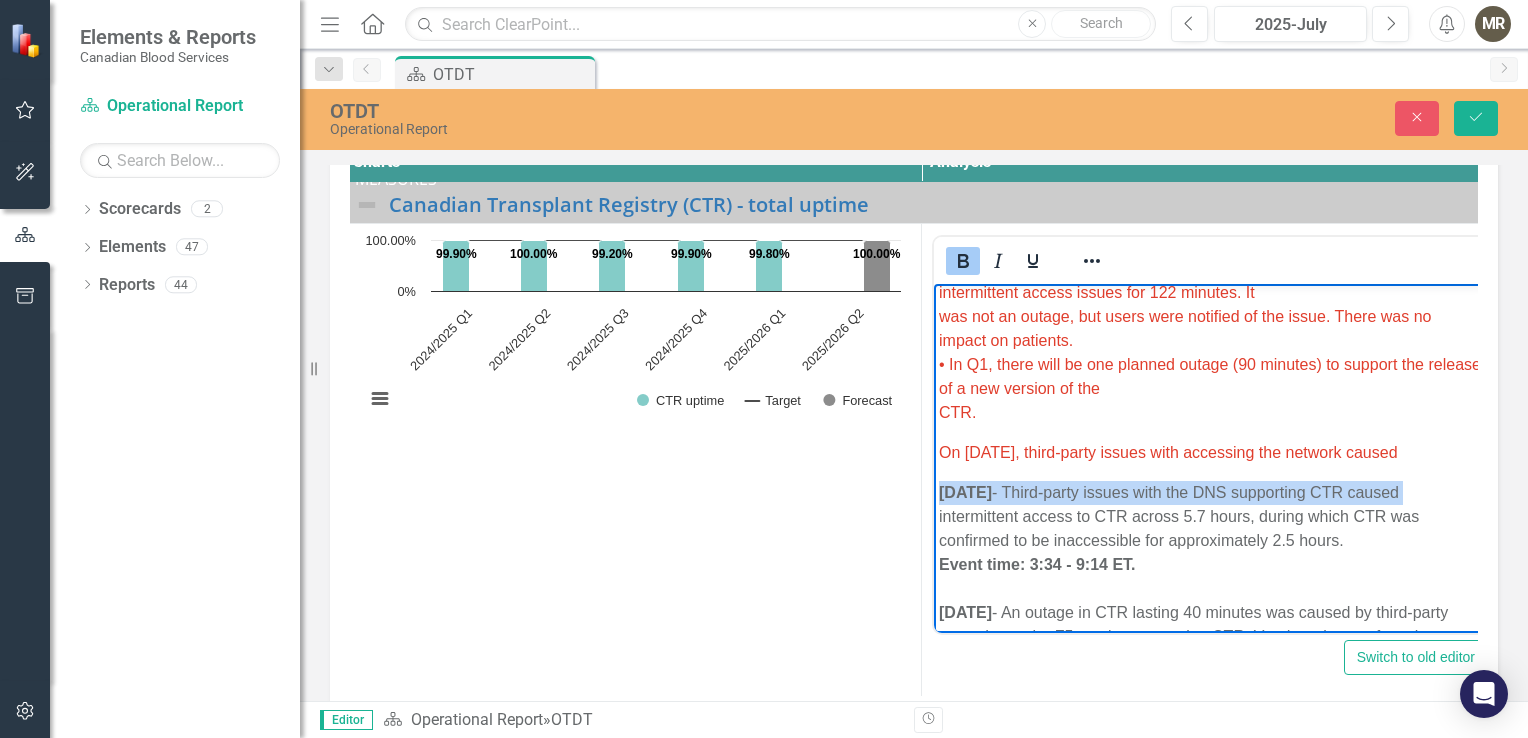 click on "[DATE]  - Third-party issues with the DNS supporting CTR caused intermittent access to CTR across 5.7 hours, during which CTR was confirmed to be inaccessible for approximately 2.5 hours." at bounding box center [1210, 517] 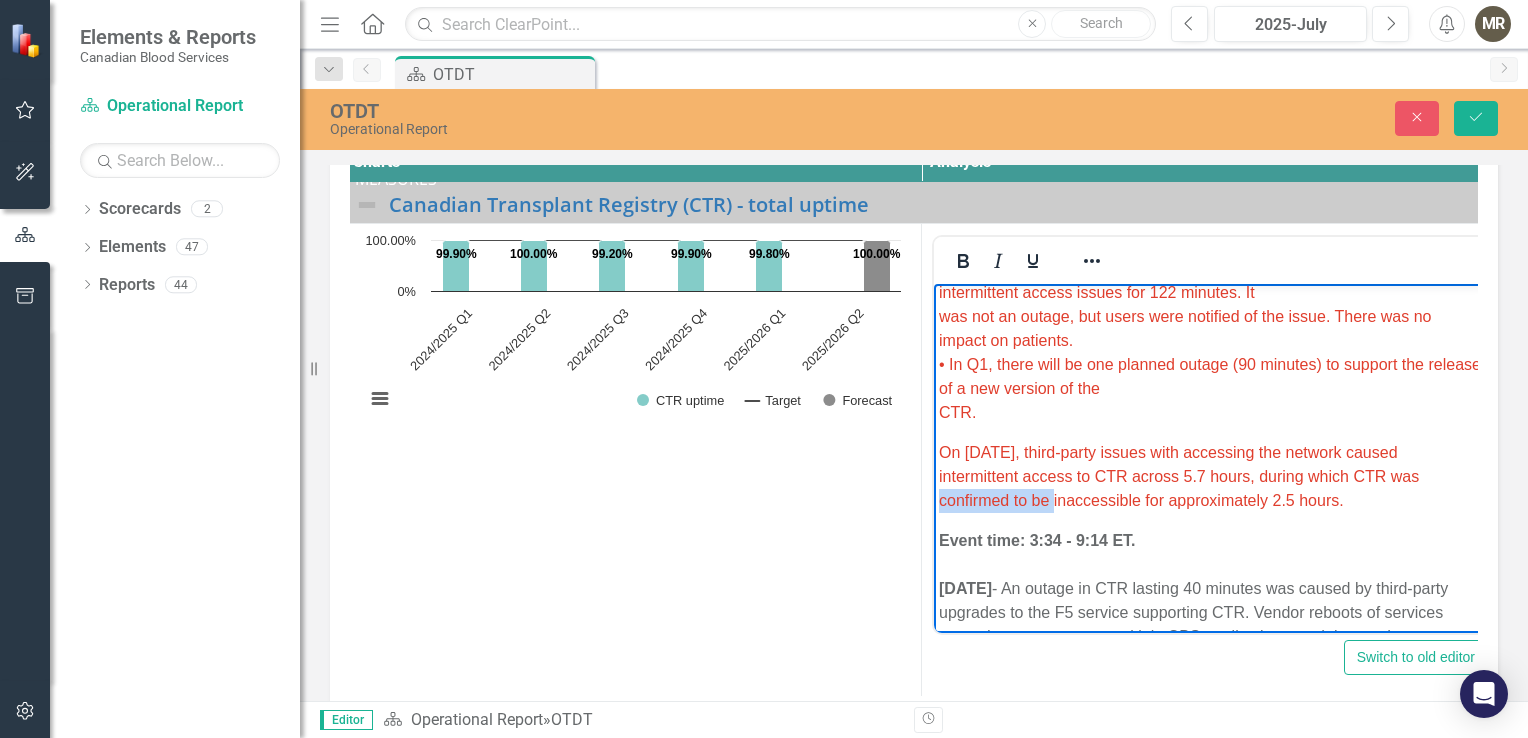 drag, startPoint x: 1053, startPoint y: 524, endPoint x: 942, endPoint y: 515, distance: 111.364265 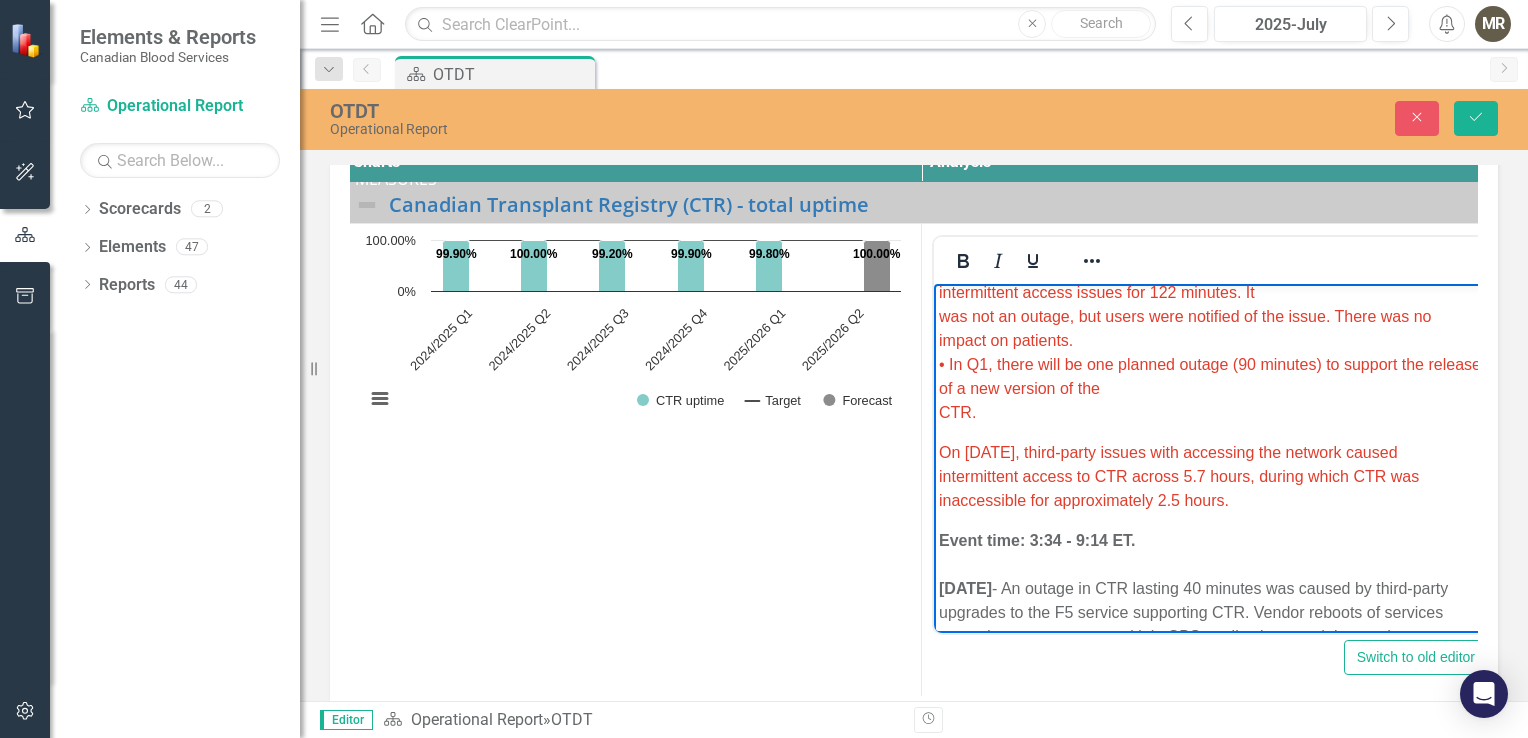 click on "On [DATE], third-party issues with accessing the network caused i ntermittent access to CTR across 5.7 hours, during which CTR was inaccessible for approximately 2.5 hours." at bounding box center (1210, 477) 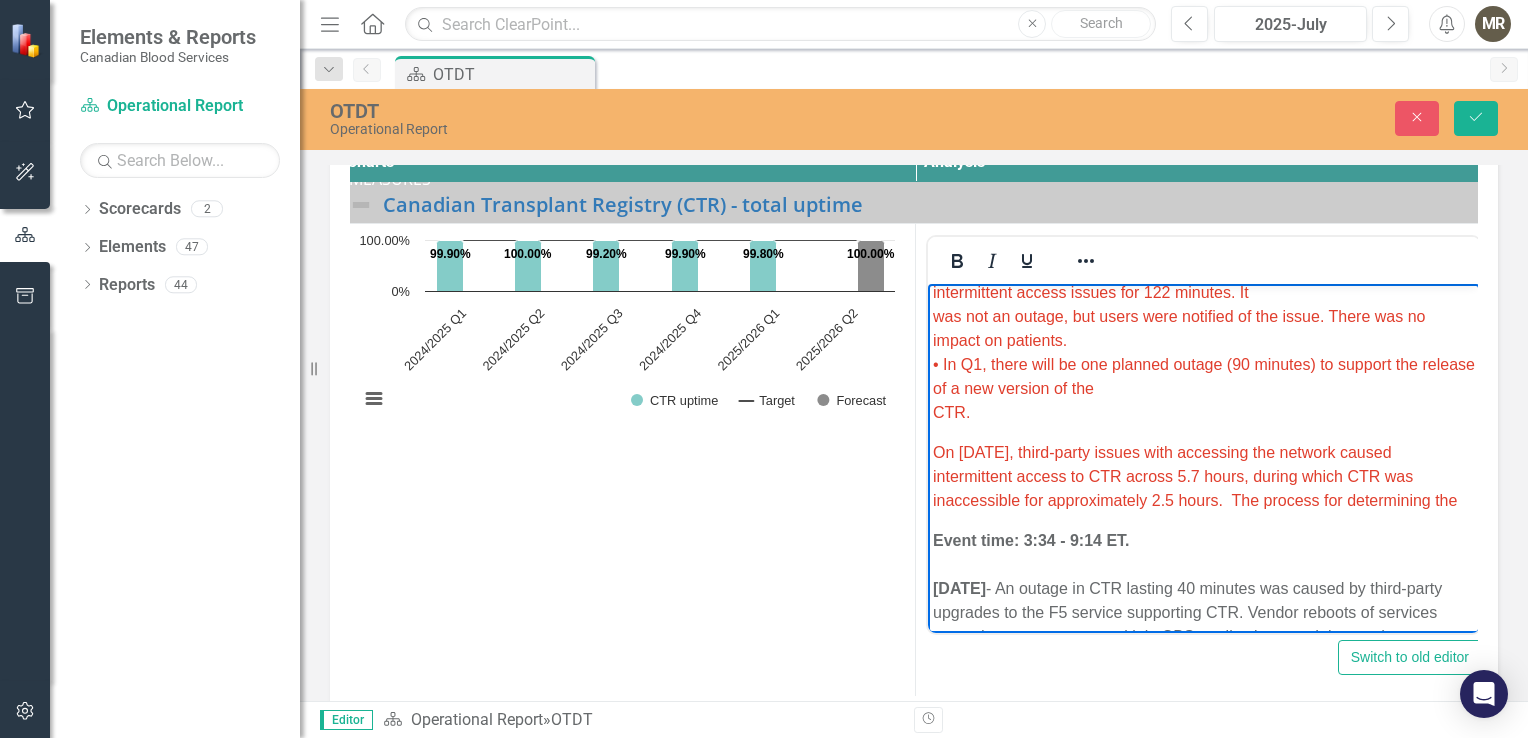 scroll, scrollTop: 848, scrollLeft: 20, axis: both 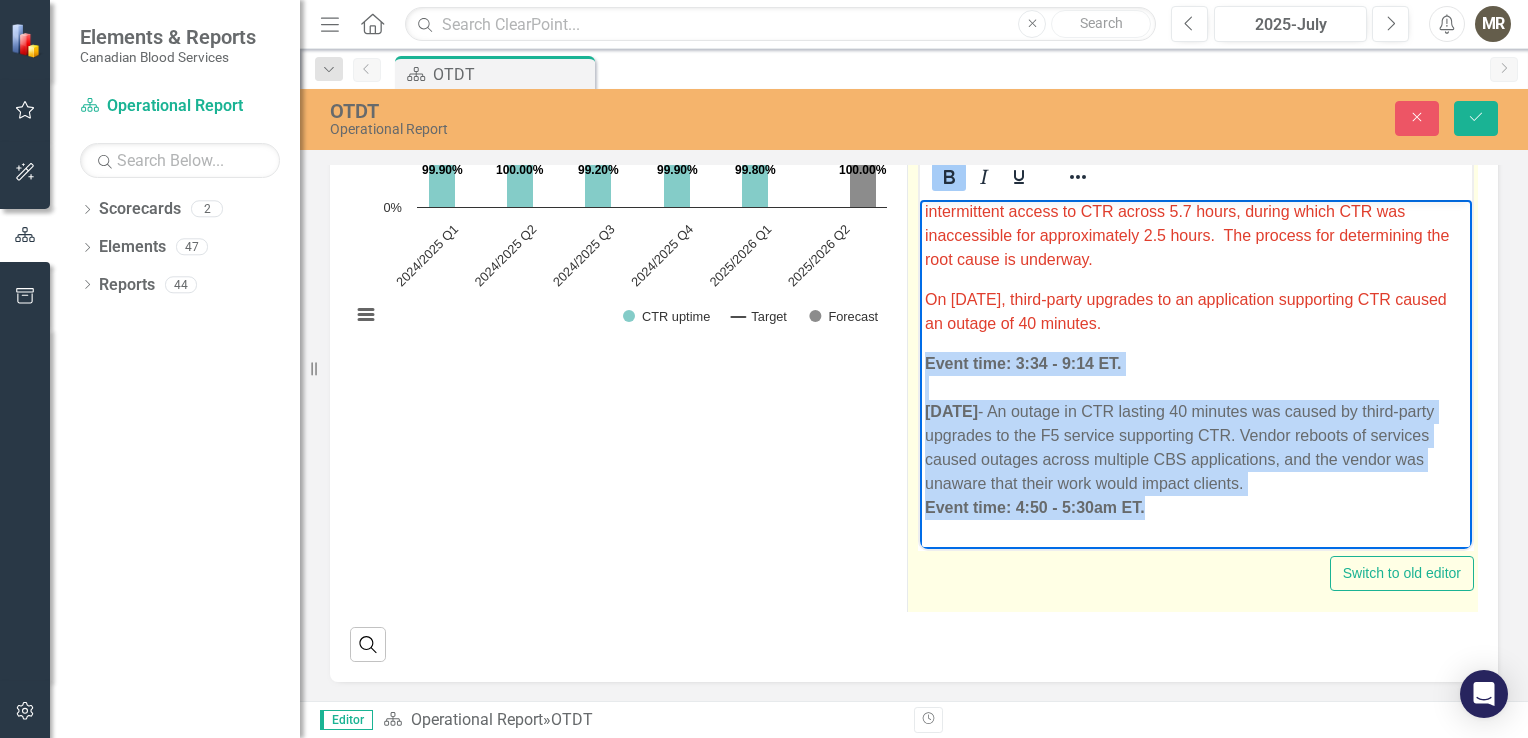 drag, startPoint x: 1164, startPoint y: 506, endPoint x: 911, endPoint y: 355, distance: 294.63538 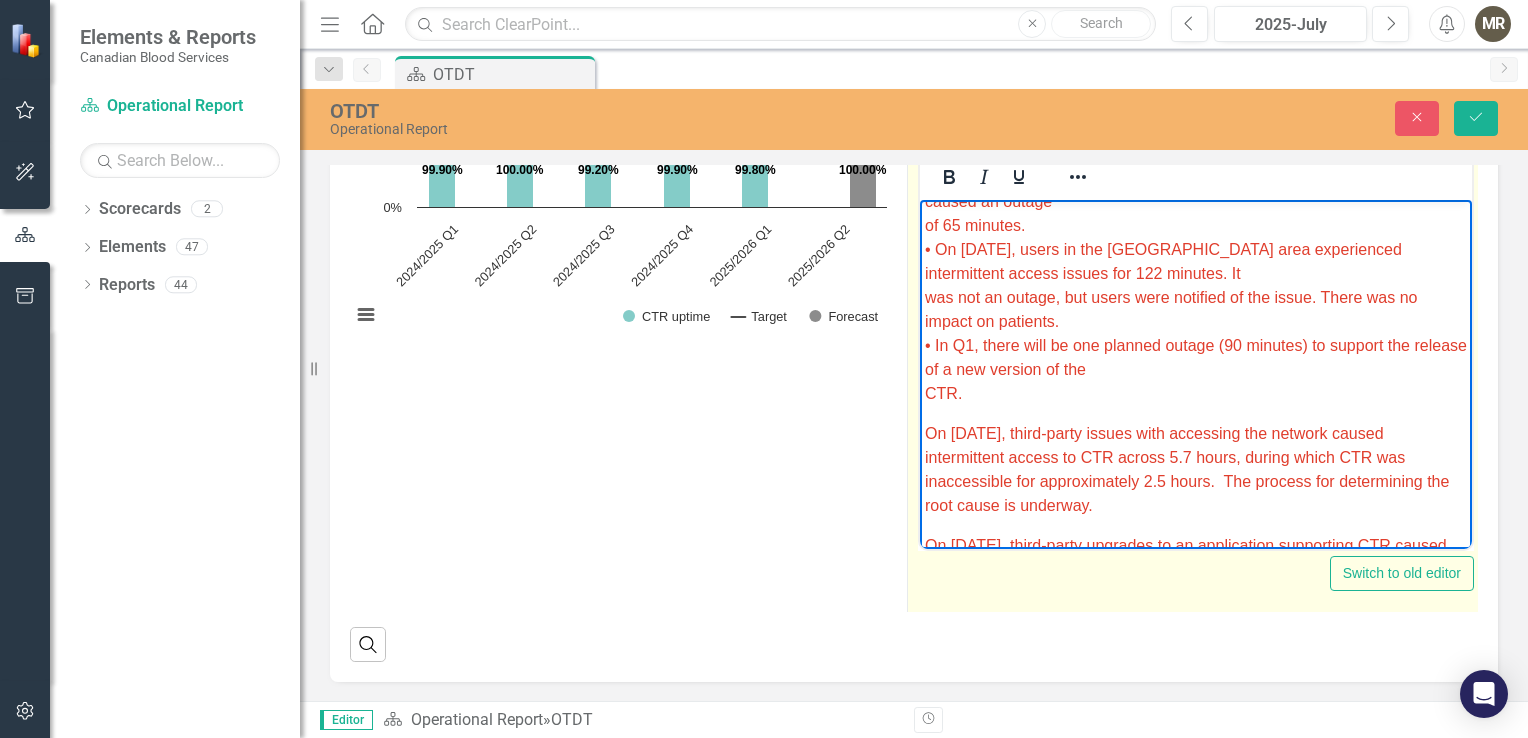 scroll, scrollTop: 336, scrollLeft: 0, axis: vertical 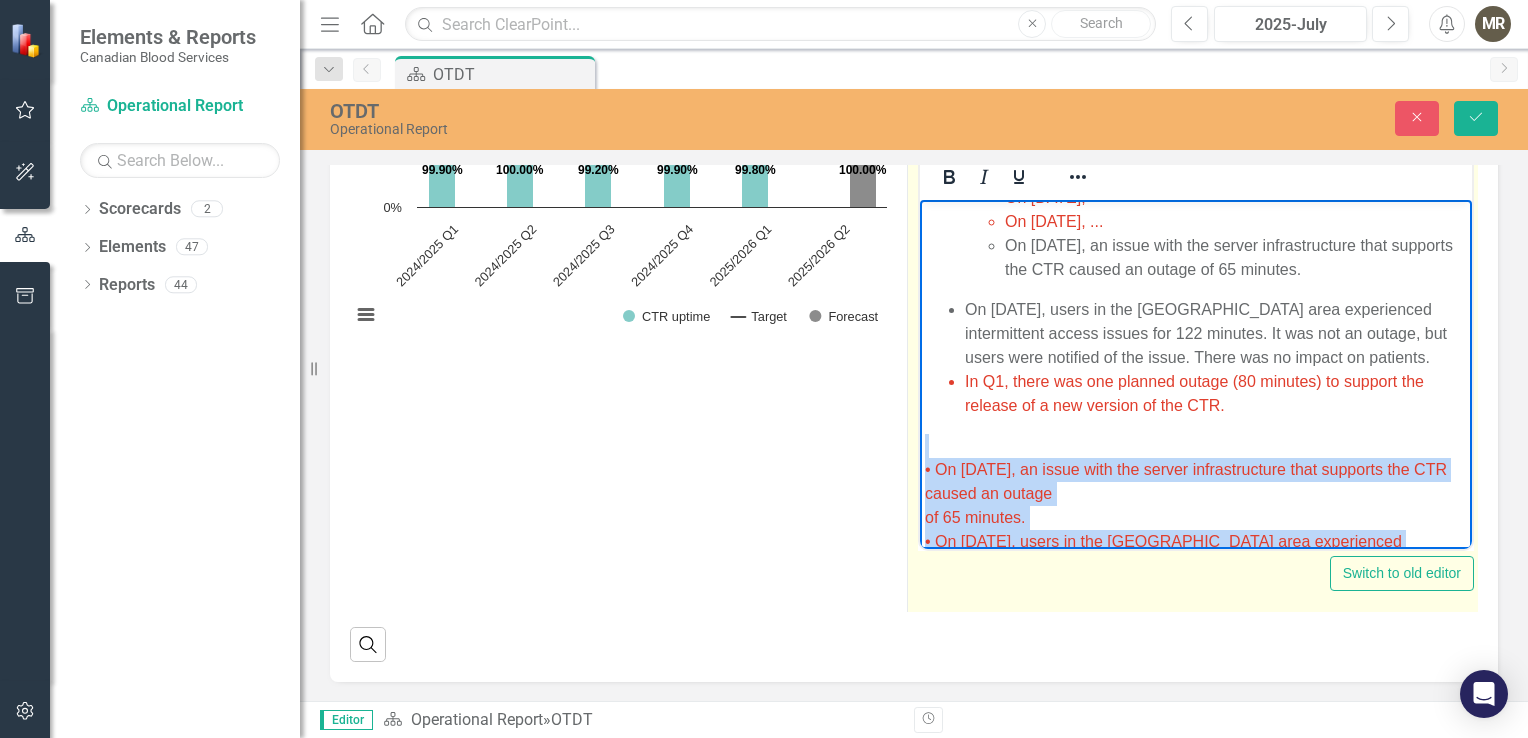 drag, startPoint x: 965, startPoint y: 414, endPoint x: 932, endPoint y: 471, distance: 65.863495 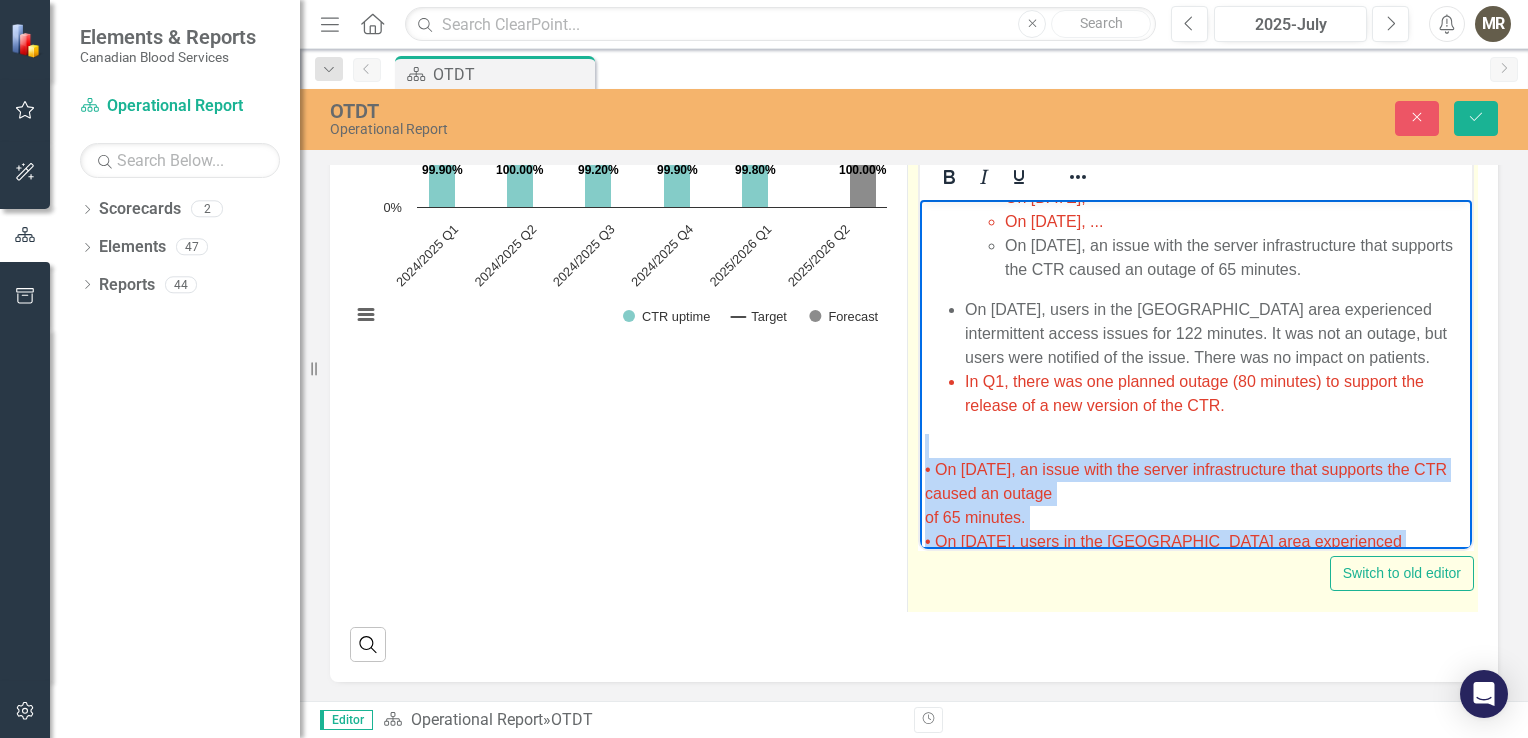 click on "• On [DATE], an issue with the server infrastructure that supports the CTR caused an outage  of 65 minutes. • On [DATE], users in the [GEOGRAPHIC_DATA] area experienced intermittent access issues for 122 minutes. It  was not an outage, but users were notified of the issue. There was no impact on patients.  • In Q1, there will be one planned outage (90 minutes) to support the release of a new version of the  CTR." at bounding box center (1196, 566) 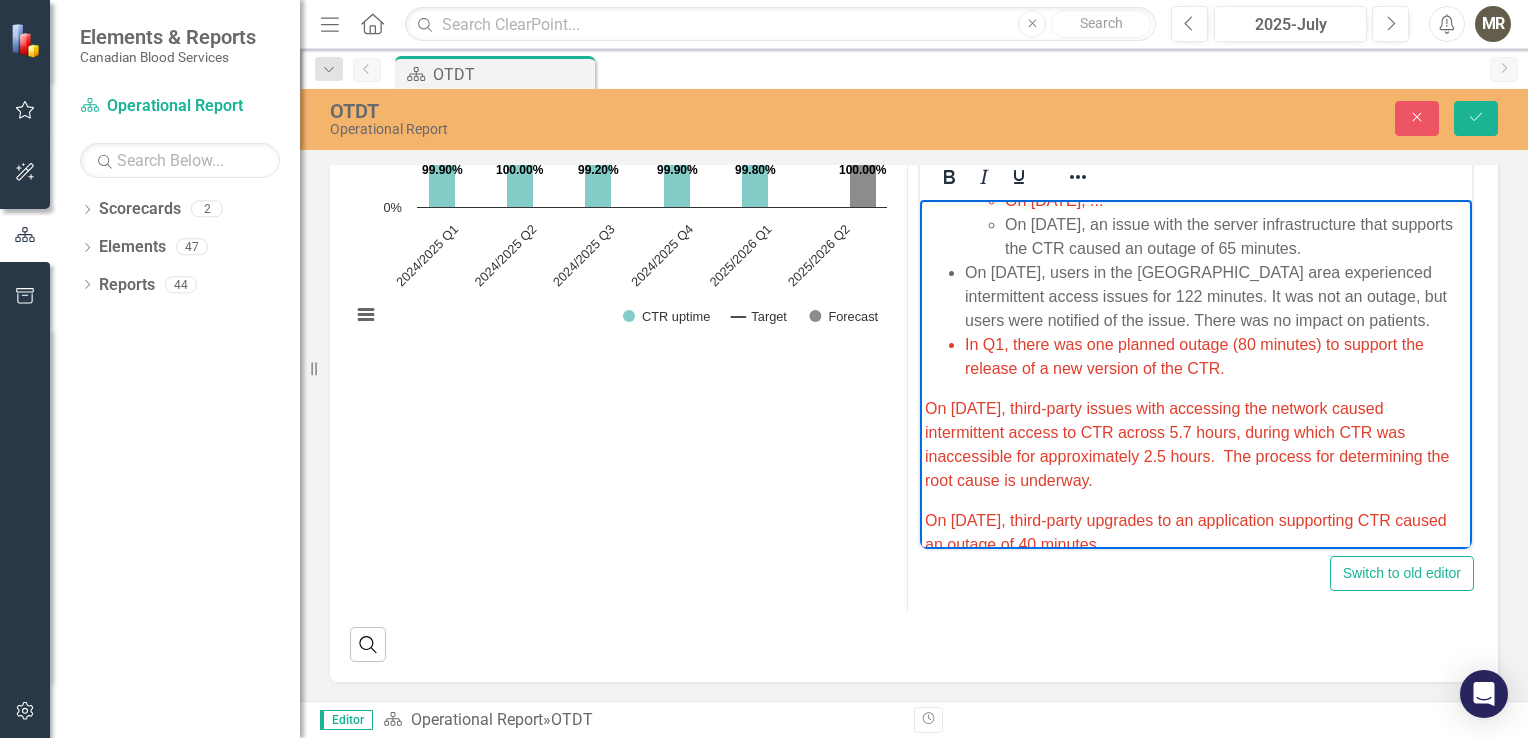 scroll, scrollTop: 100, scrollLeft: 0, axis: vertical 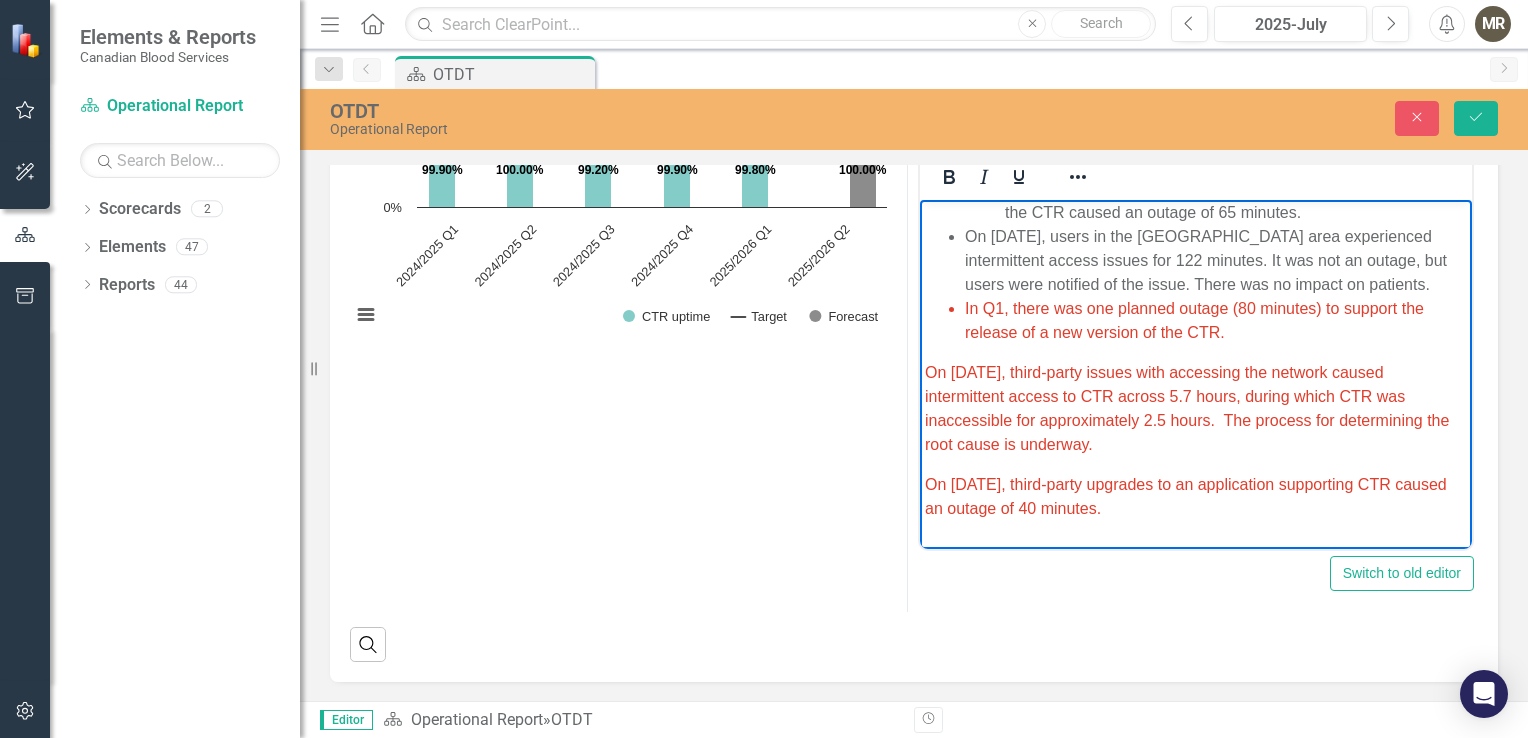 drag, startPoint x: 1178, startPoint y: 532, endPoint x: 922, endPoint y: 497, distance: 258.3815 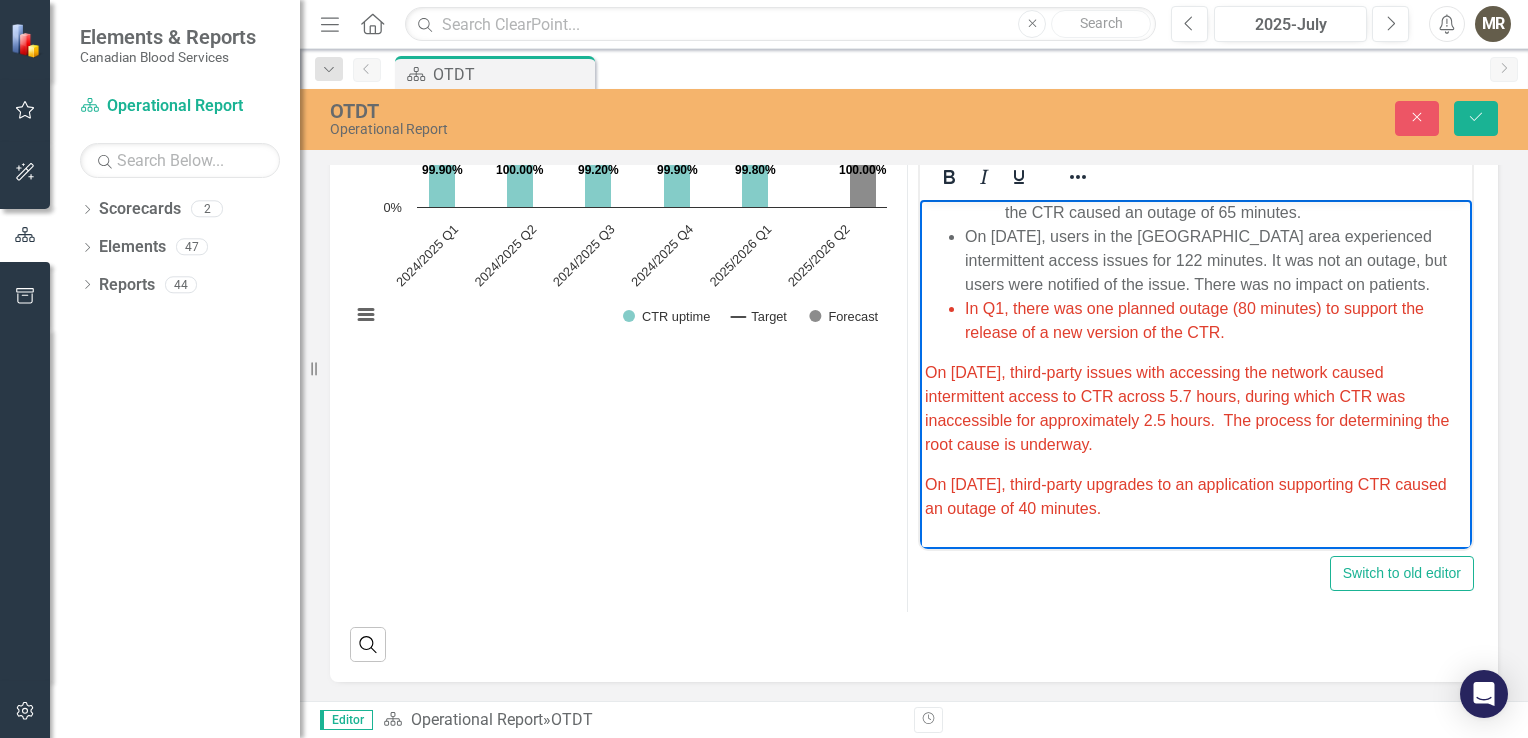 click on "There were two unplanned outages.  There was no impact on patients. On [DATE],  On [DATE], ... On [DATE], an issue with the server infrastructure that supports the CTR caused an outage of 65 minutes.  On [DATE], users in the [GEOGRAPHIC_DATA] area experienced intermittent access issues for 122 minutes. It was not an outage, but users were notified of the issue. There was no impact on patients. In Q1, there was one planned outage (80 minutes) to support the release of a new version of the CTR.  On [DATE], third-party issues with accessing the network caused i ntermittent access to CTR across 5.7 hours, during which CTR was inaccessible for approximately 2.5 hours.  The process for determining the root cause is underway.  On [DATE], third-party upgrades to an application supporting CTR caused an outage of 40 minutes." at bounding box center (1196, 333) 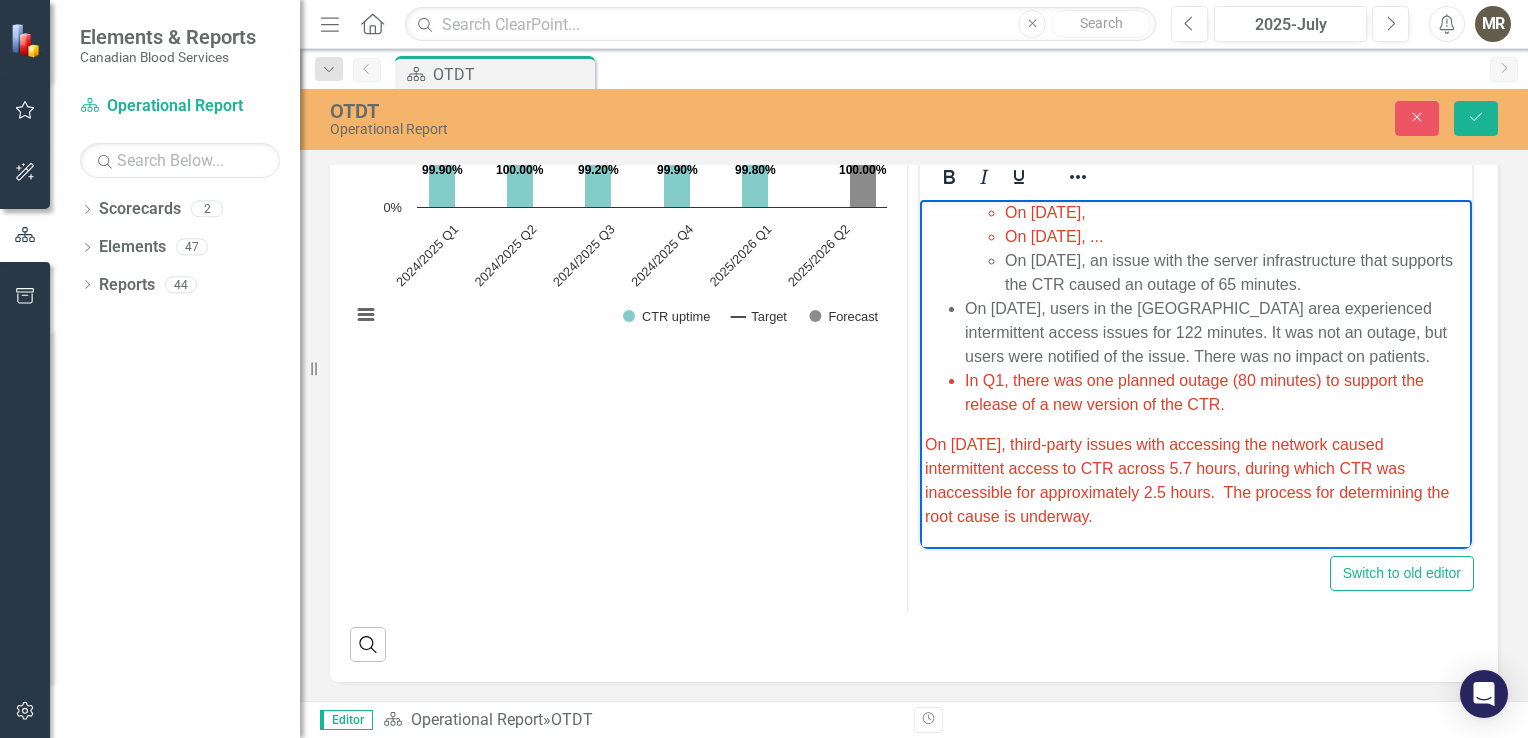 scroll, scrollTop: 0, scrollLeft: 0, axis: both 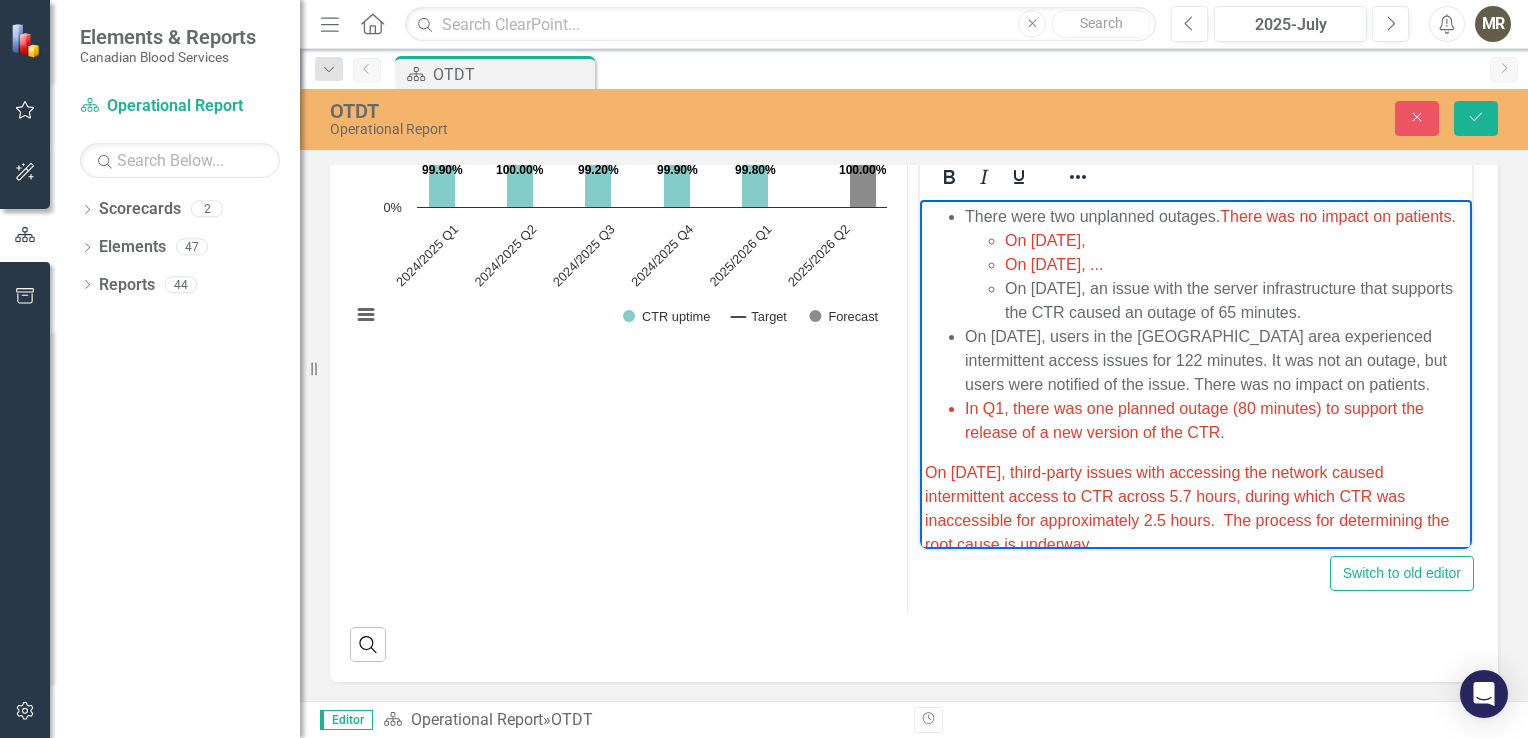 click on "On [DATE]," at bounding box center (1236, 241) 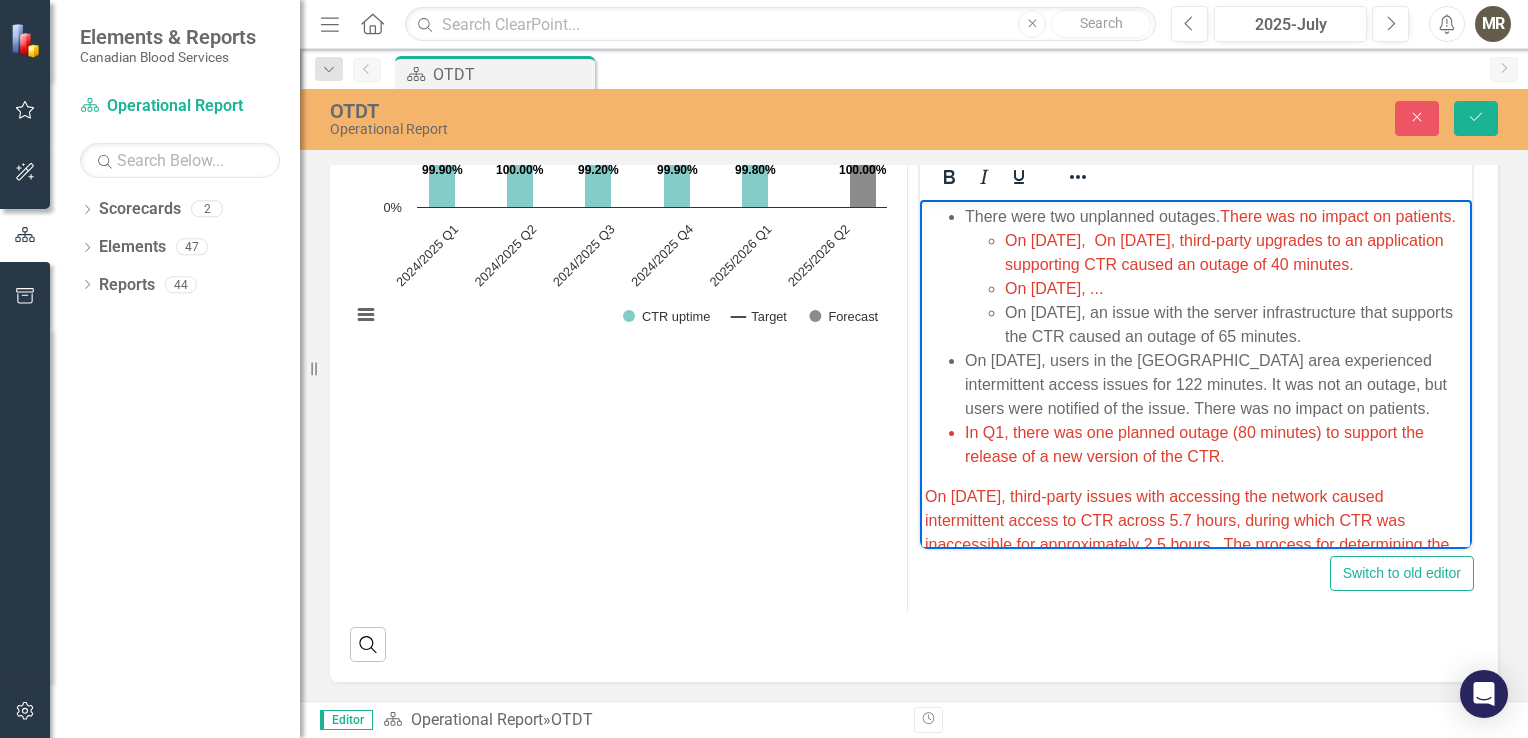 drag, startPoint x: 1132, startPoint y: 260, endPoint x: 1213, endPoint y: 298, distance: 89.470665 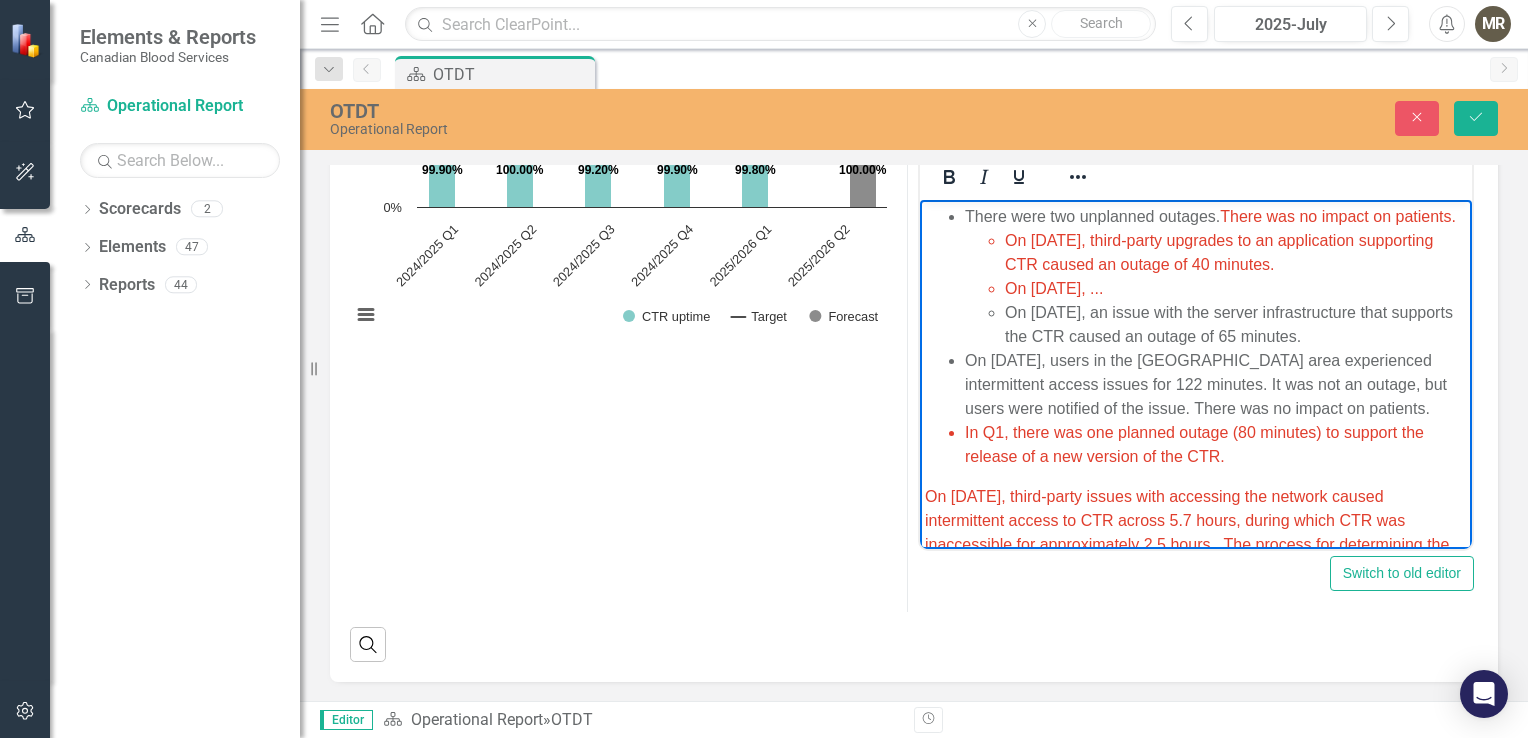 drag, startPoint x: 1356, startPoint y: 288, endPoint x: 1004, endPoint y: 266, distance: 352.68683 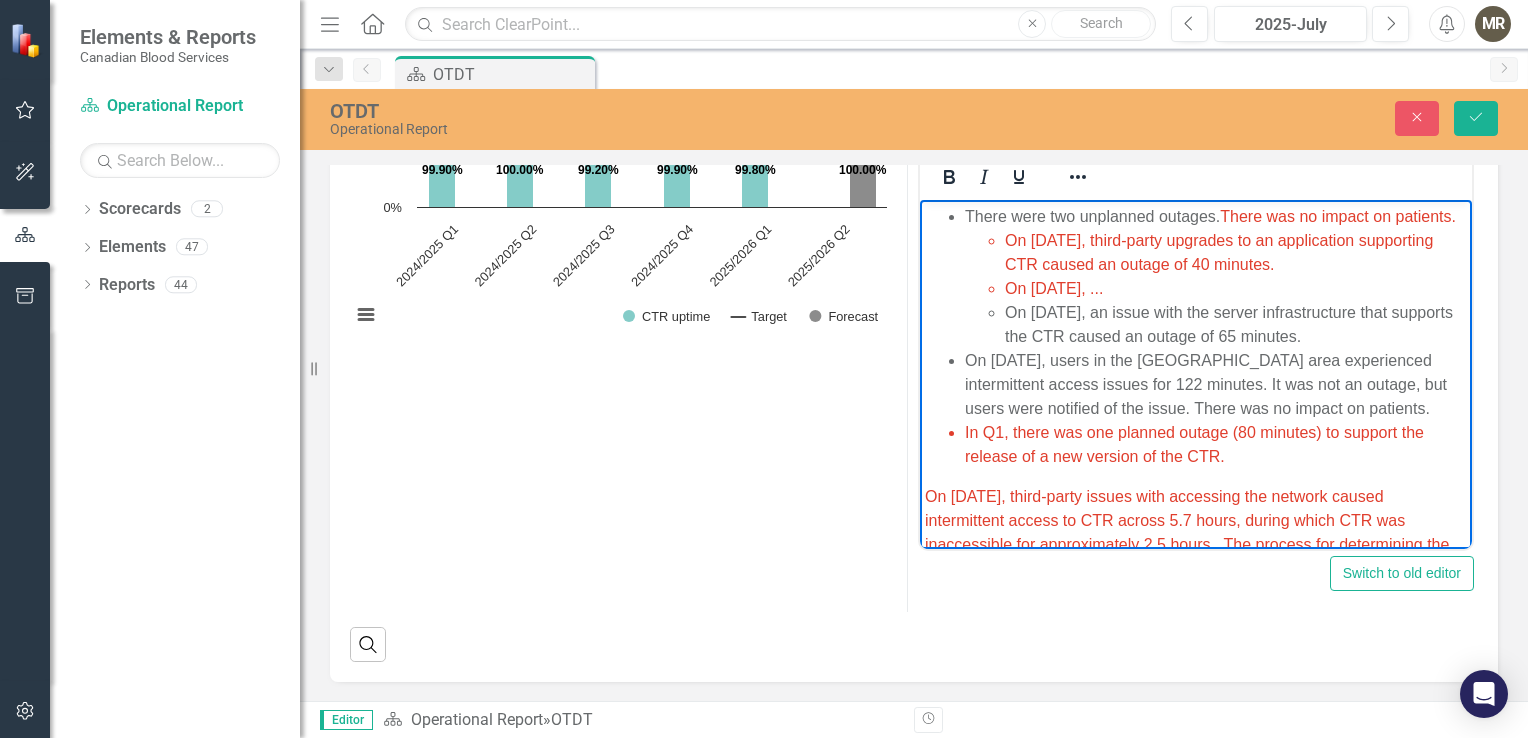 click on "On [DATE], third-party upgrades to an application supporting CTR caused an outage of 40 minutes." at bounding box center (1236, 253) 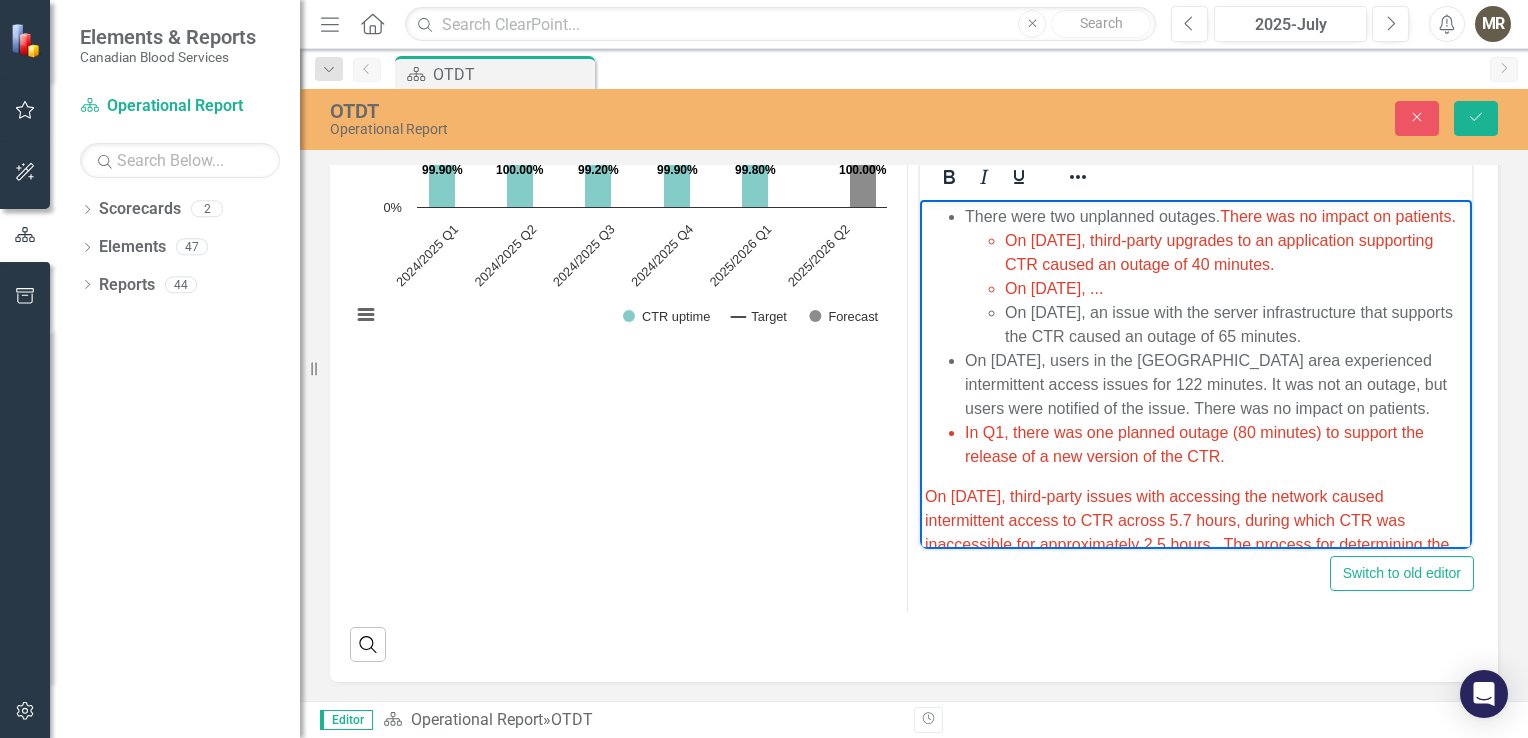drag, startPoint x: 1032, startPoint y: 265, endPoint x: 1037, endPoint y: 299, distance: 34.36568 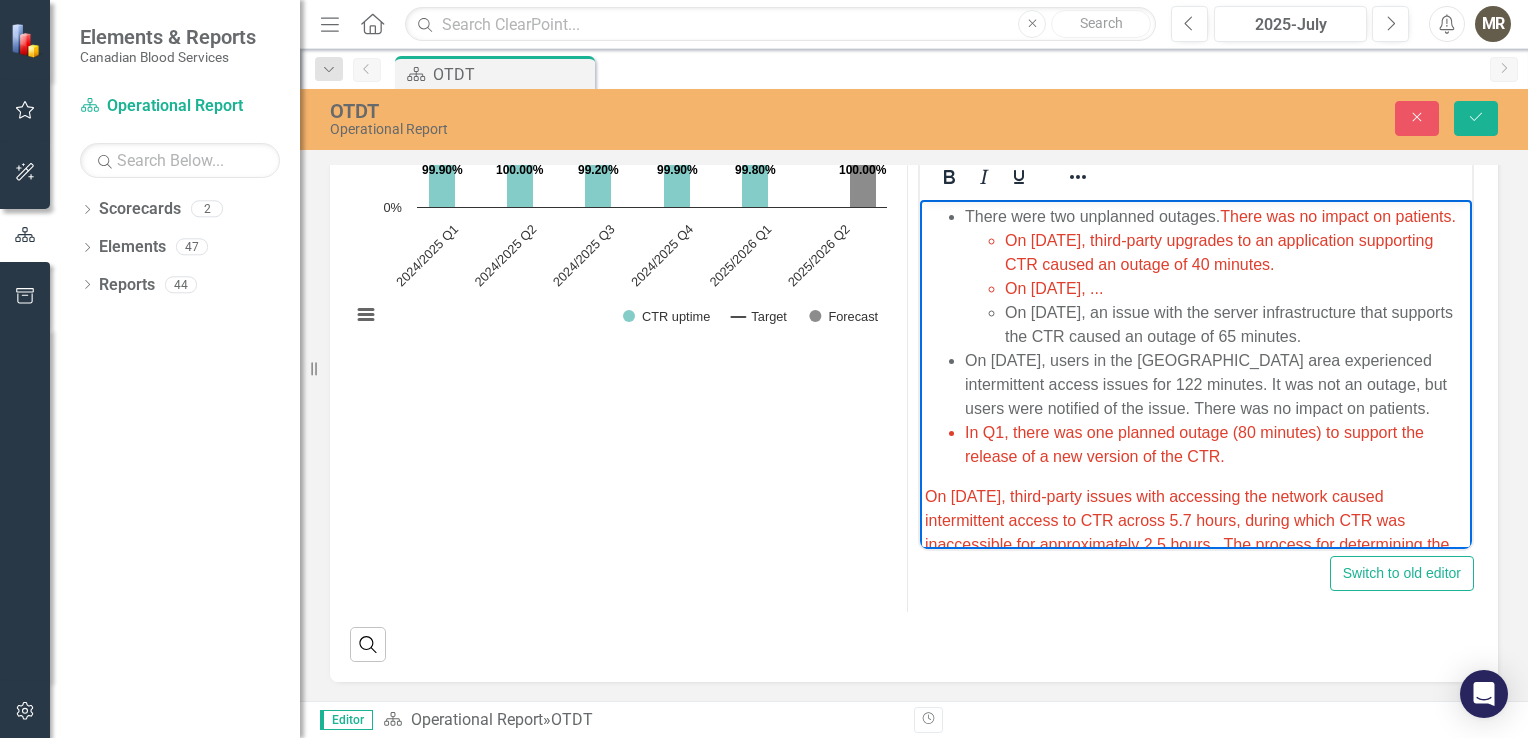 drag, startPoint x: 1368, startPoint y: 291, endPoint x: 999, endPoint y: 261, distance: 370.2175 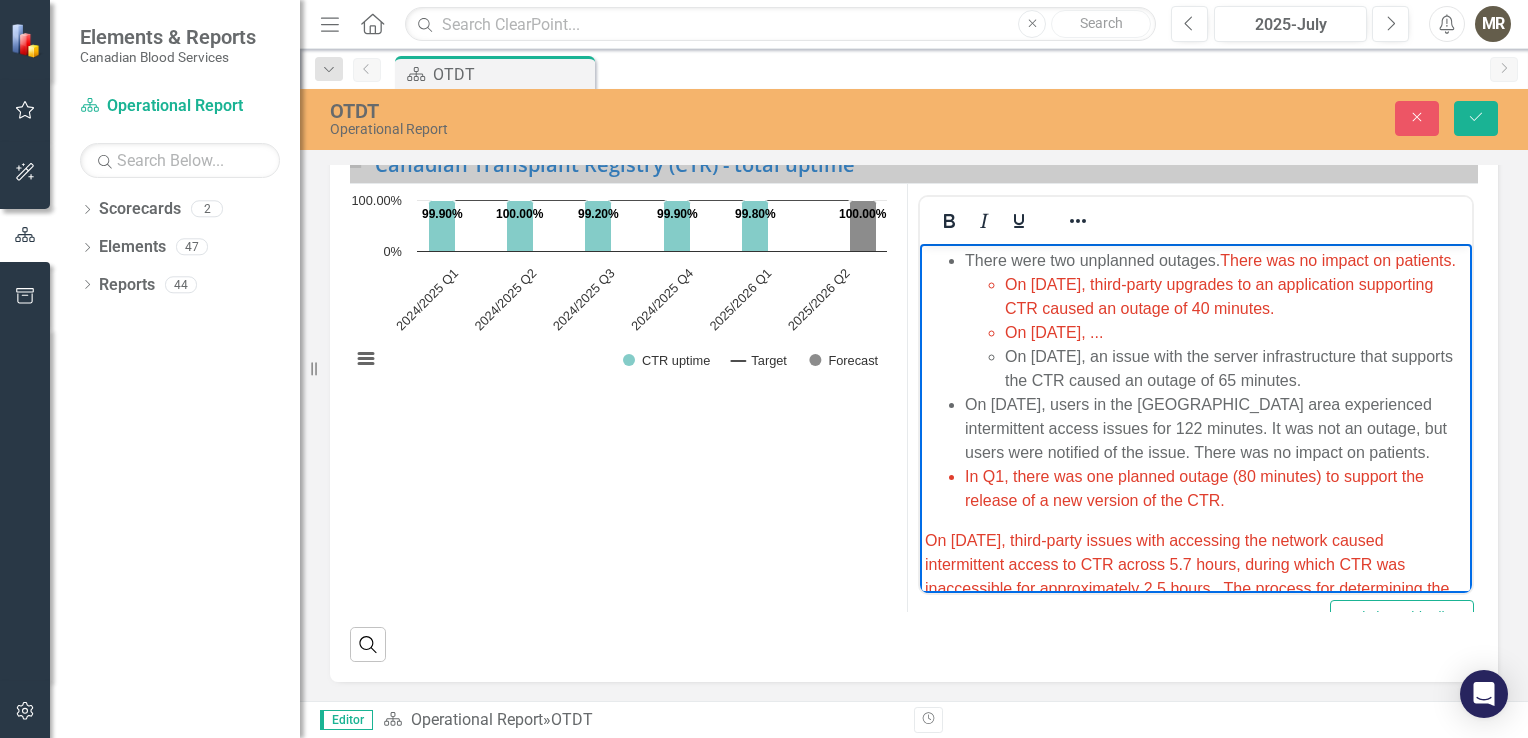 scroll, scrollTop: 748, scrollLeft: 20, axis: both 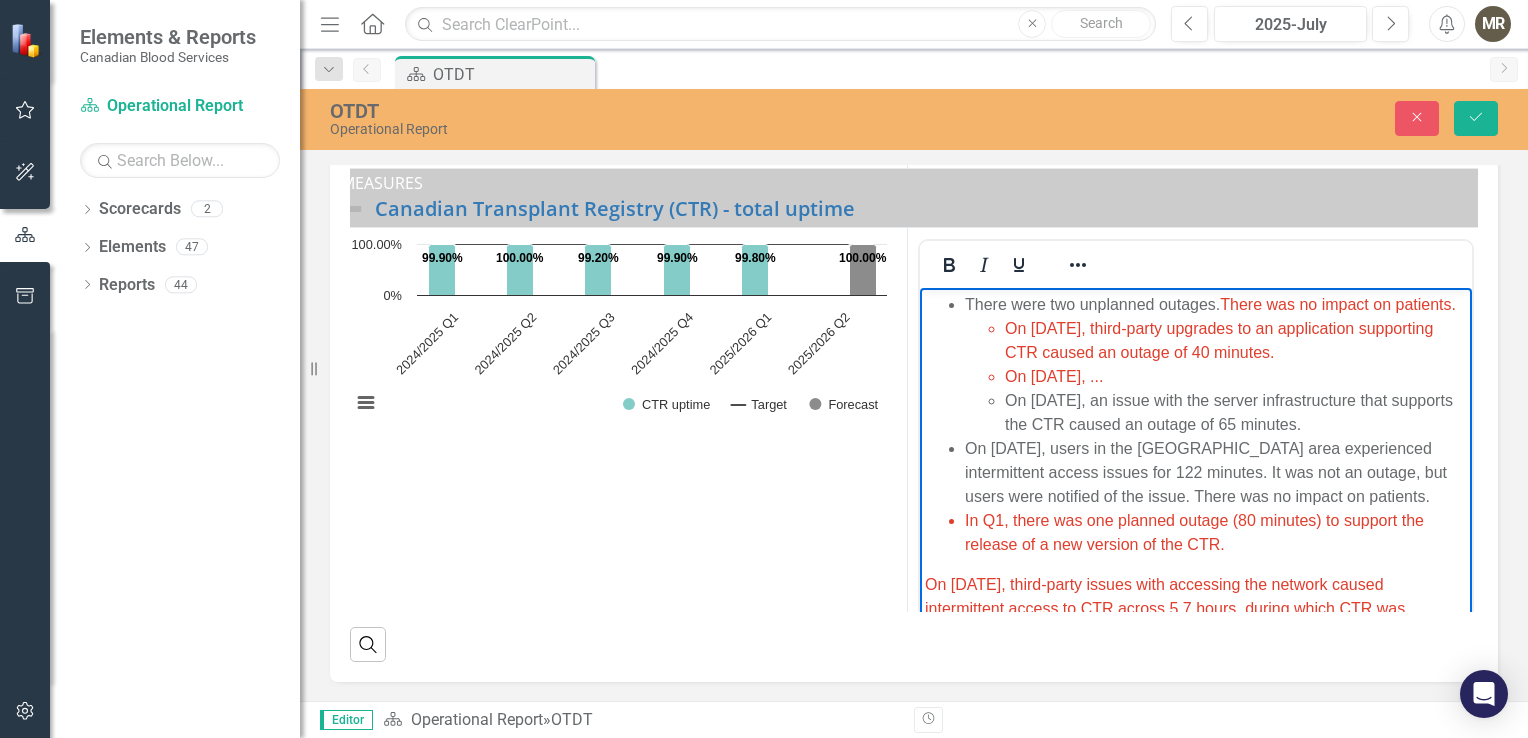 drag, startPoint x: 1363, startPoint y: 376, endPoint x: 999, endPoint y: 344, distance: 365.4039 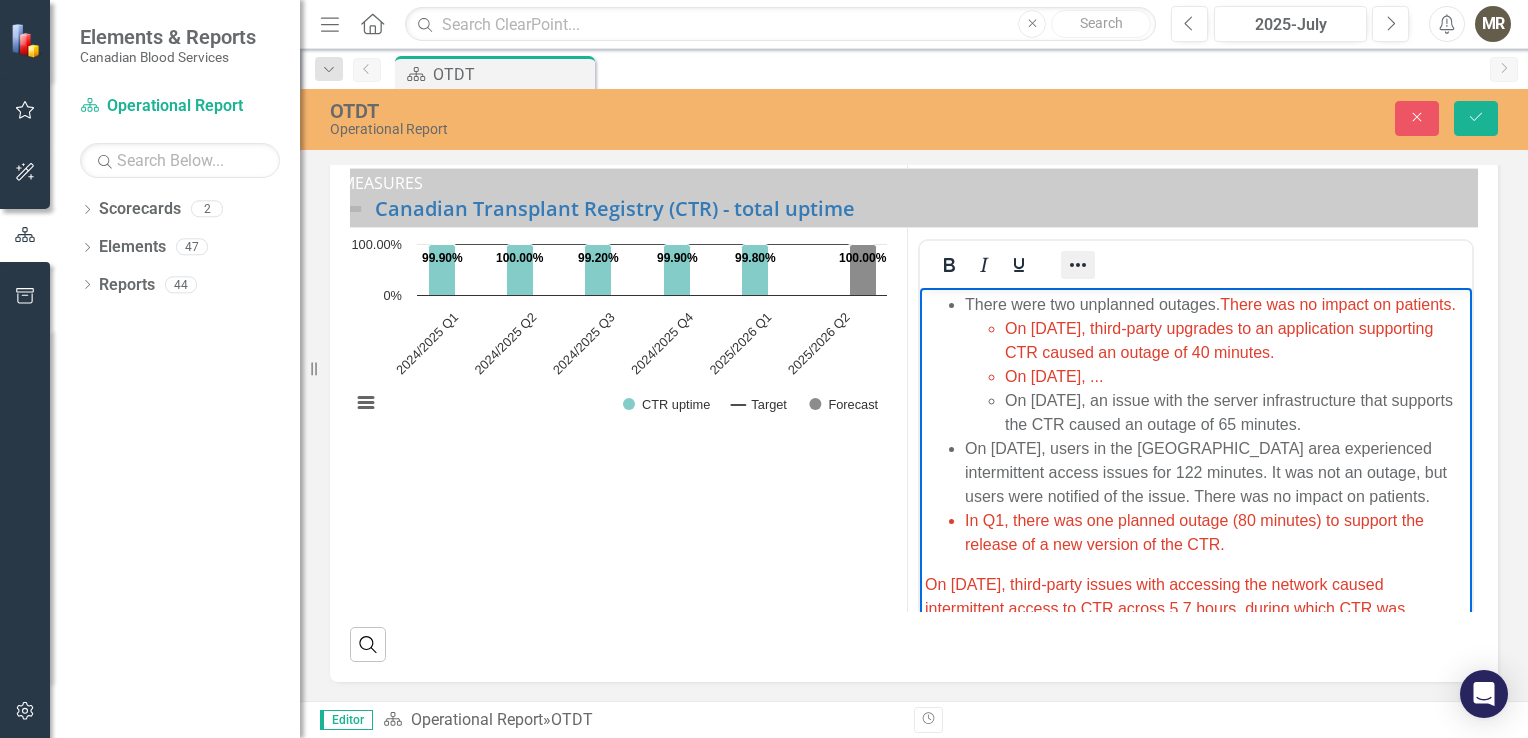 click 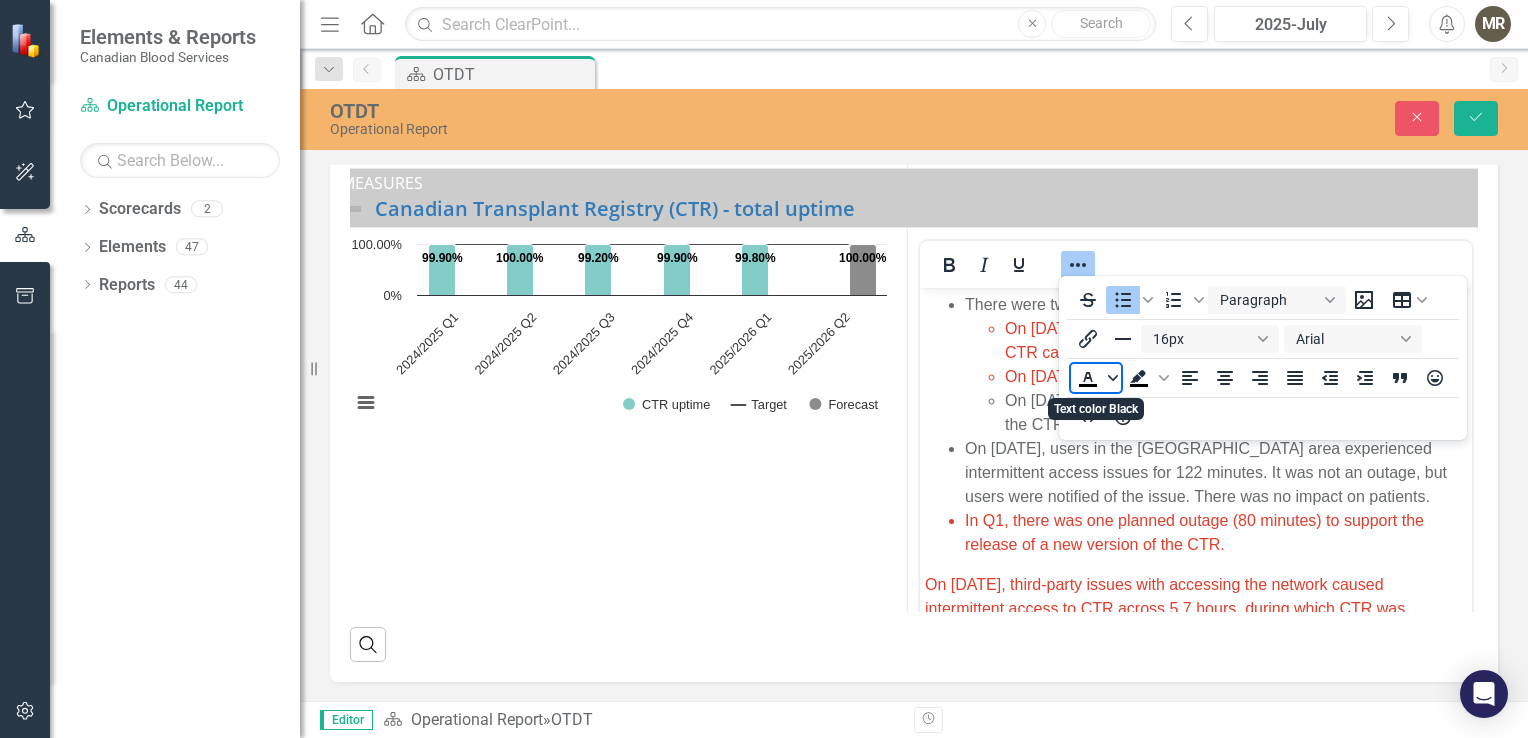 click 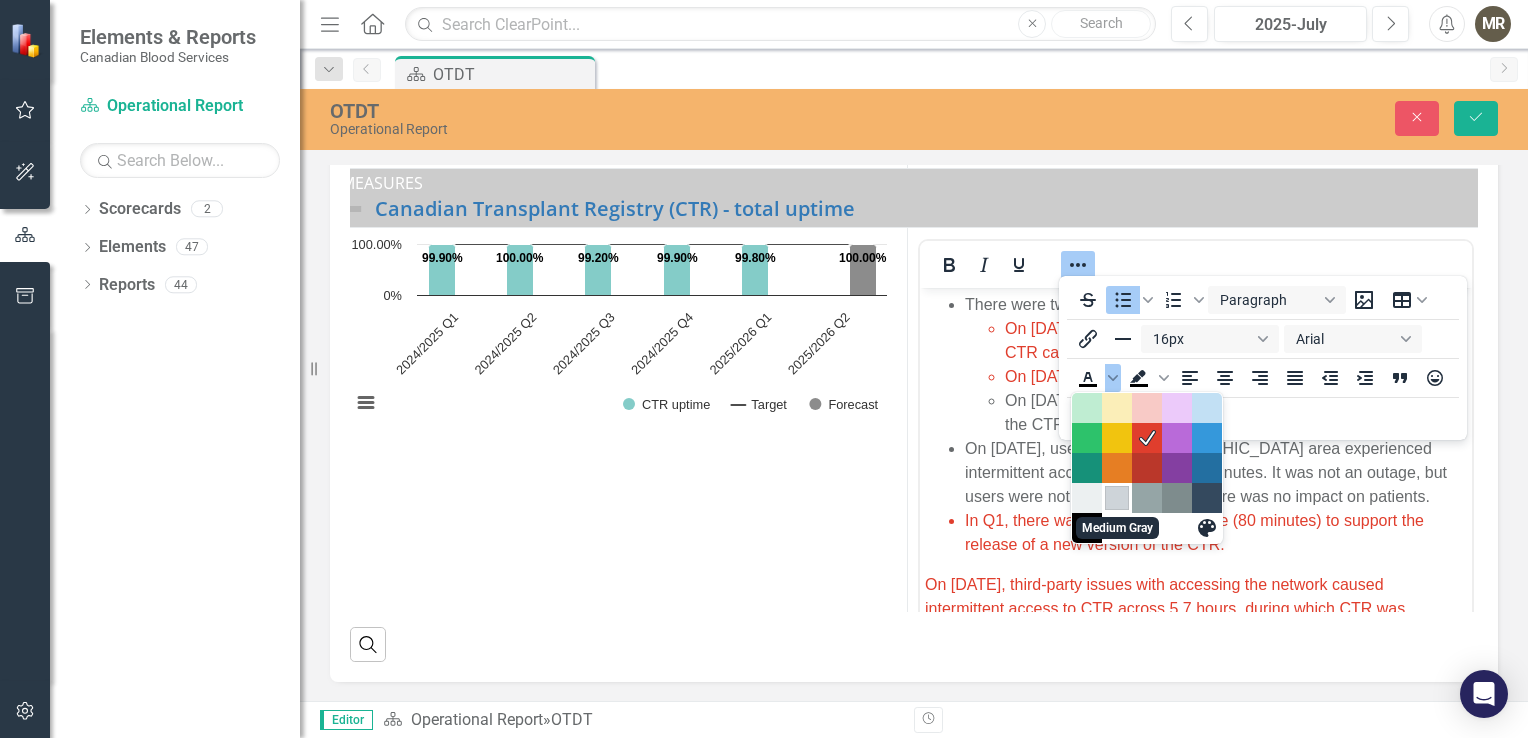 drag, startPoint x: 1124, startPoint y: 497, endPoint x: 219, endPoint y: 207, distance: 950.3289 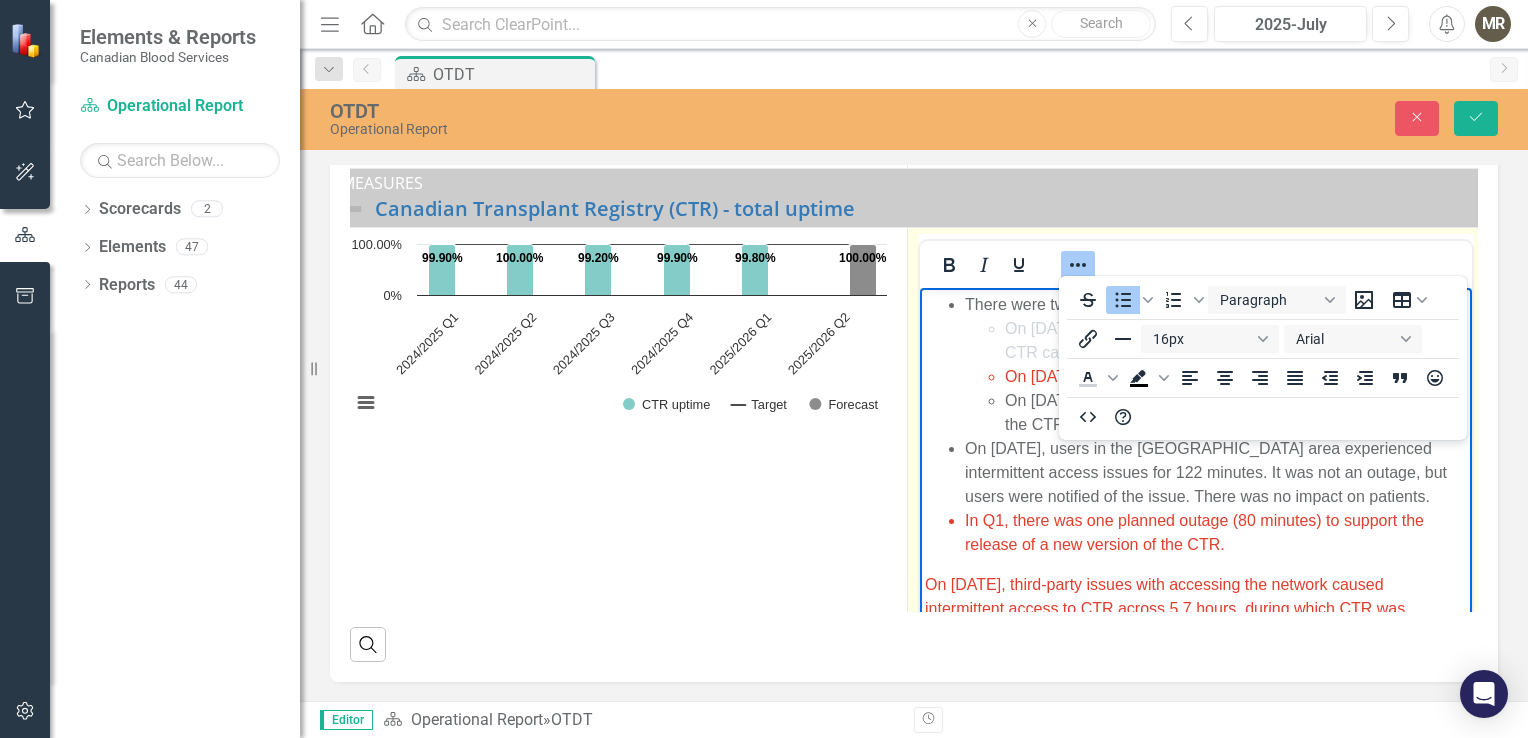 click on "On [DATE], users in the [GEOGRAPHIC_DATA] area experienced intermittent access issues for 122 minutes. It was not an outage, but users were notified of the issue. There was no impact on patients." at bounding box center (1216, 473) 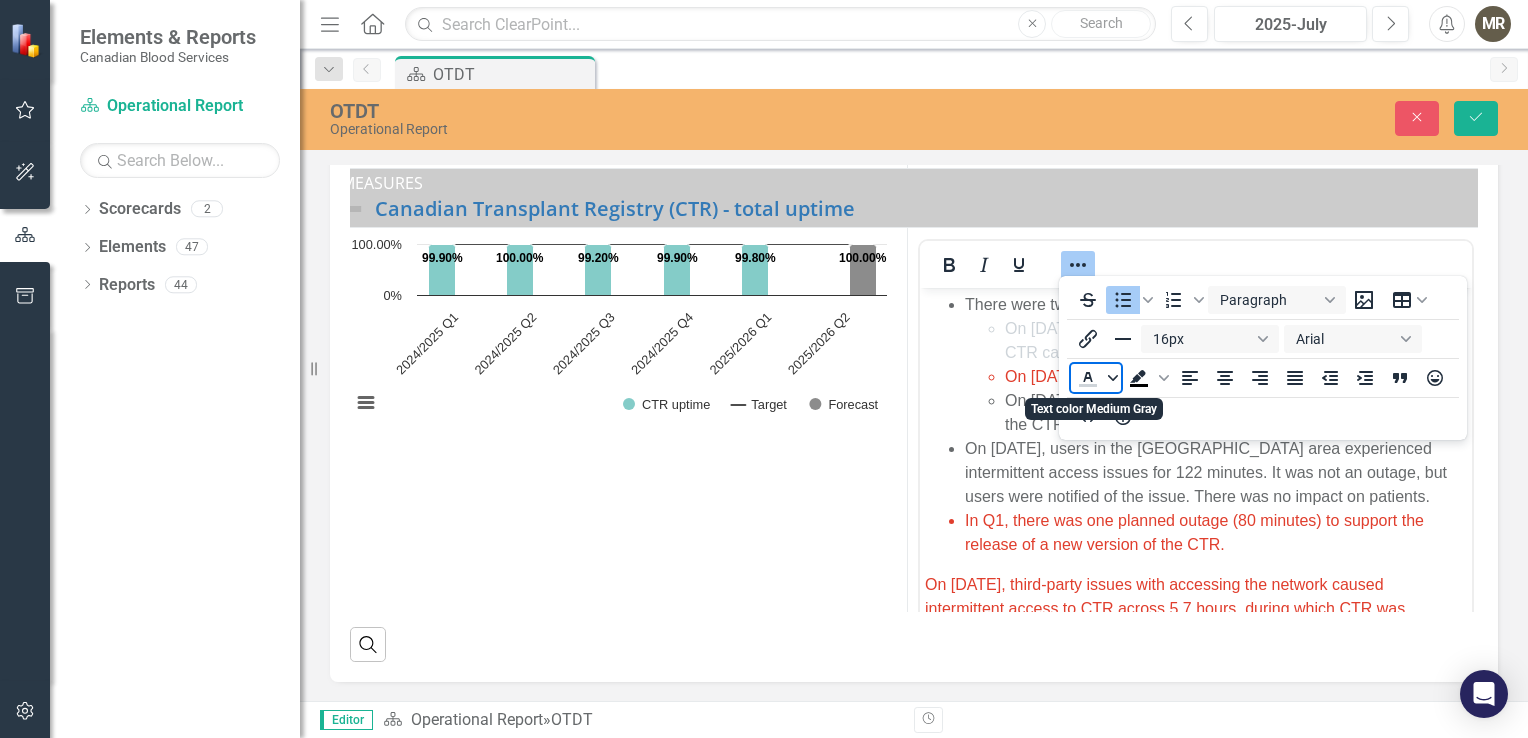 click at bounding box center [1113, 378] 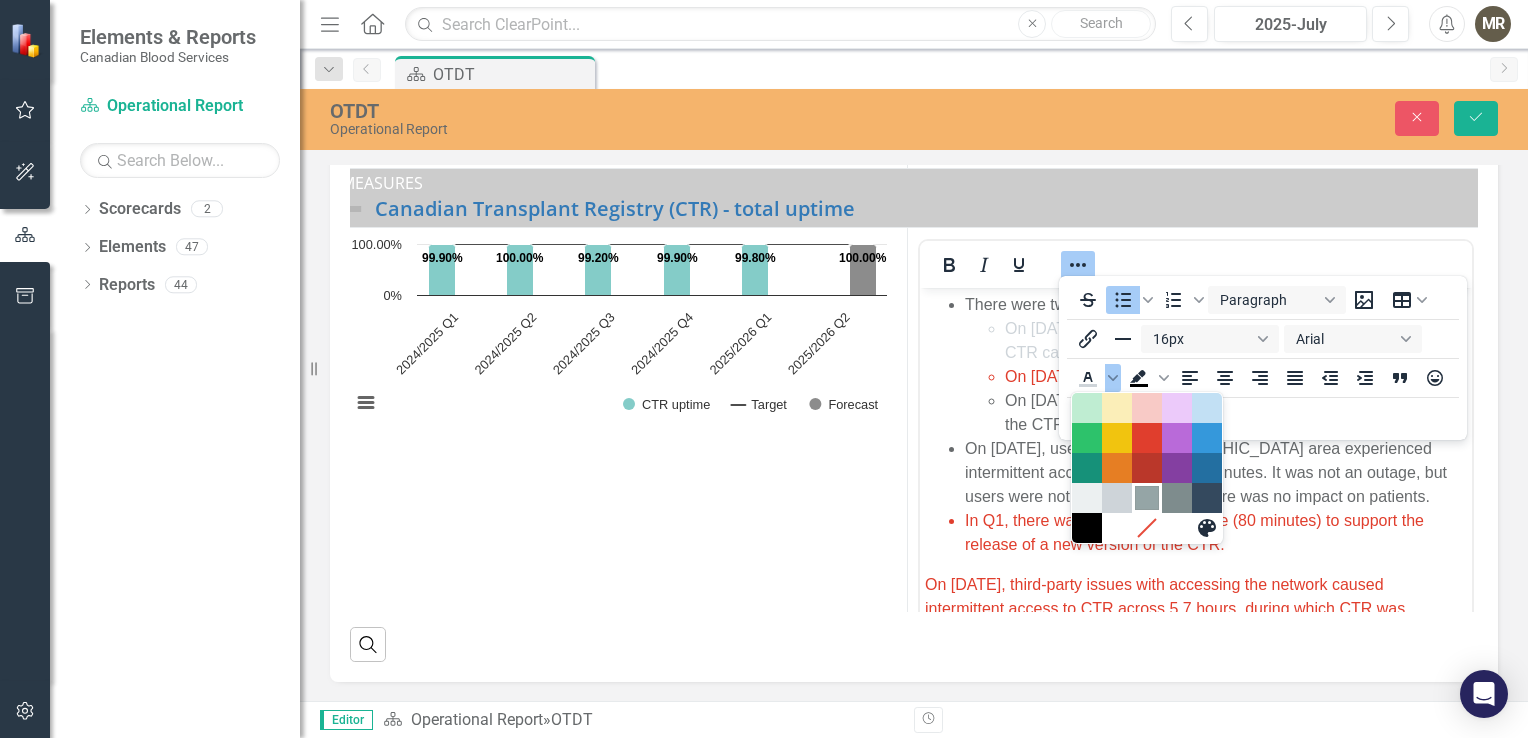 click at bounding box center (1147, 498) 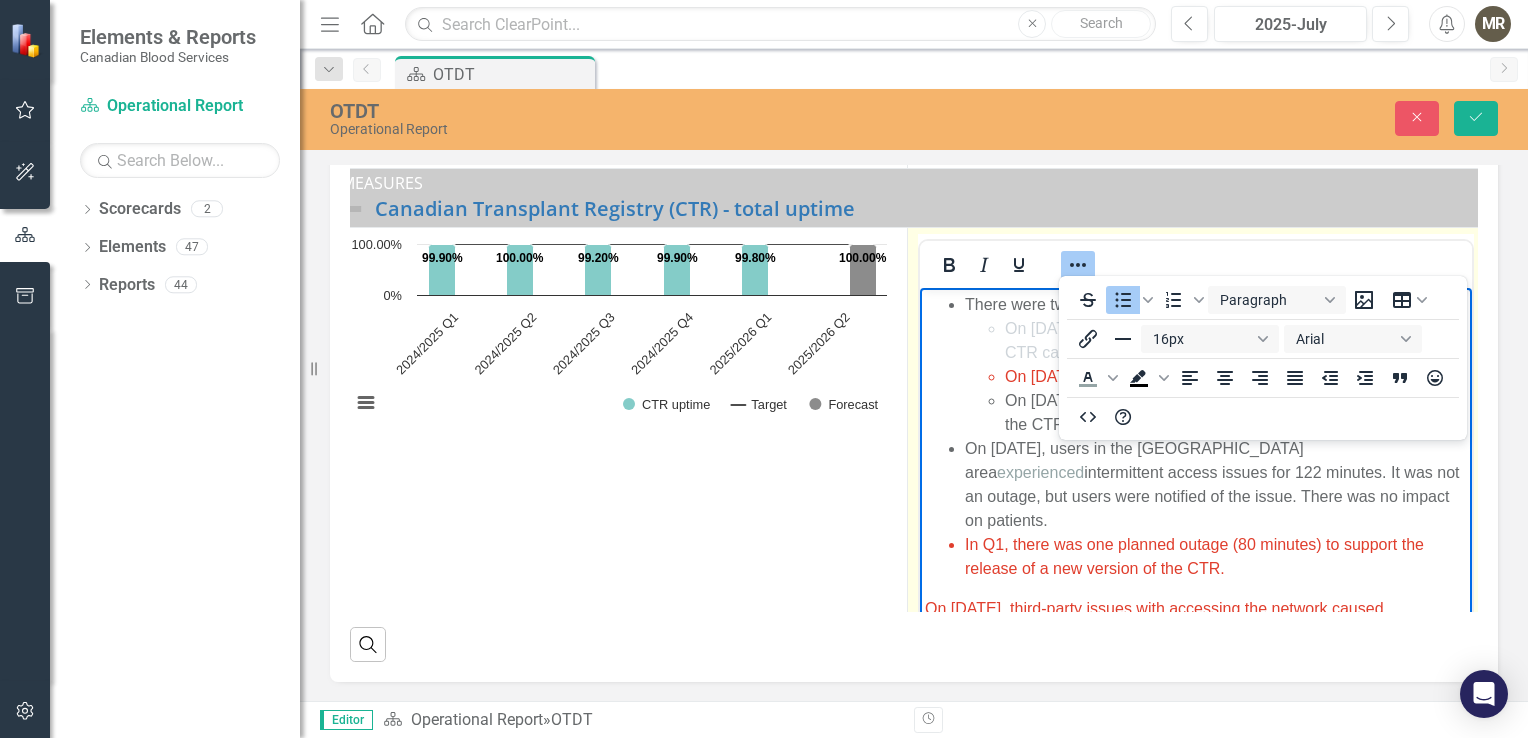 click on "On [DATE], users in the [GEOGRAPHIC_DATA] area  experienced  intermittent access issues for 122 minutes. It was not an outage, but users were notified of the issue. There was no impact on patients." at bounding box center [1216, 485] 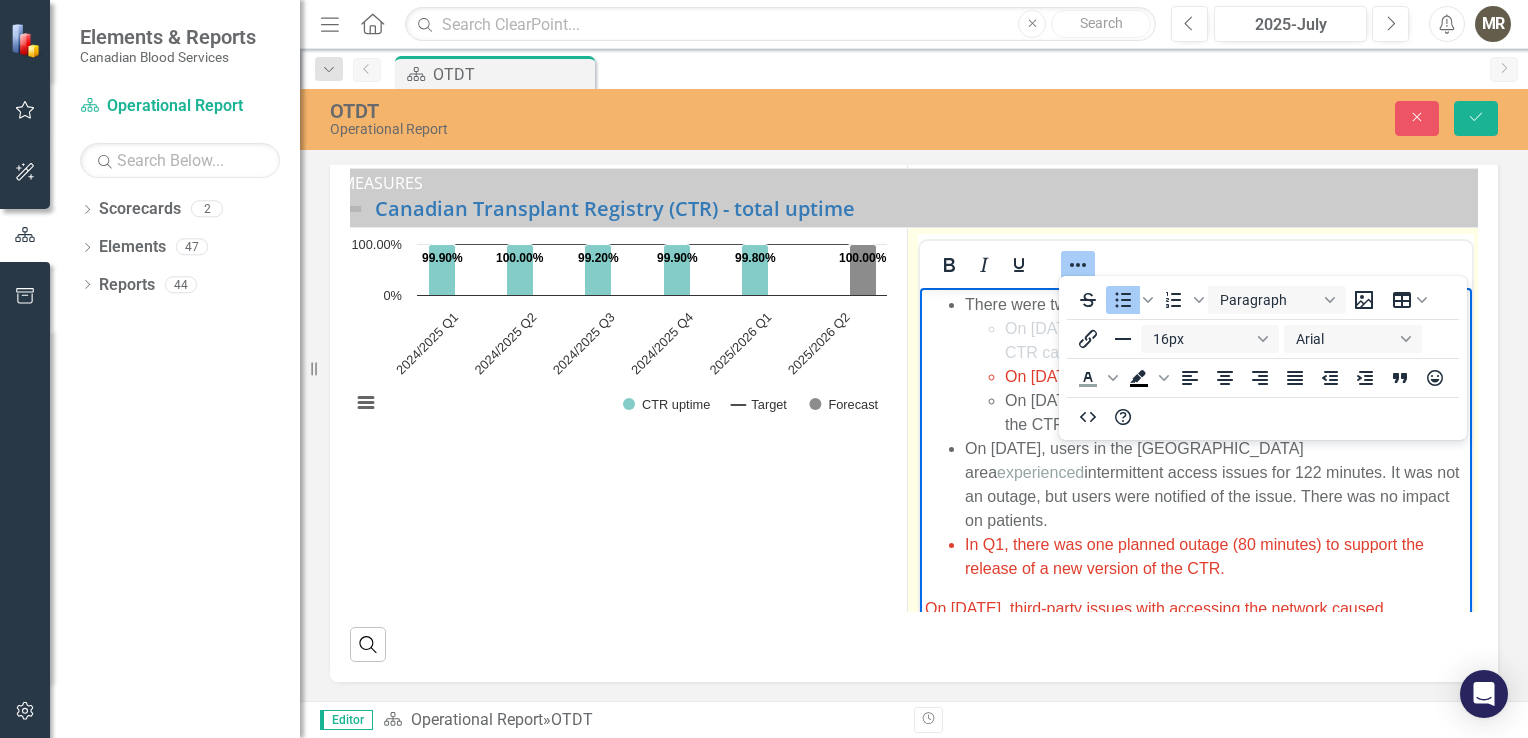 click on "On [DATE], third-party upgrades to an application supporting CTR caused an outage of 40 minutes." at bounding box center [1236, 341] 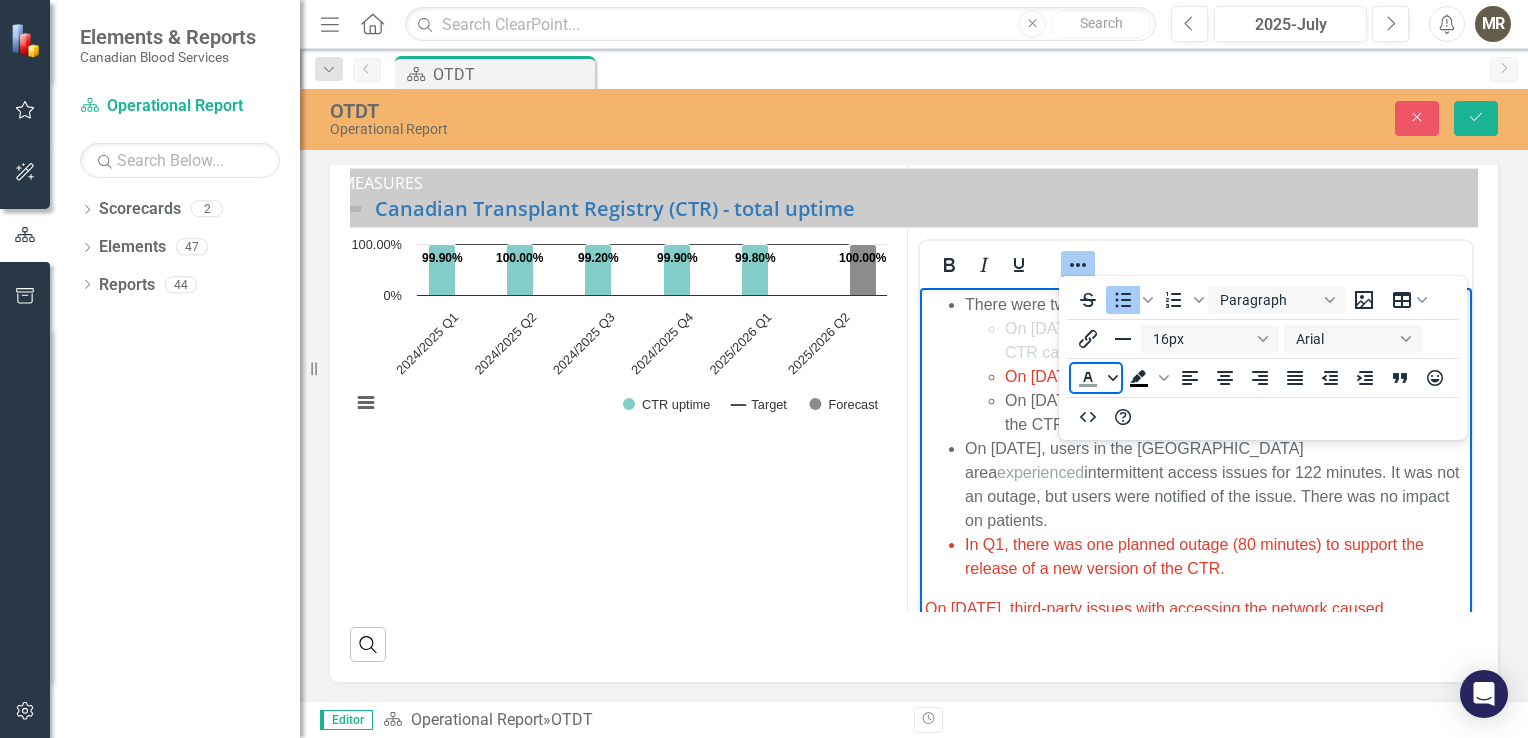 click at bounding box center [1113, 378] 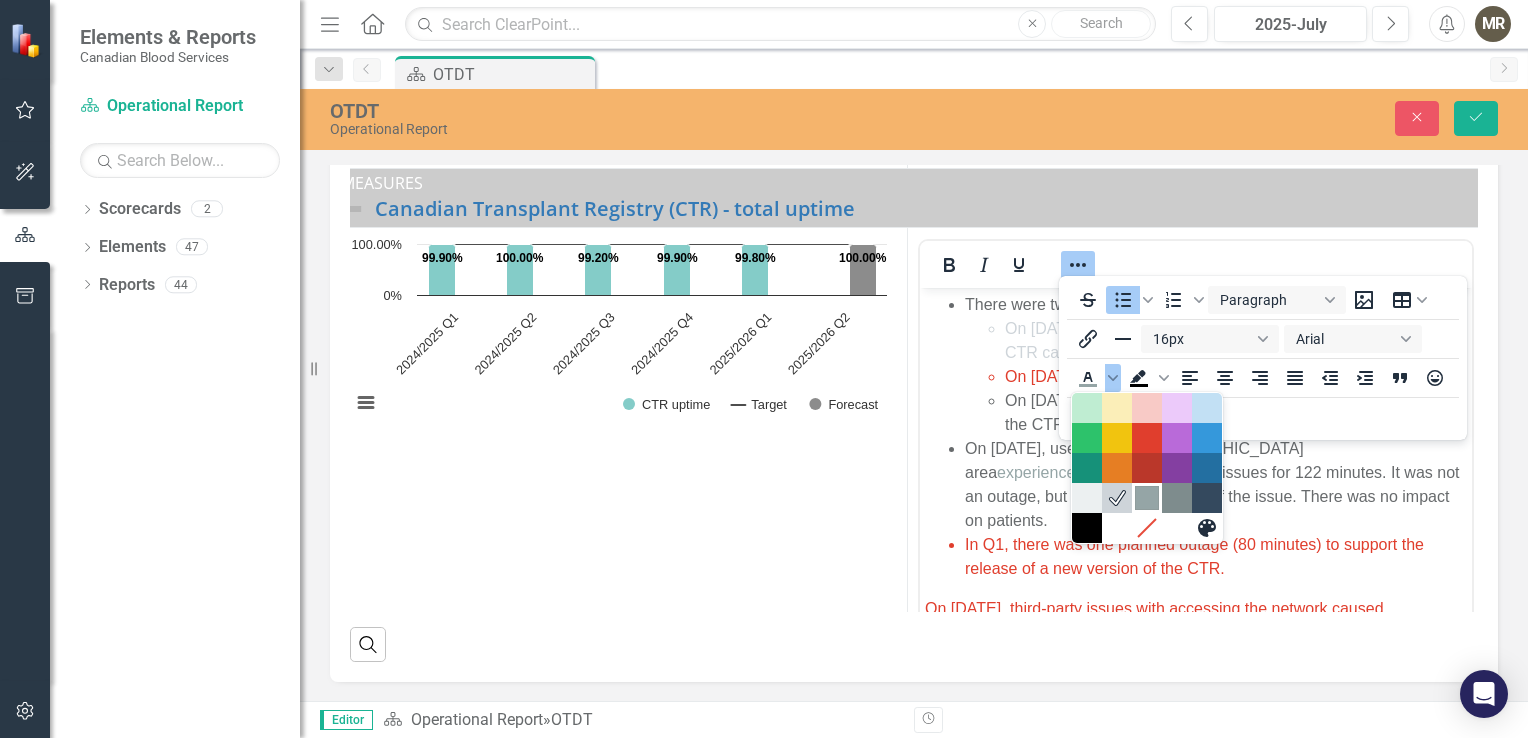 click at bounding box center (1147, 498) 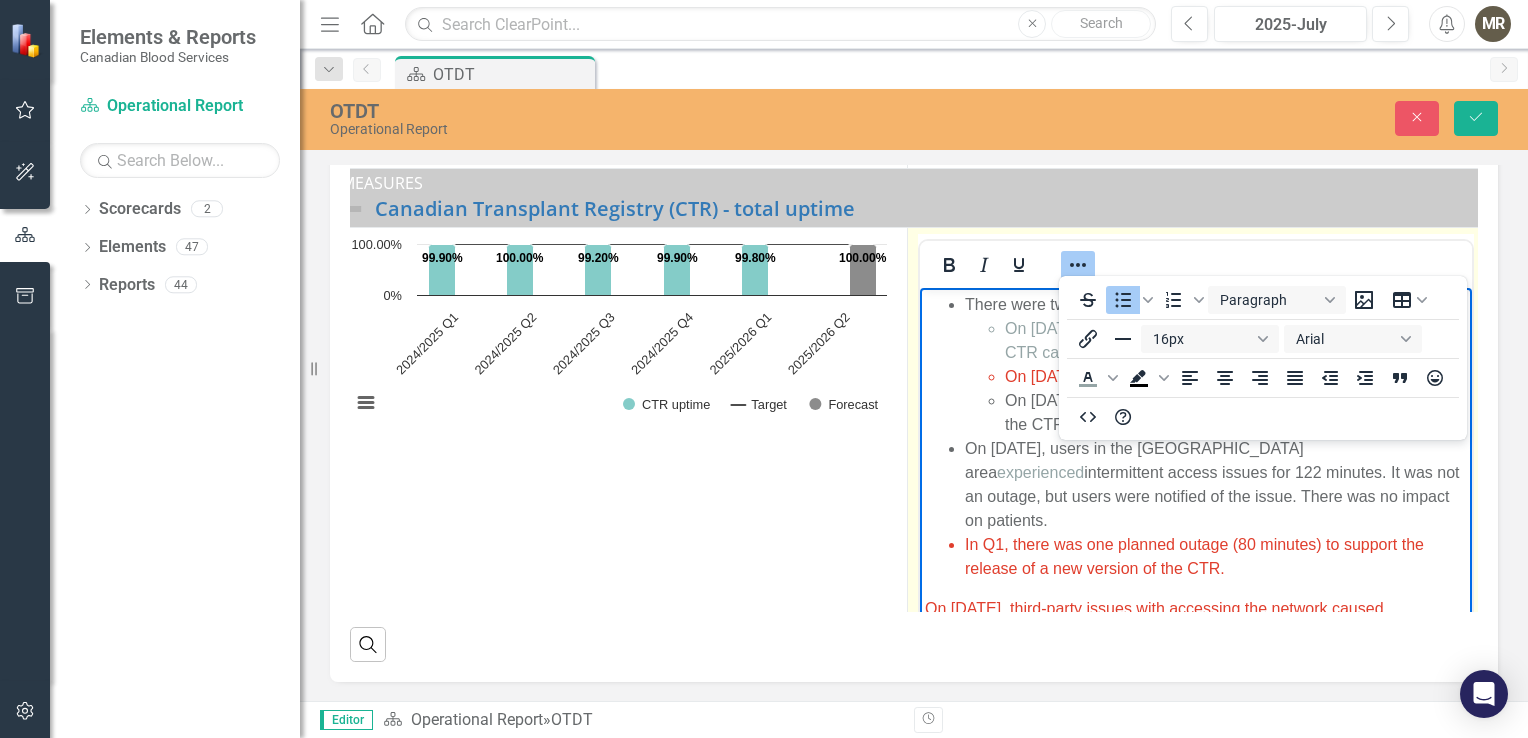 click on "On [DATE], an issue with the server infrastructure that supports the CTR caused an outage of 65 minutes." at bounding box center (1236, 413) 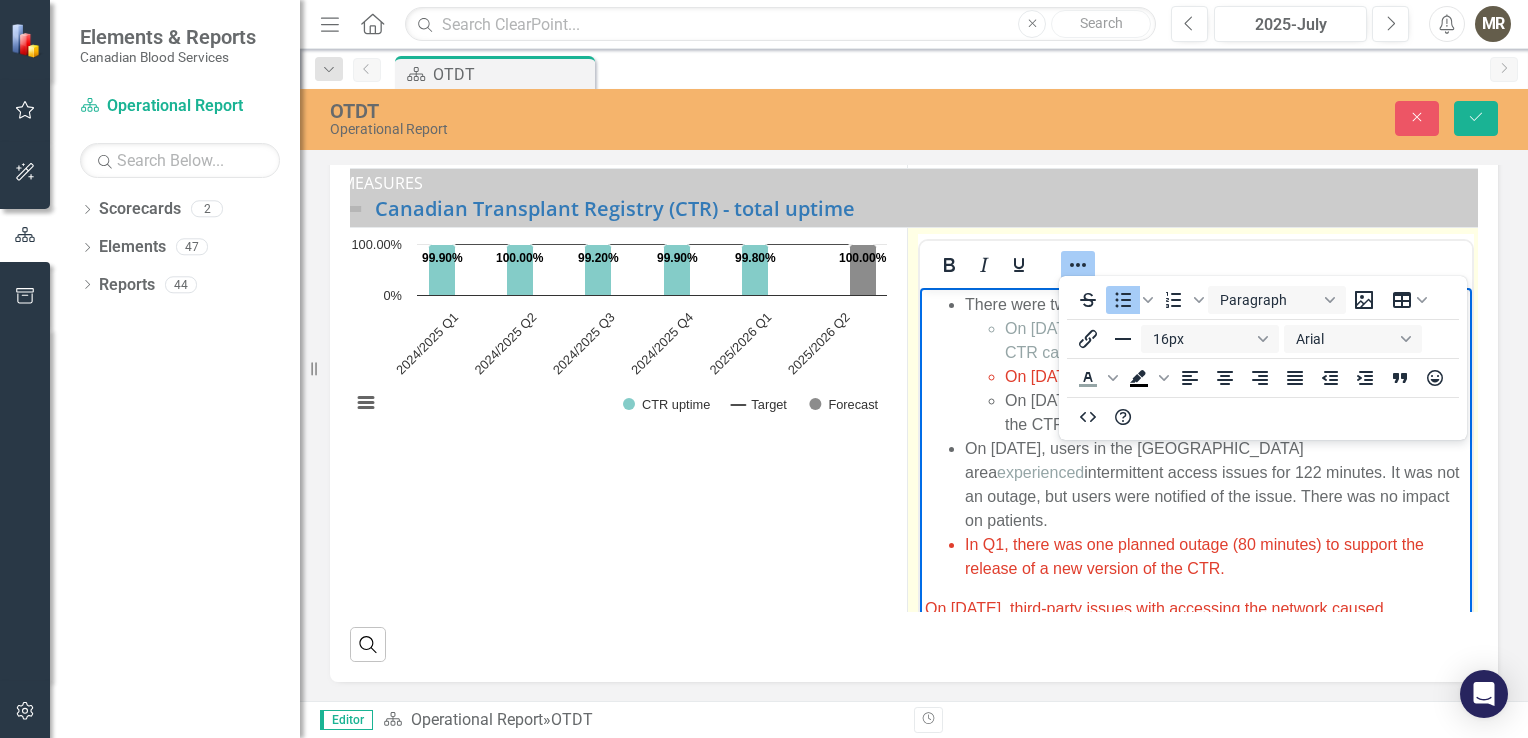 click on "On [DATE], third-party upgrades to an application supporting CTR caused an outage of 40 minutes." at bounding box center (1236, 341) 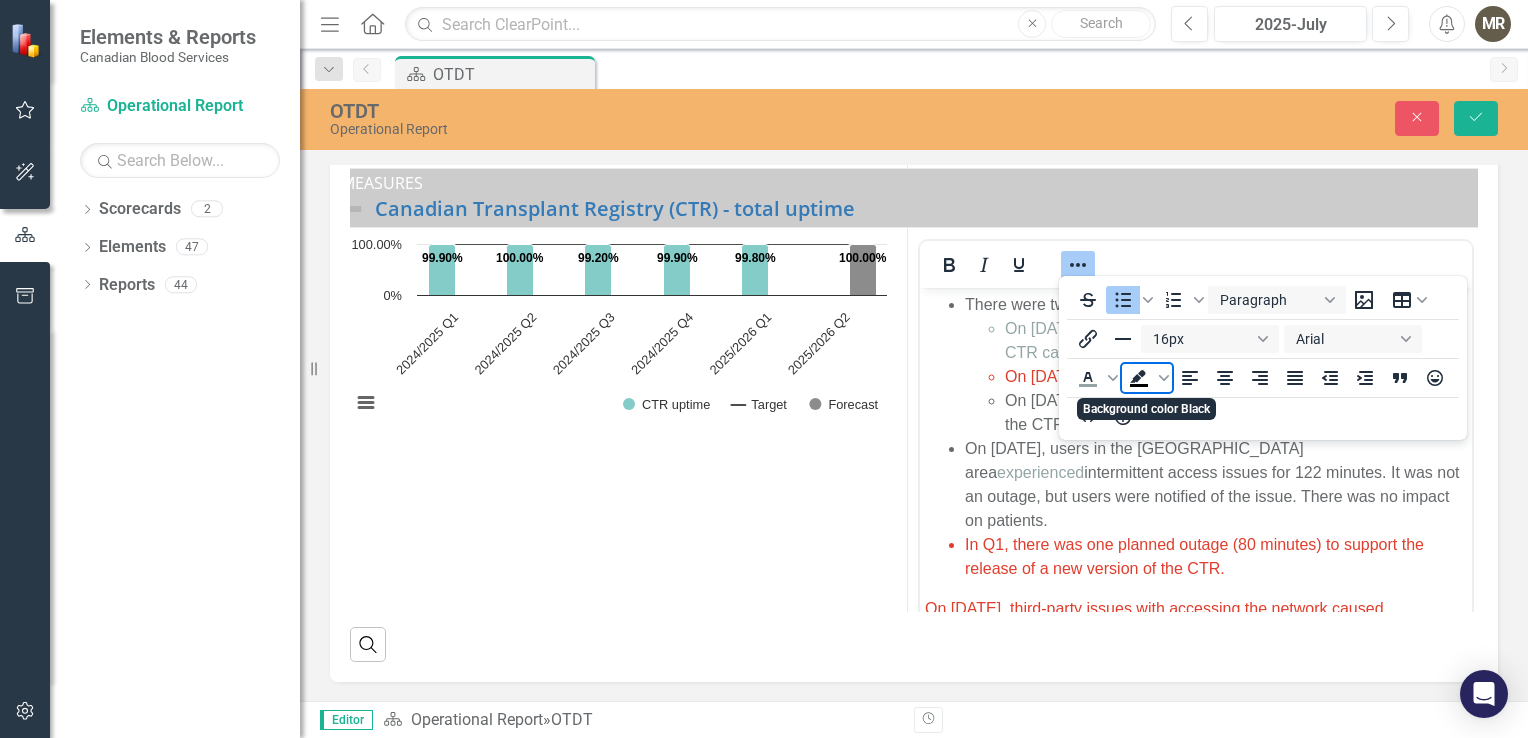 click at bounding box center (1139, 378) 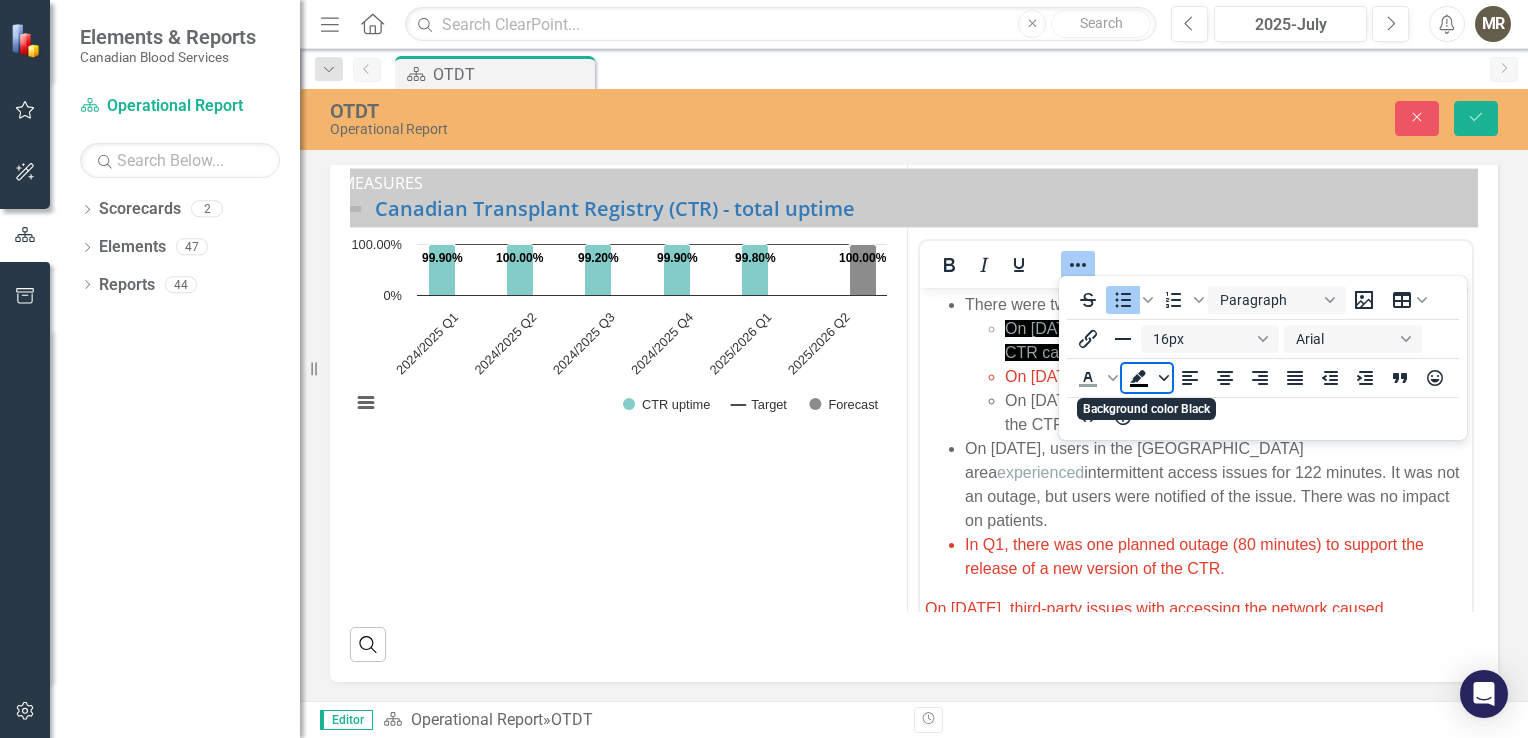 click at bounding box center [1164, 378] 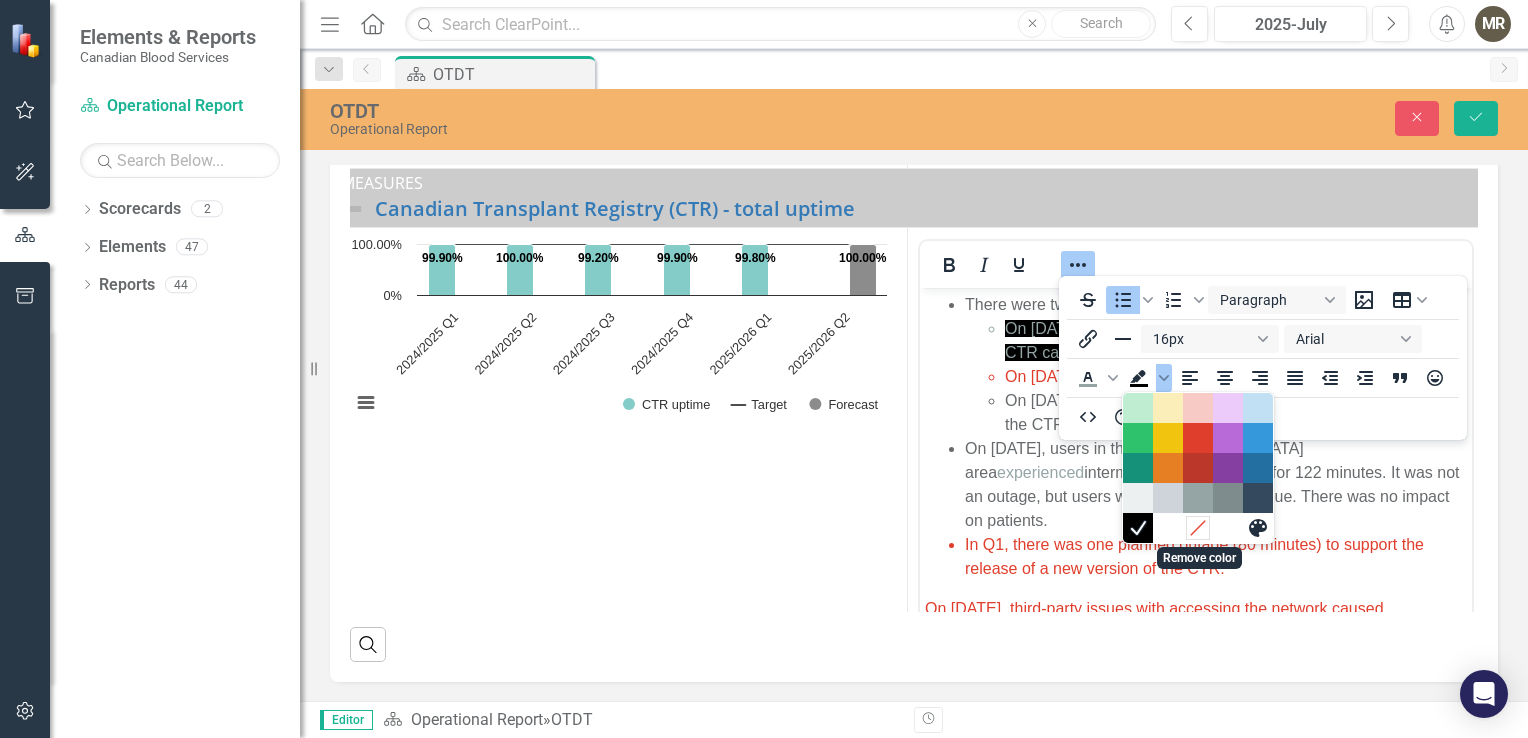 click 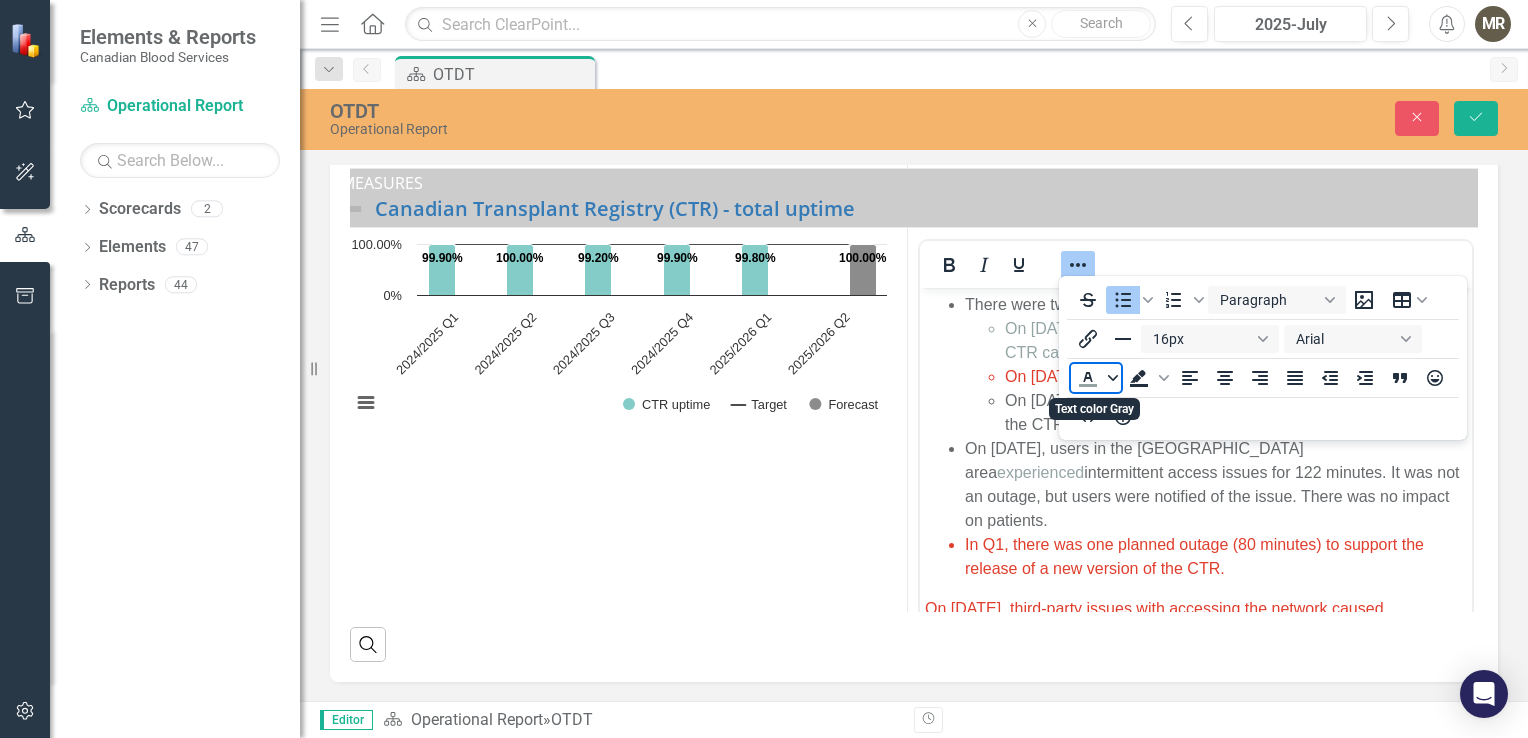 click 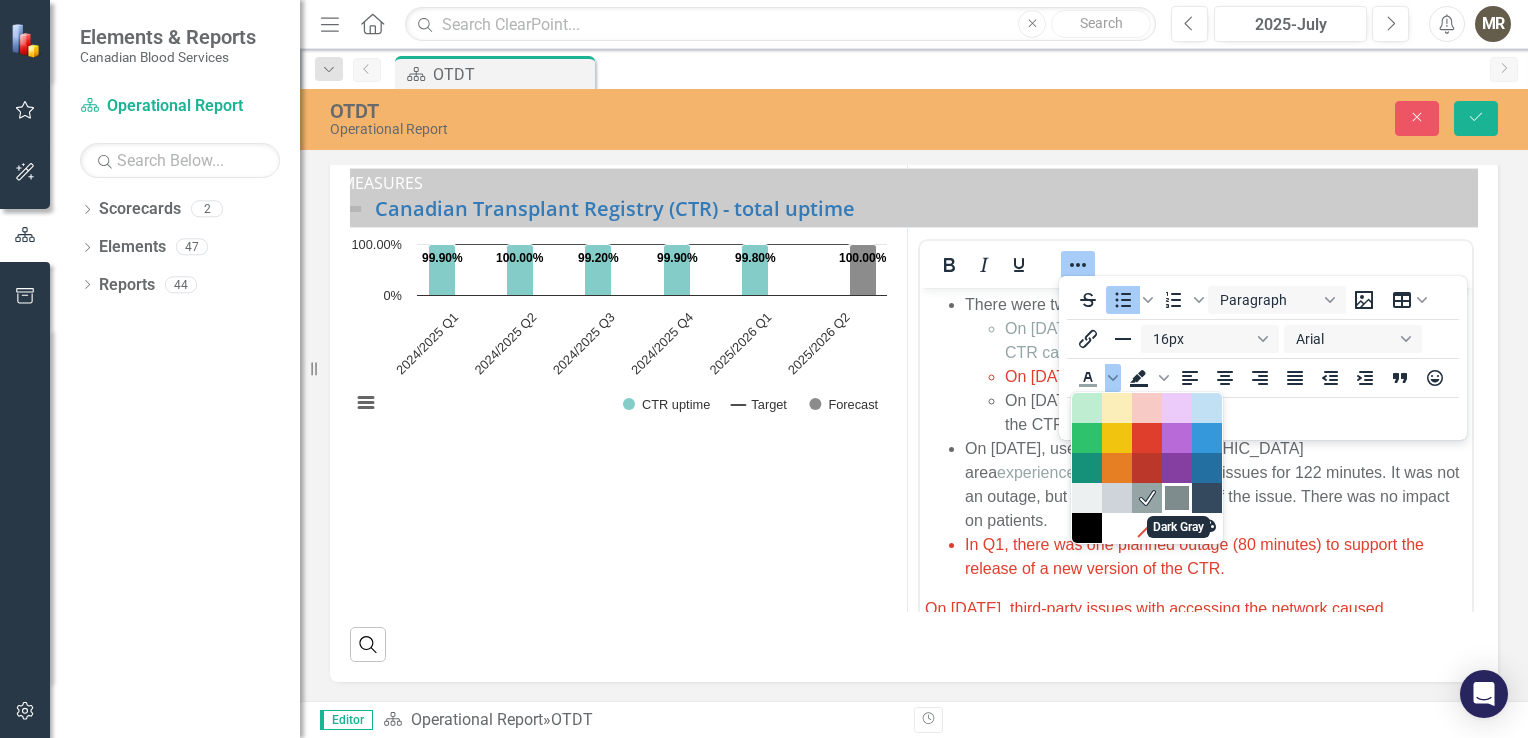 drag, startPoint x: 1174, startPoint y: 504, endPoint x: 221, endPoint y: 258, distance: 984.2383 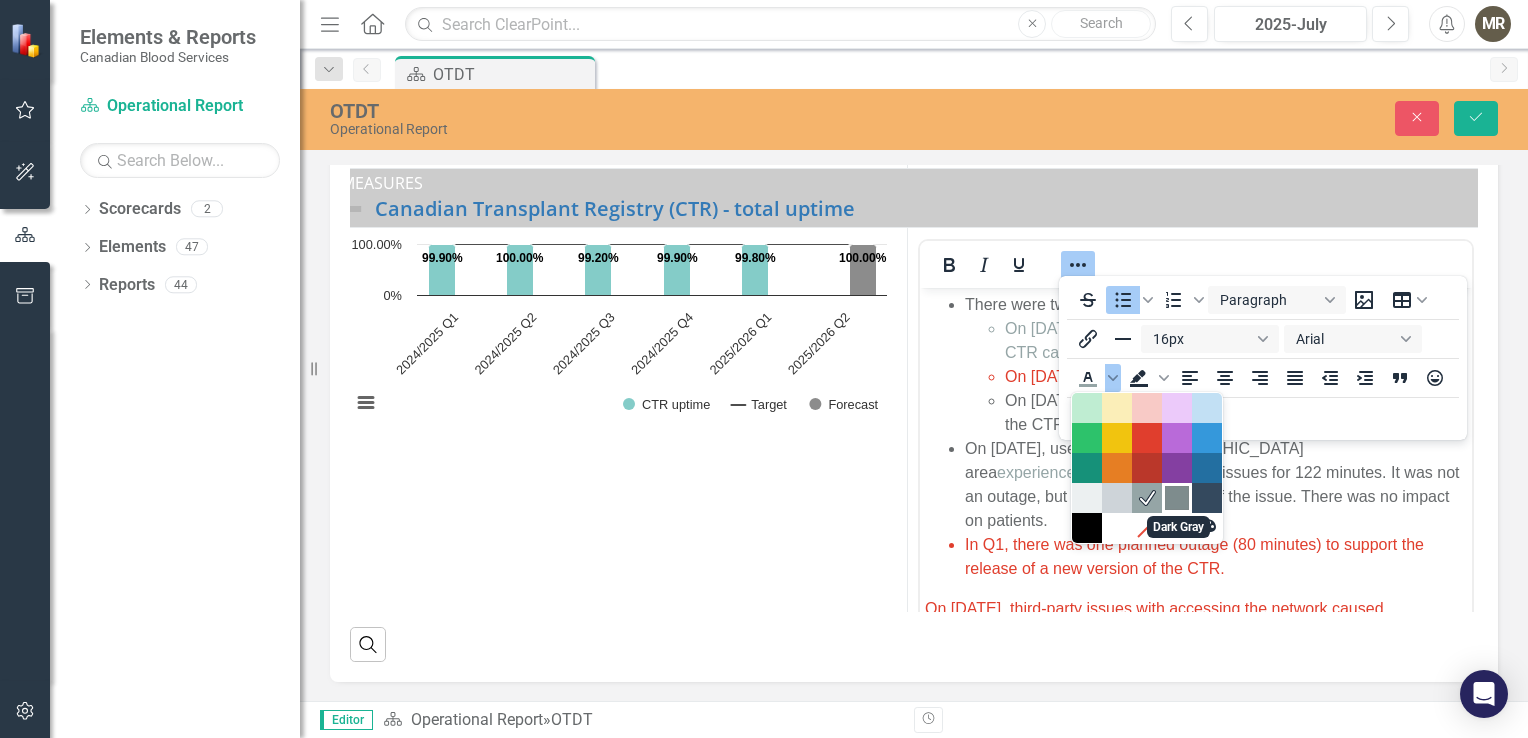 click at bounding box center (1177, 498) 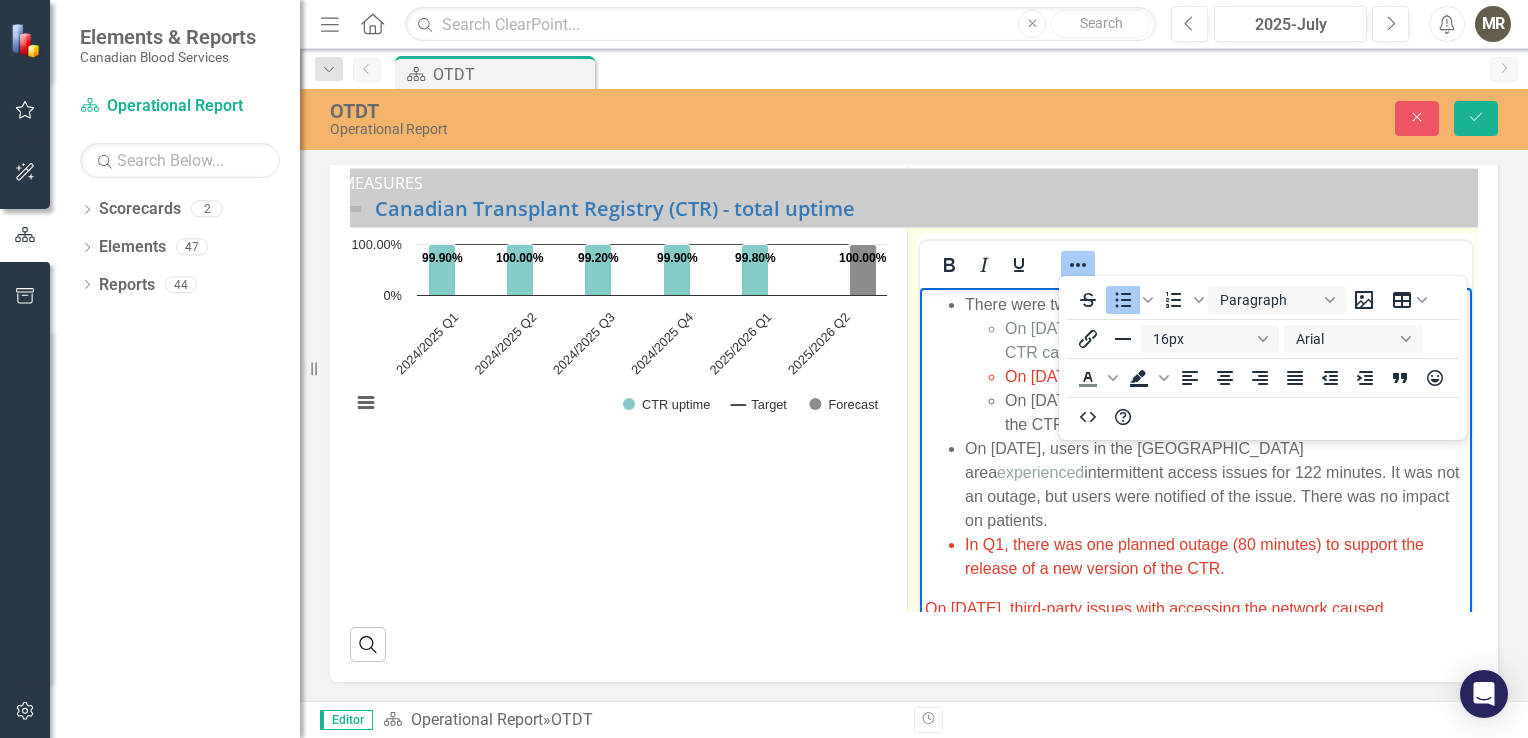 click on "On [DATE], users in the [GEOGRAPHIC_DATA] area  experienced  intermittent access issues for 122 minutes. It was not an outage, but users were notified of the issue. There was no impact on patients." at bounding box center (1216, 485) 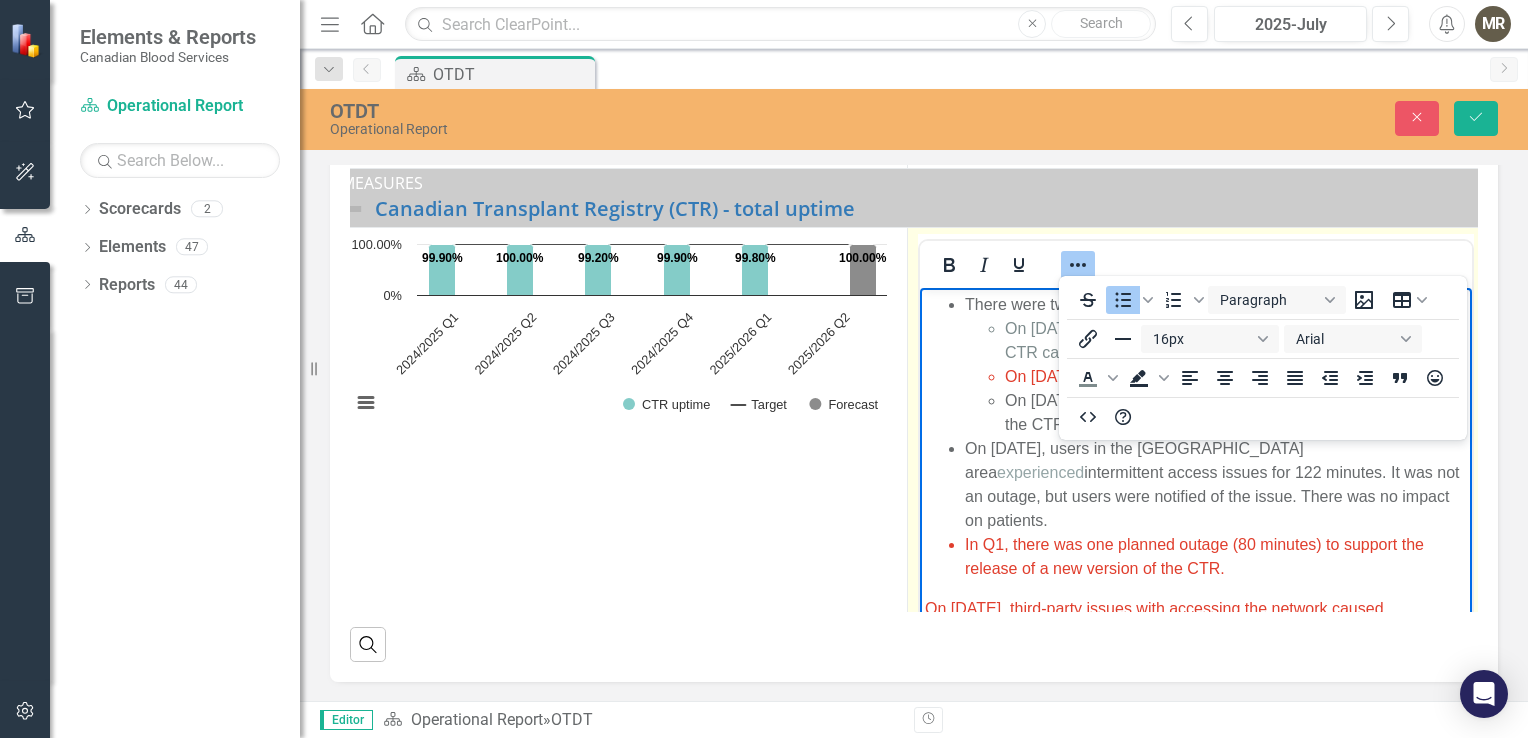 click on "On [DATE], users in the [GEOGRAPHIC_DATA] area  experienced  intermittent access issues for 122 minutes. It was not an outage, but users were notified of the issue. There was no impact on patients." at bounding box center [1216, 485] 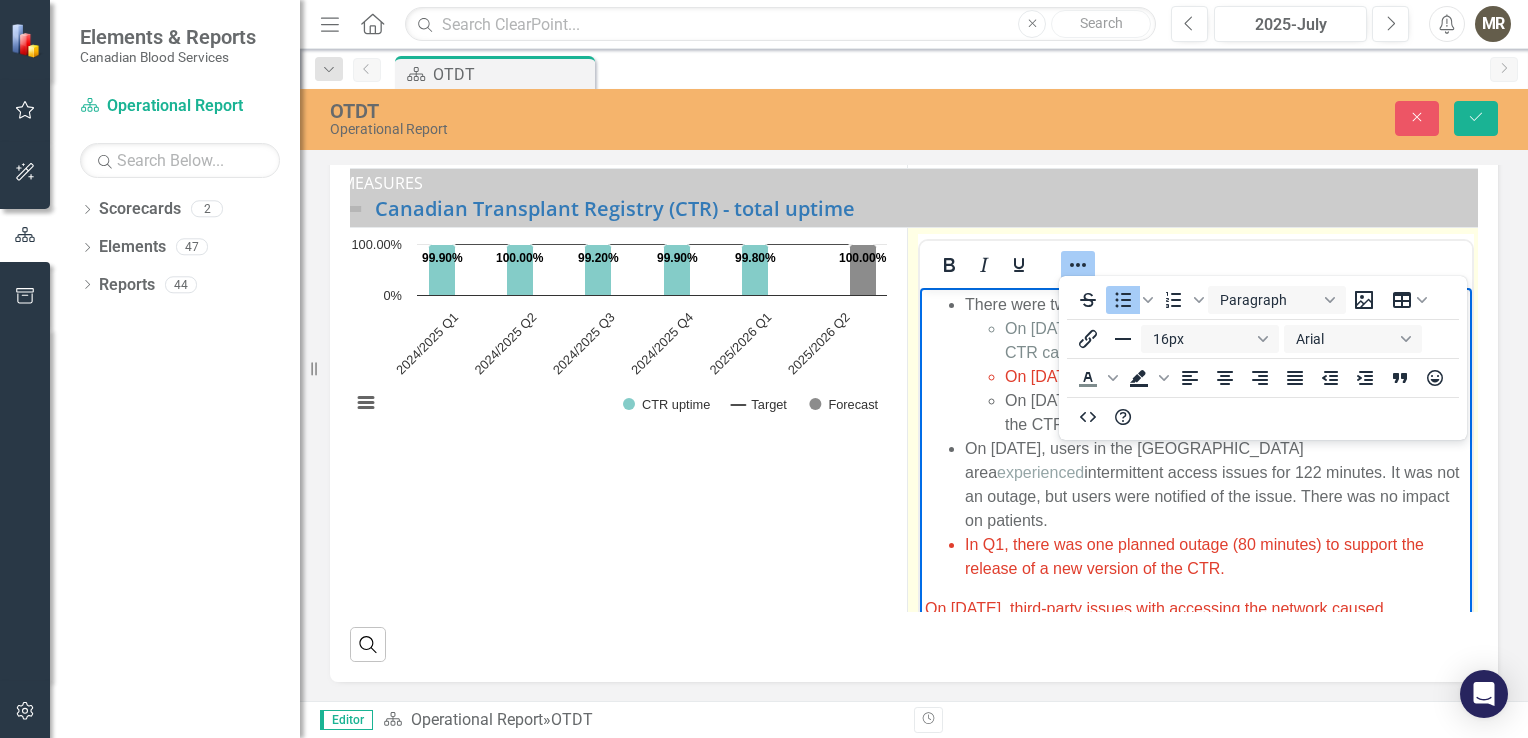 click on "There were two unplanned outages.  There was no impact on patients. On [DATE], third-party upgrades to an application supporting CTR caused an outage of 40 minutes. On [DATE], ... On [DATE], an issue with the server infrastructure that supports the CTR caused an outage of 65 minutes.  On [DATE], users in the [GEOGRAPHIC_DATA] area  experienced  intermittent access issues for 122 minutes. It was not an outage, but users were notified of the issue. There was no impact on patients. In Q1, there was one planned outage (80 minutes) to support the release of a new version of the CTR." at bounding box center (1196, 437) 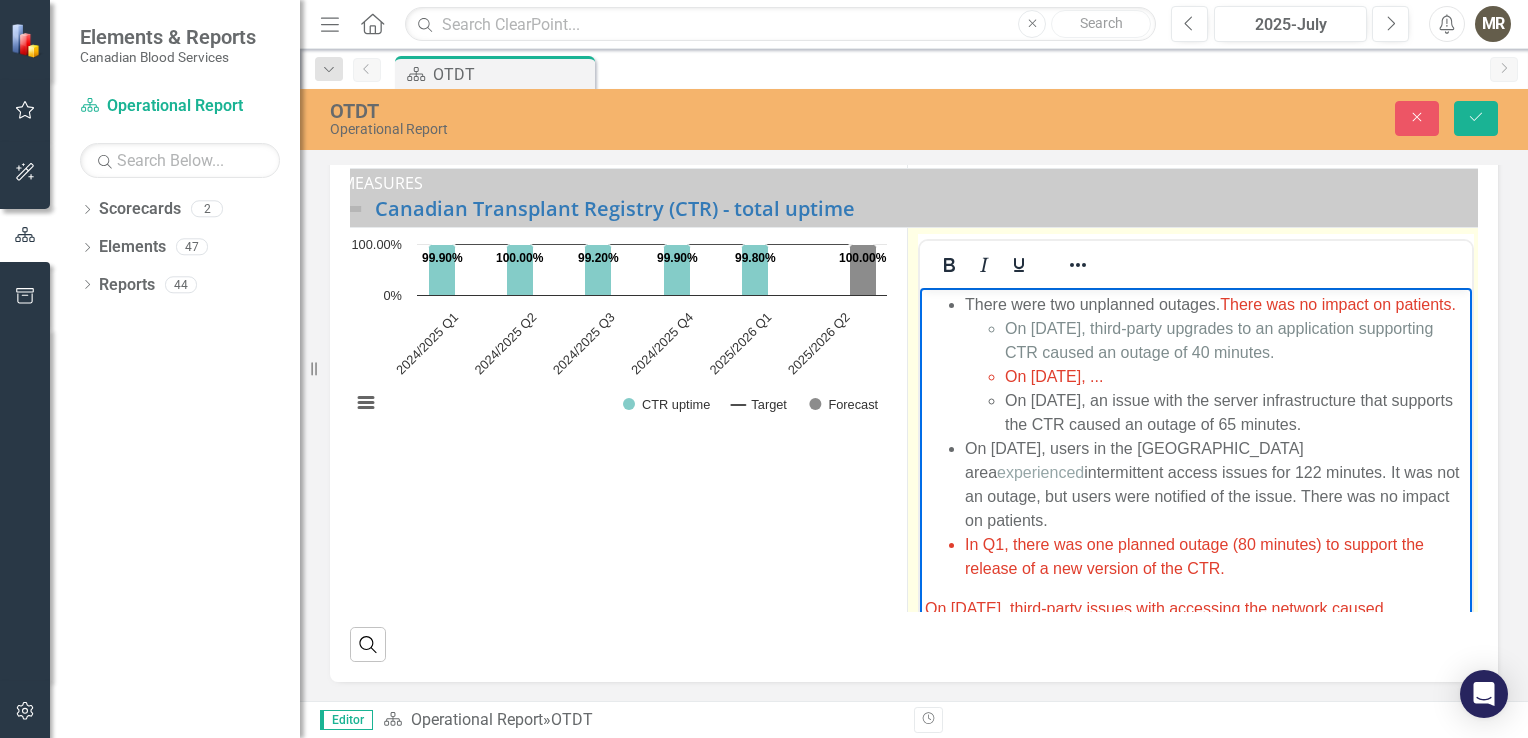 drag, startPoint x: 1364, startPoint y: 383, endPoint x: 1020, endPoint y: 354, distance: 345.2202 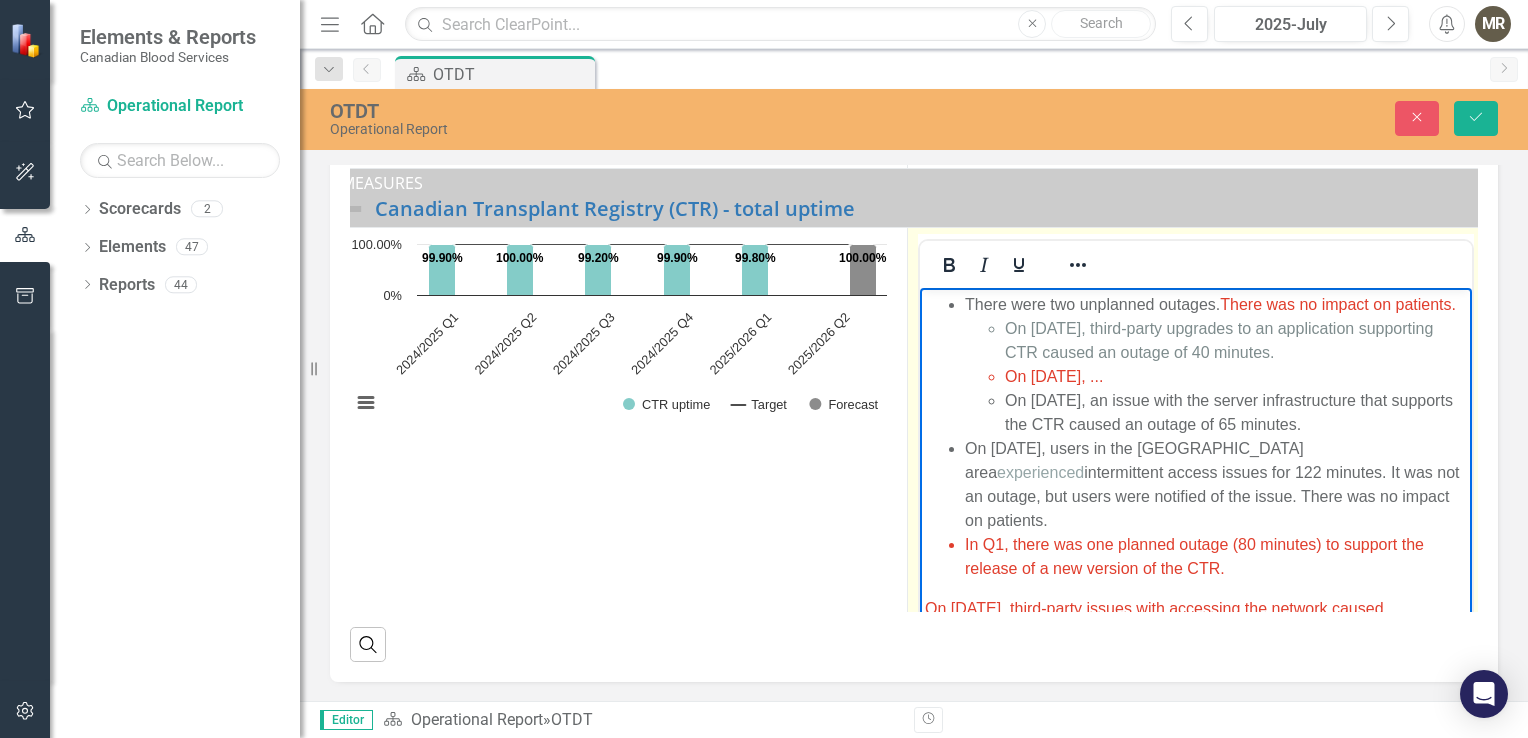click on "On [DATE], third-party upgrades to an application supporting CTR caused an outage of 40 minutes." at bounding box center (1236, 341) 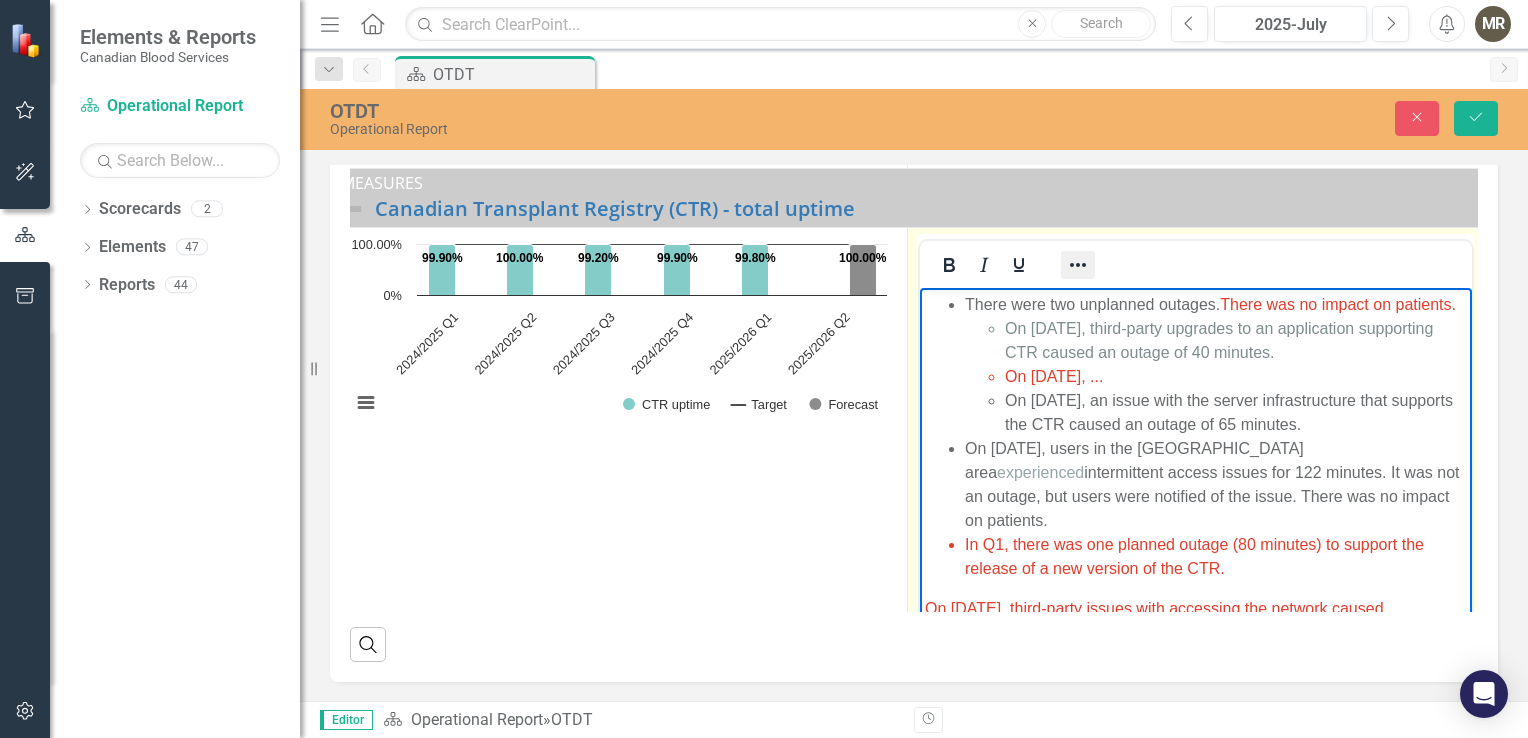 click 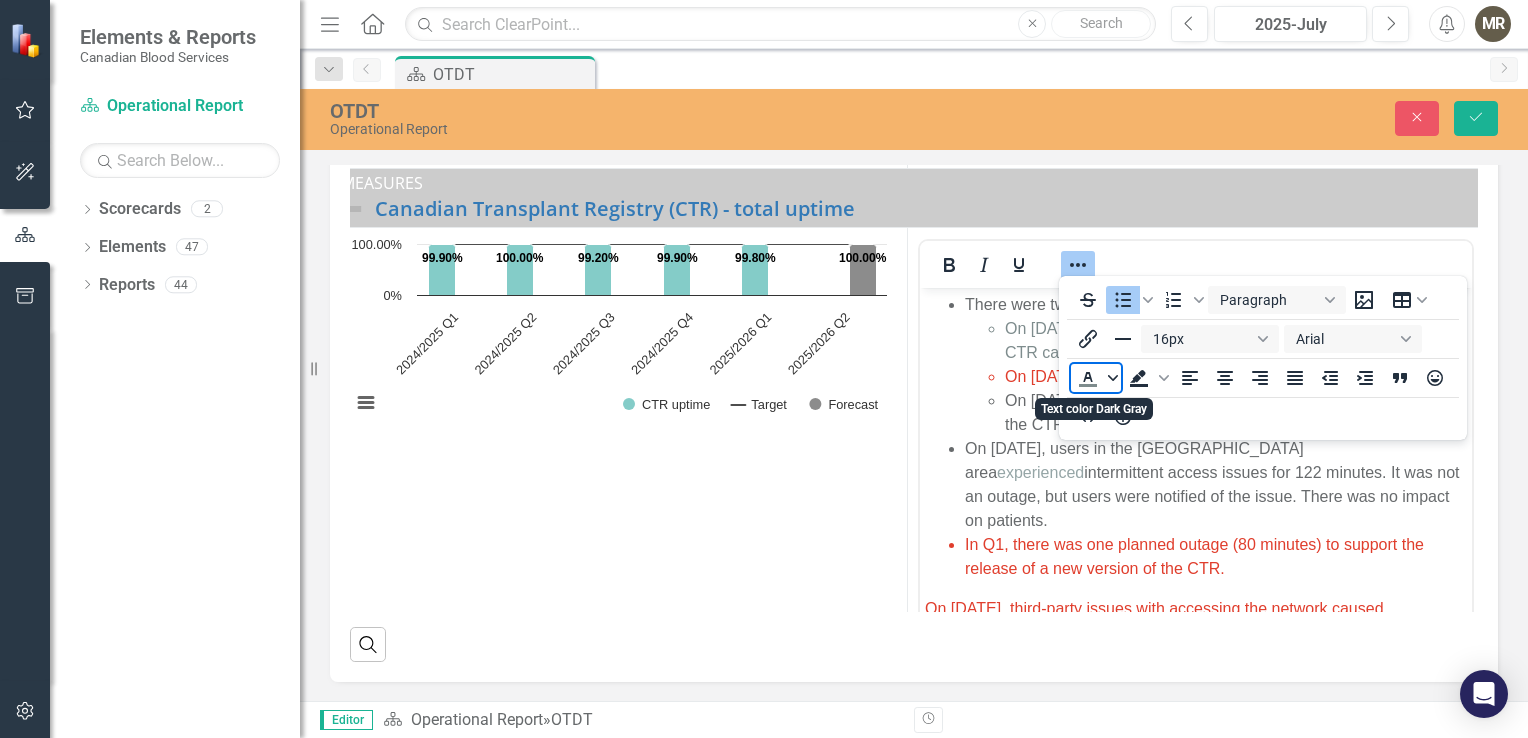 click at bounding box center (1113, 378) 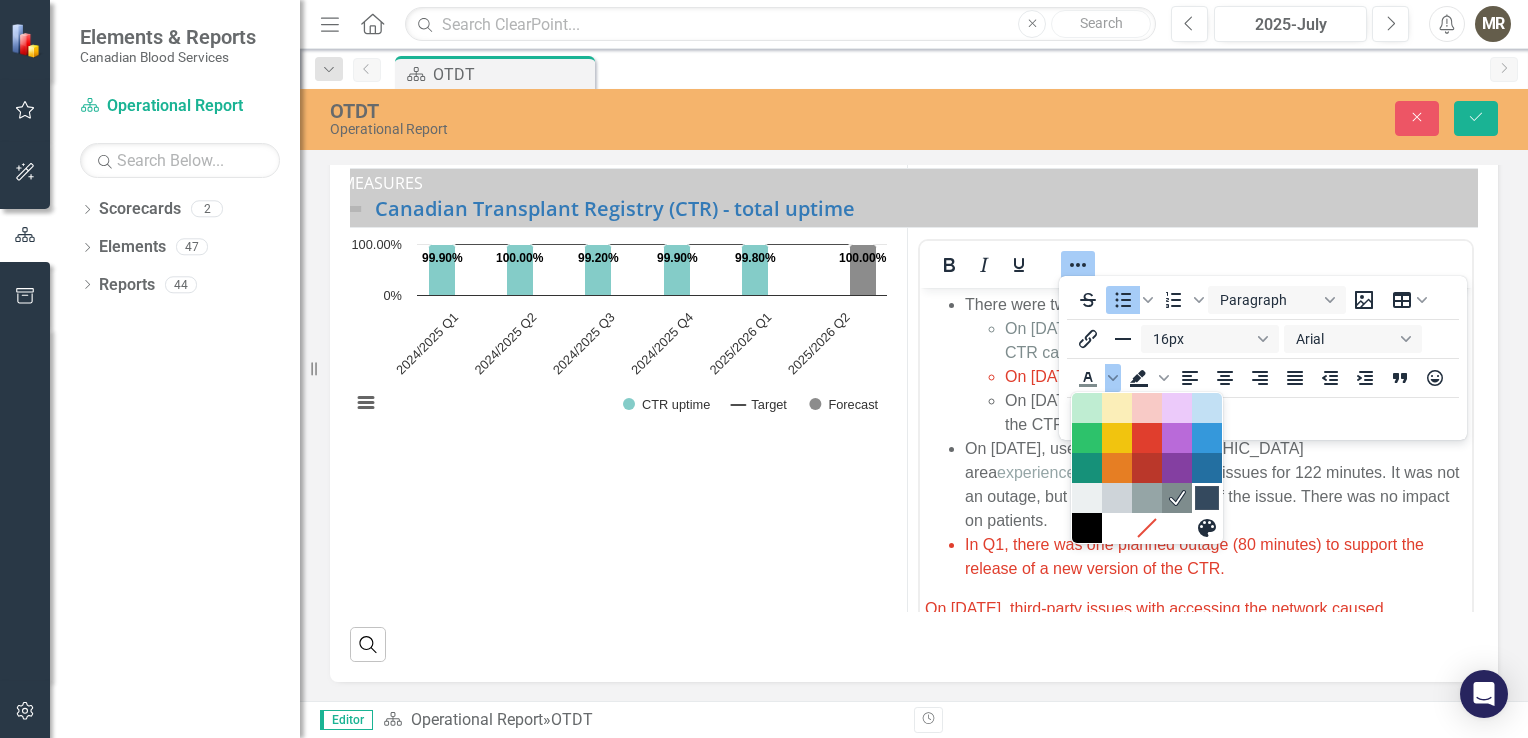 click at bounding box center (1207, 498) 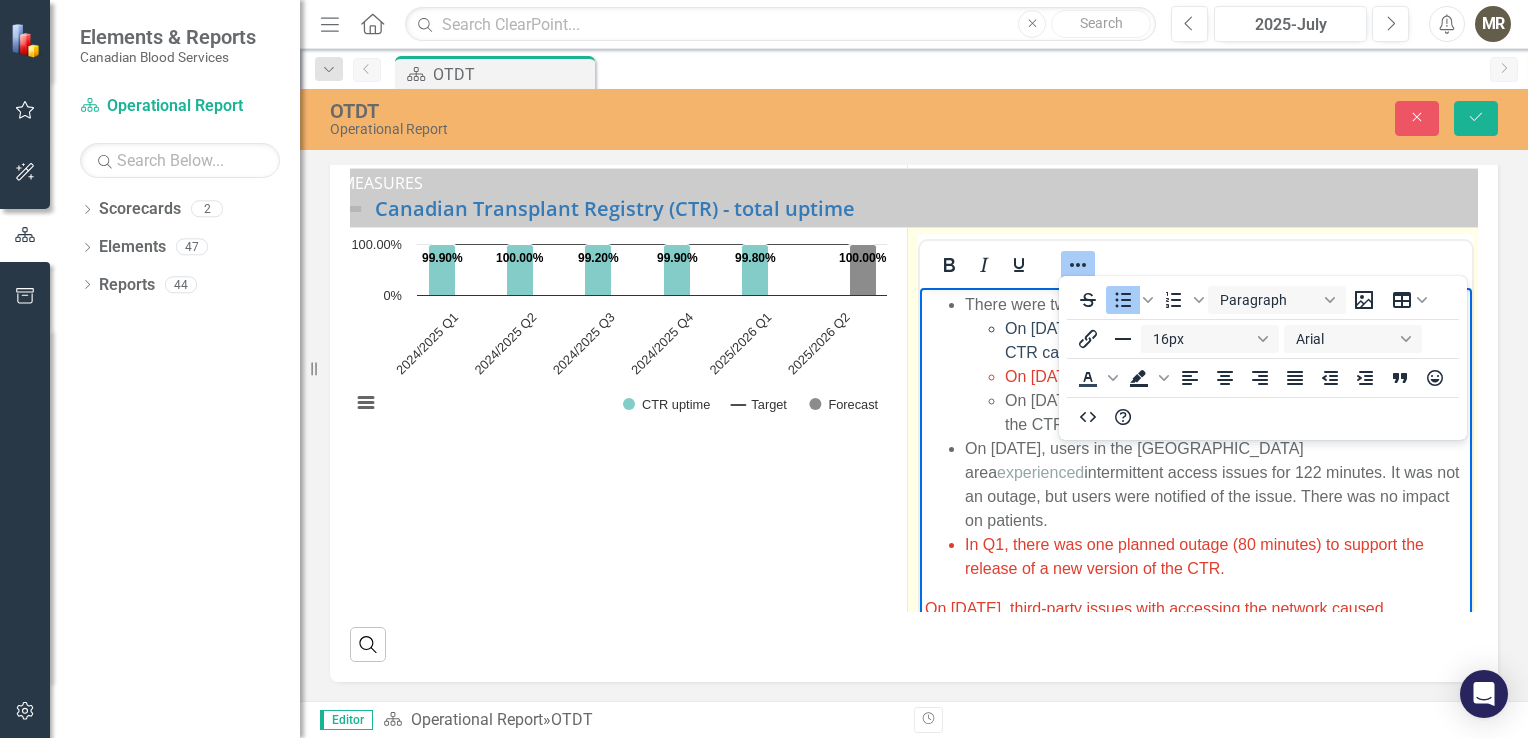 click on "On [DATE], users in the [GEOGRAPHIC_DATA] area  experienced  intermittent access issues for 122 minutes. It was not an outage, but users were notified of the issue. There was no impact on patients." at bounding box center [1216, 485] 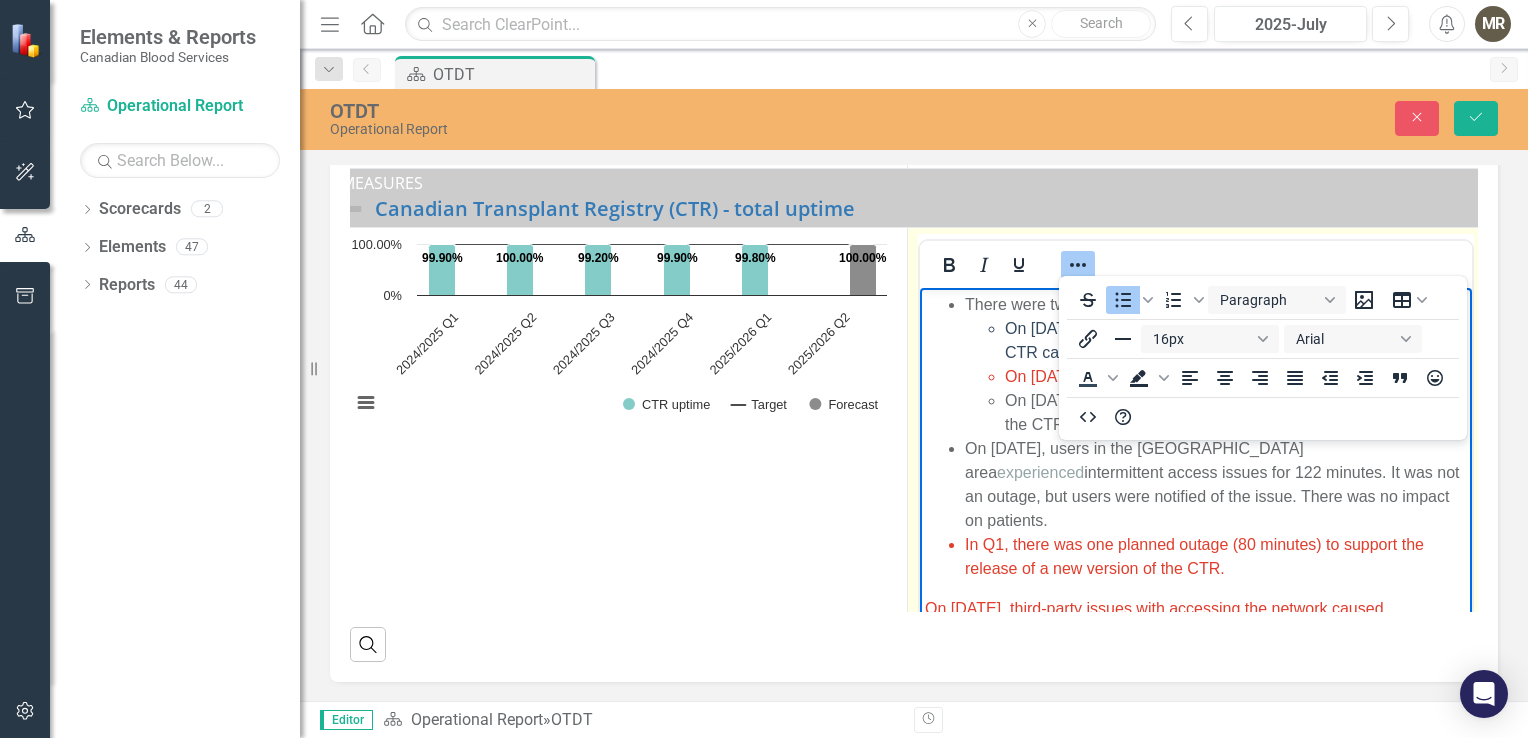 click 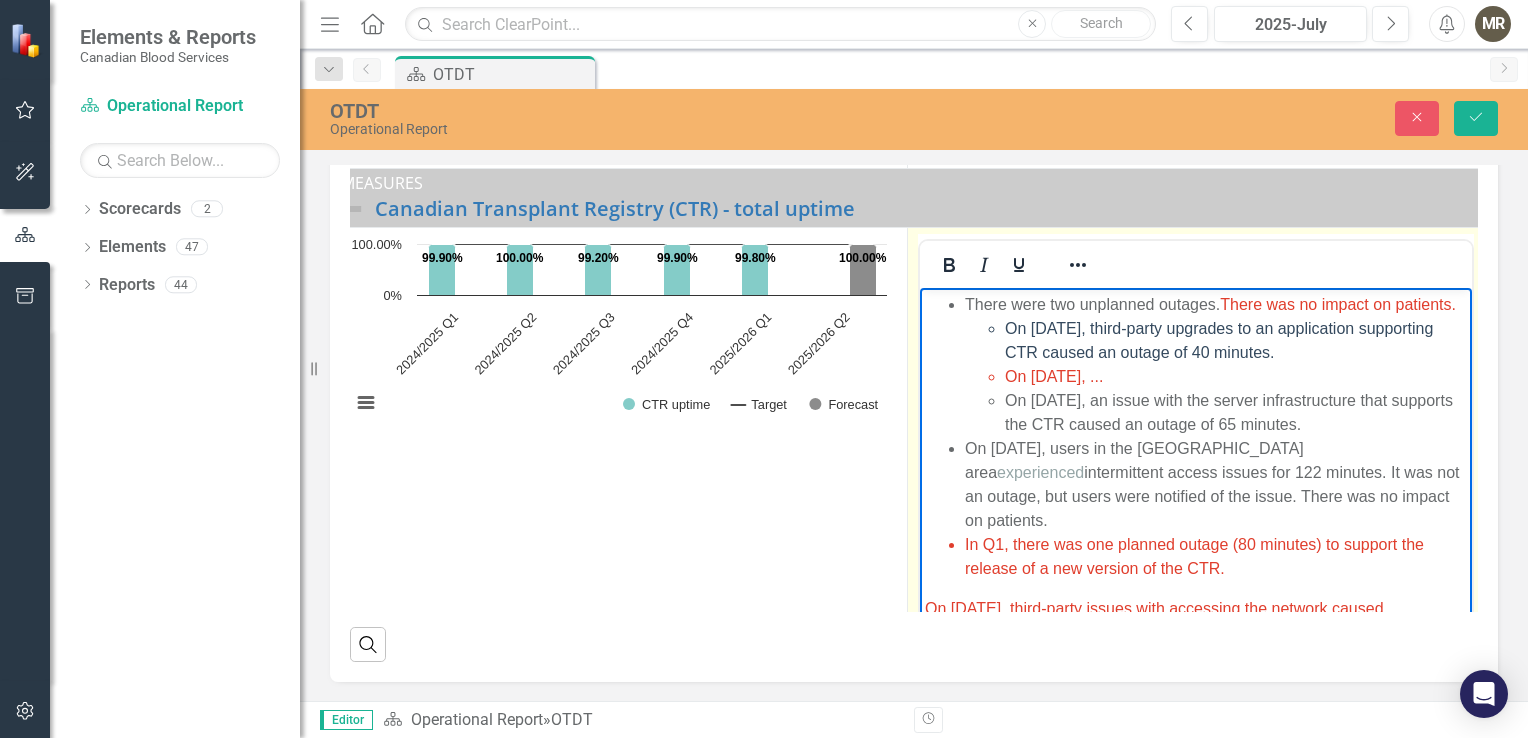 drag, startPoint x: 1357, startPoint y: 382, endPoint x: 1003, endPoint y: 353, distance: 355.18585 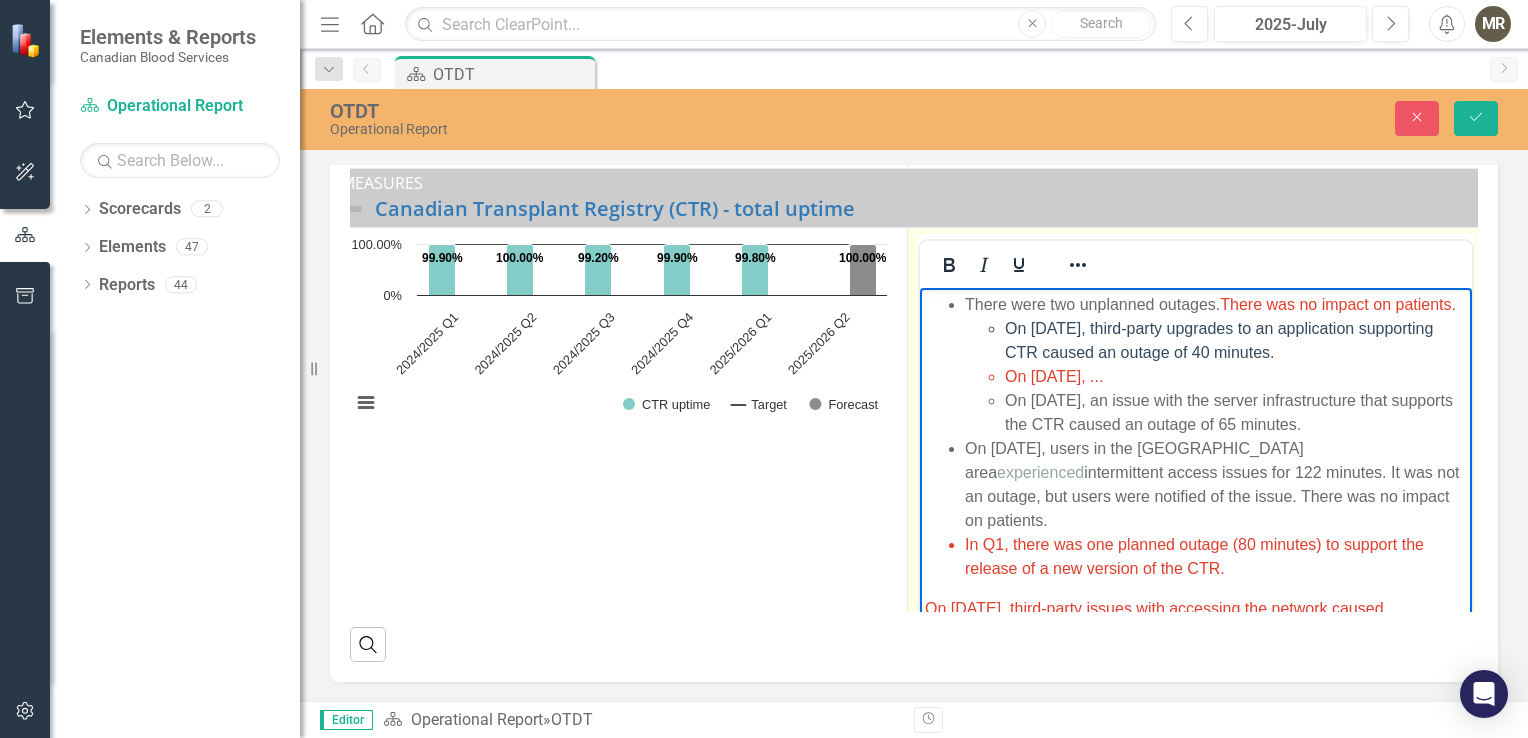 click on "On [DATE], third-party upgrades to an application supporting CTR caused an outage of 40 minutes. On [DATE], ... On [DATE], an issue with the server infrastructure that supports the CTR caused an outage of 65 minutes." at bounding box center (1216, 377) 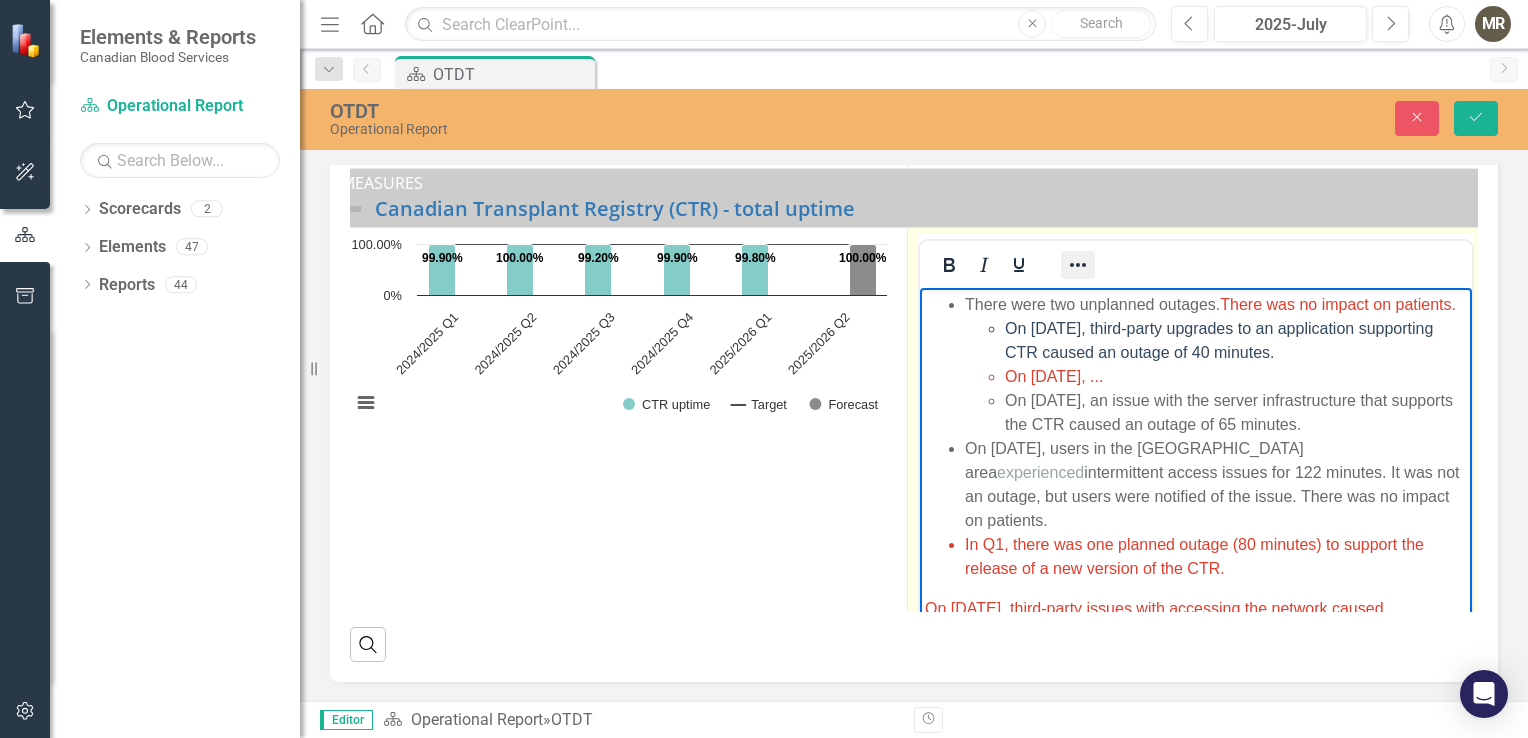 click 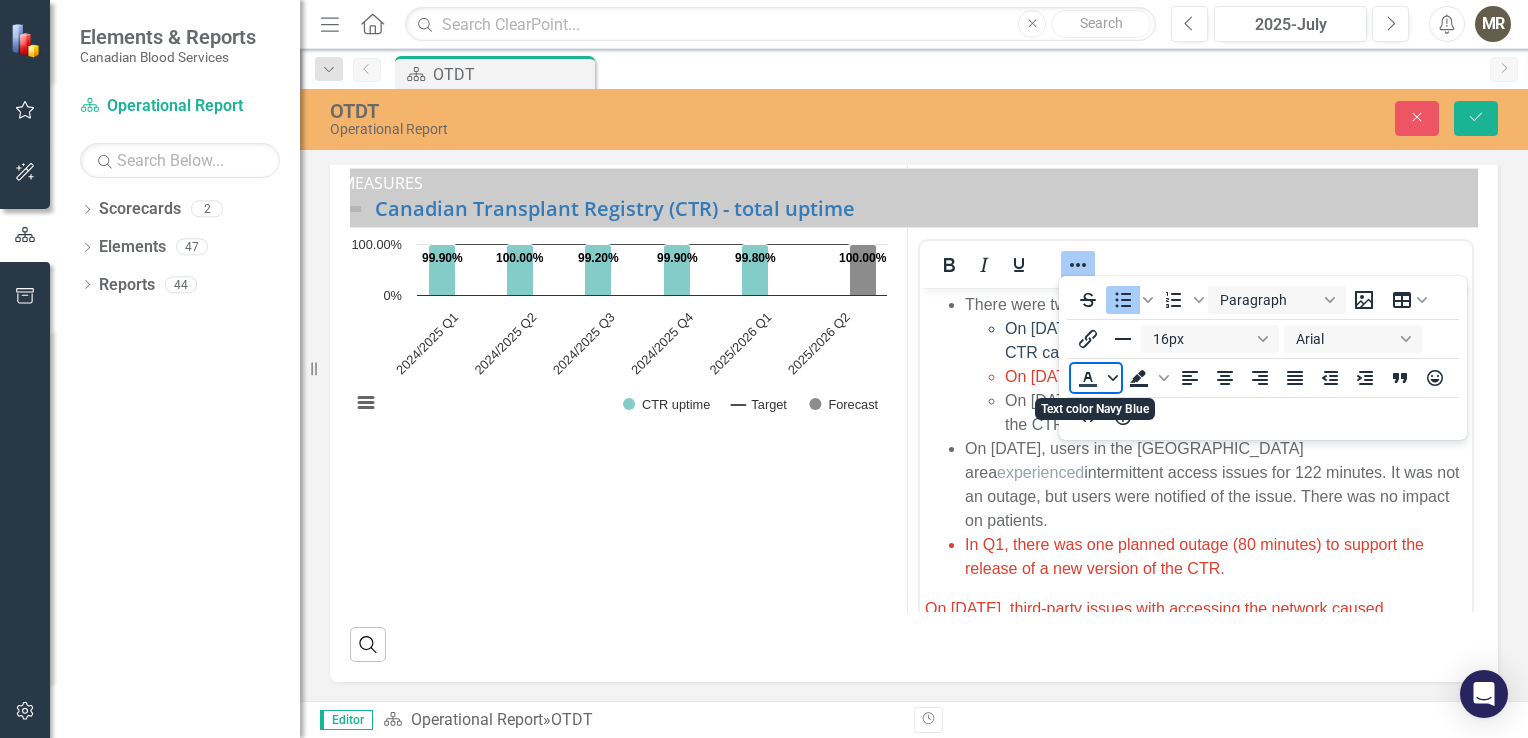 click 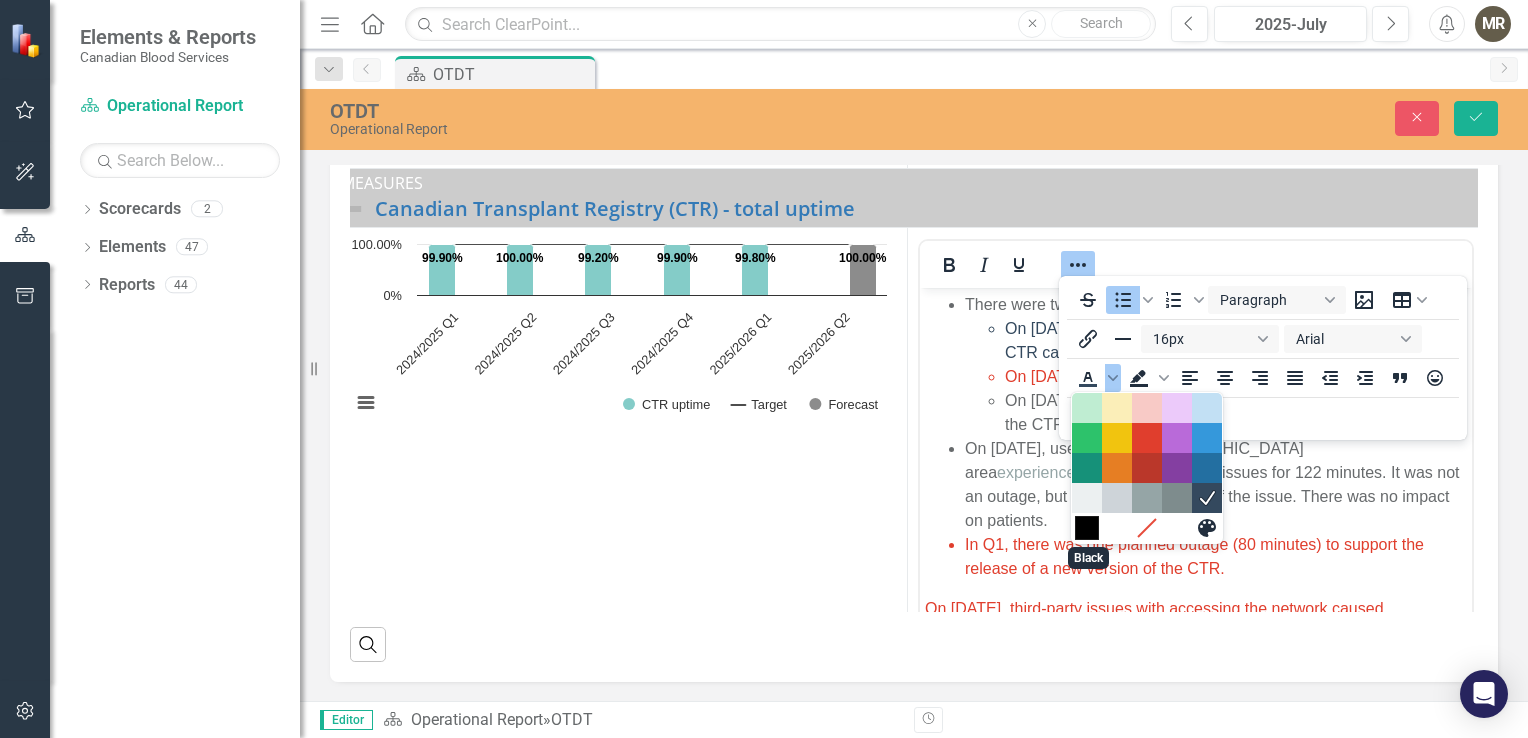 click at bounding box center (1087, 528) 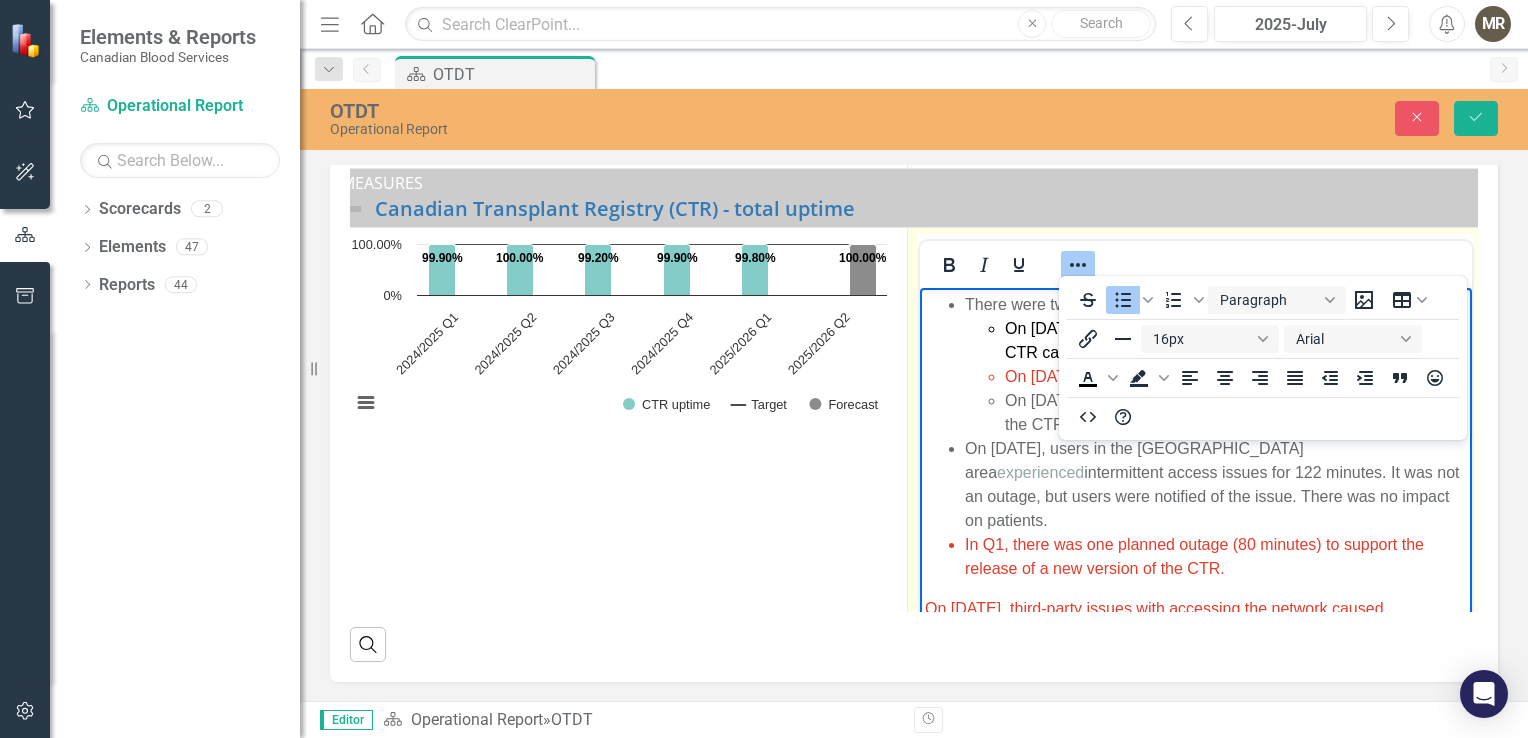 click on "On [DATE], users in the [GEOGRAPHIC_DATA] area  experienced  intermittent access issues for 122 minutes. It was not an outage, but users were notified of the issue. There was no impact on patients." at bounding box center (1216, 485) 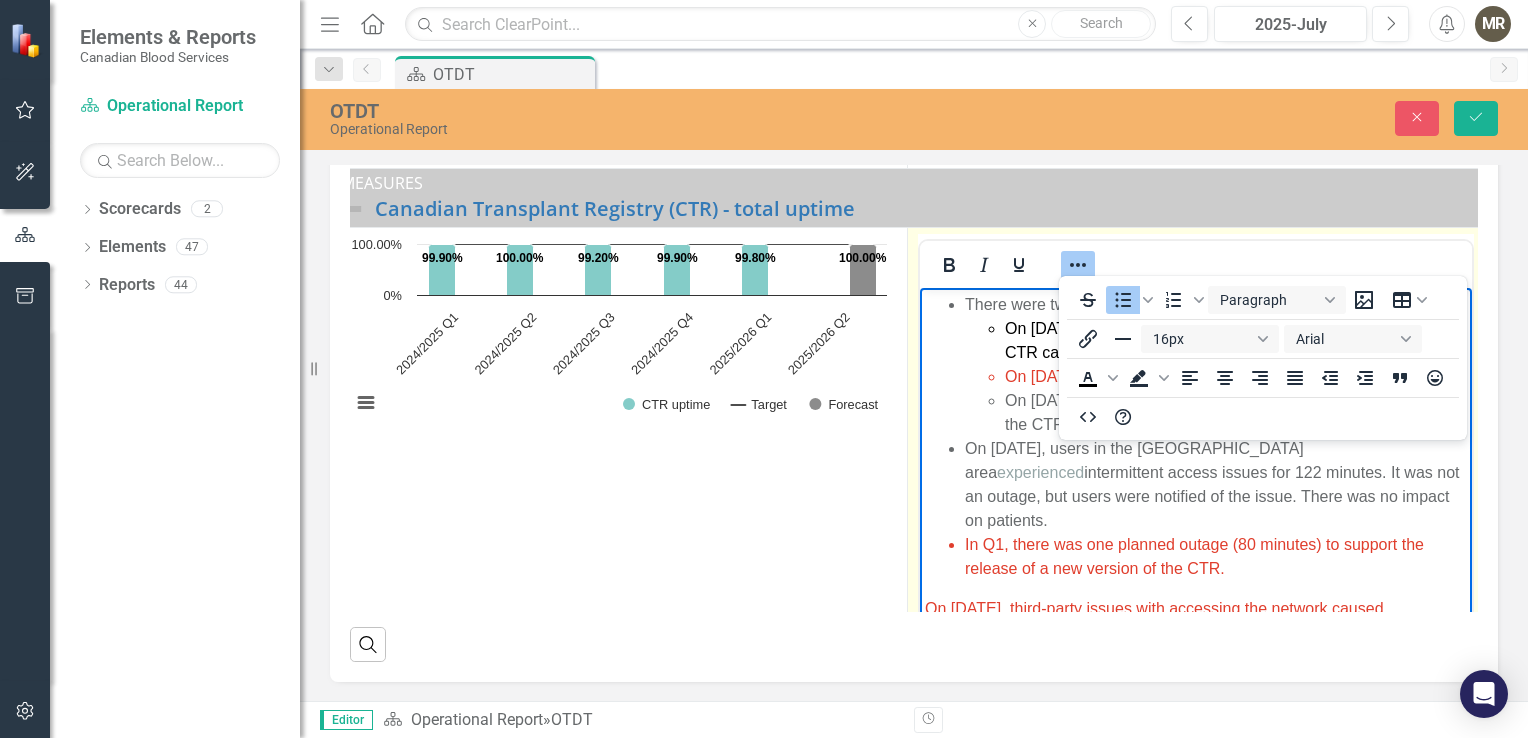 click 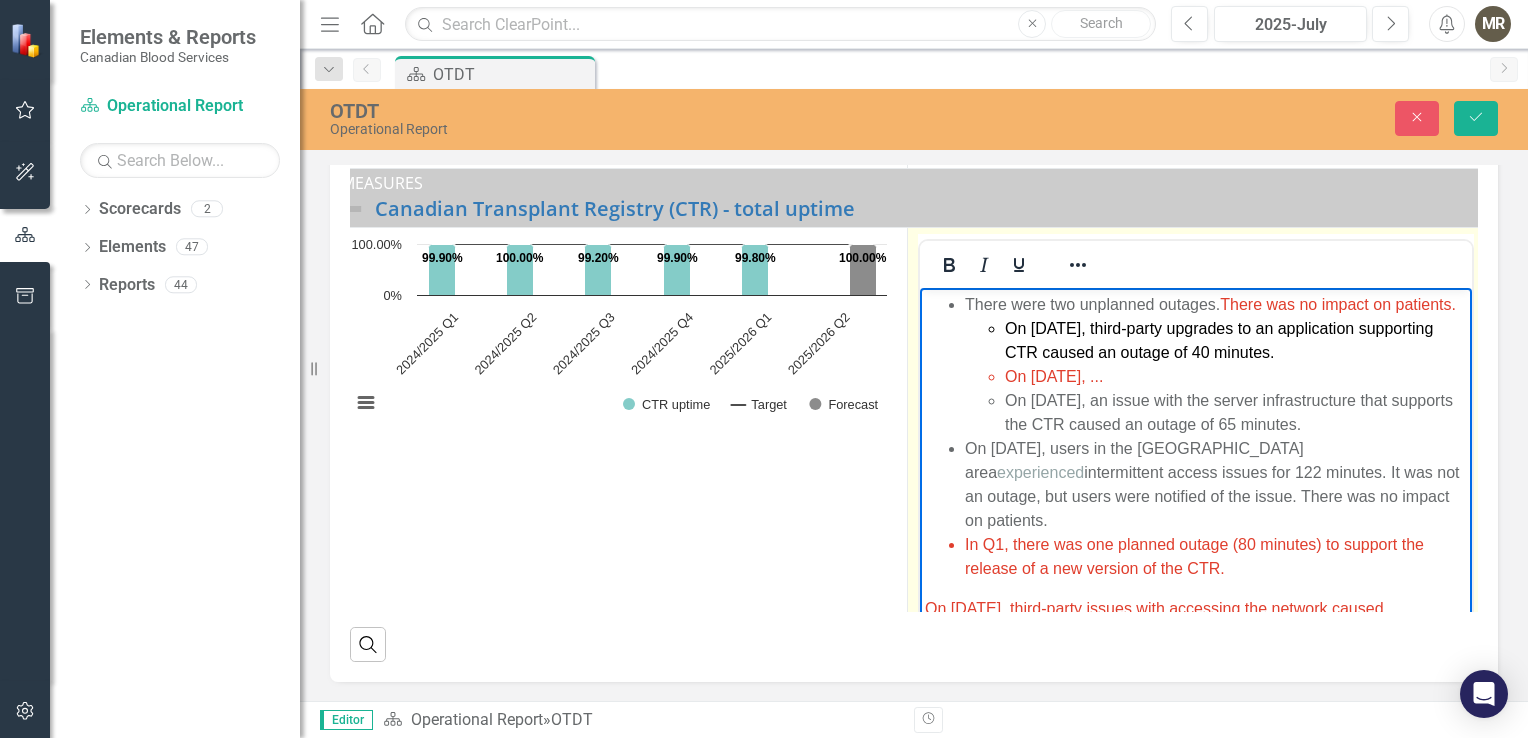 click on "There were two unplanned outages.  There was no impact on patients. On [DATE], third-party upgrades to an application supporting CTR caused an outage of 40 minutes. On [DATE], ... On [DATE], an issue with the server infrastructure that supports the CTR caused an outage of 65 minutes." at bounding box center (1216, 365) 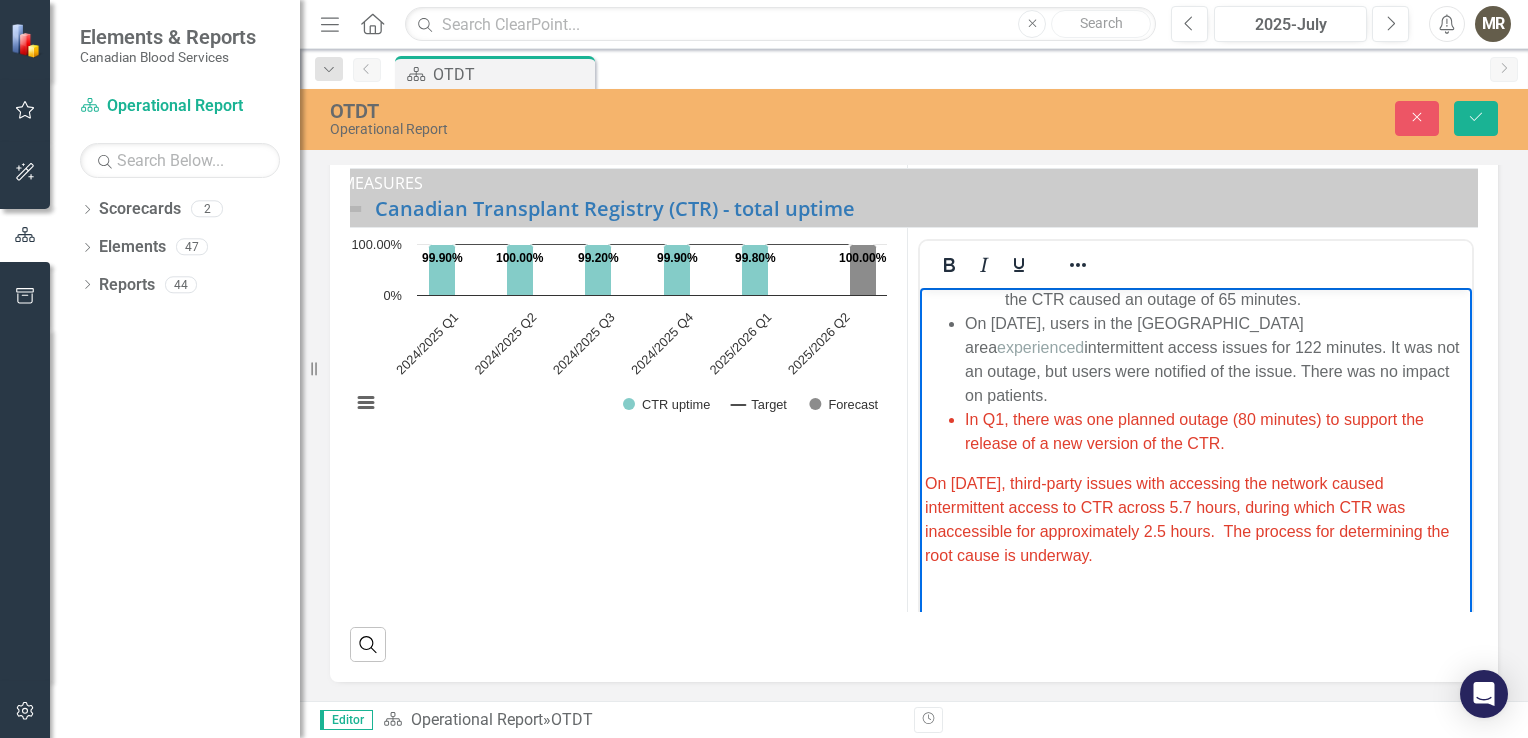 scroll, scrollTop: 200, scrollLeft: 0, axis: vertical 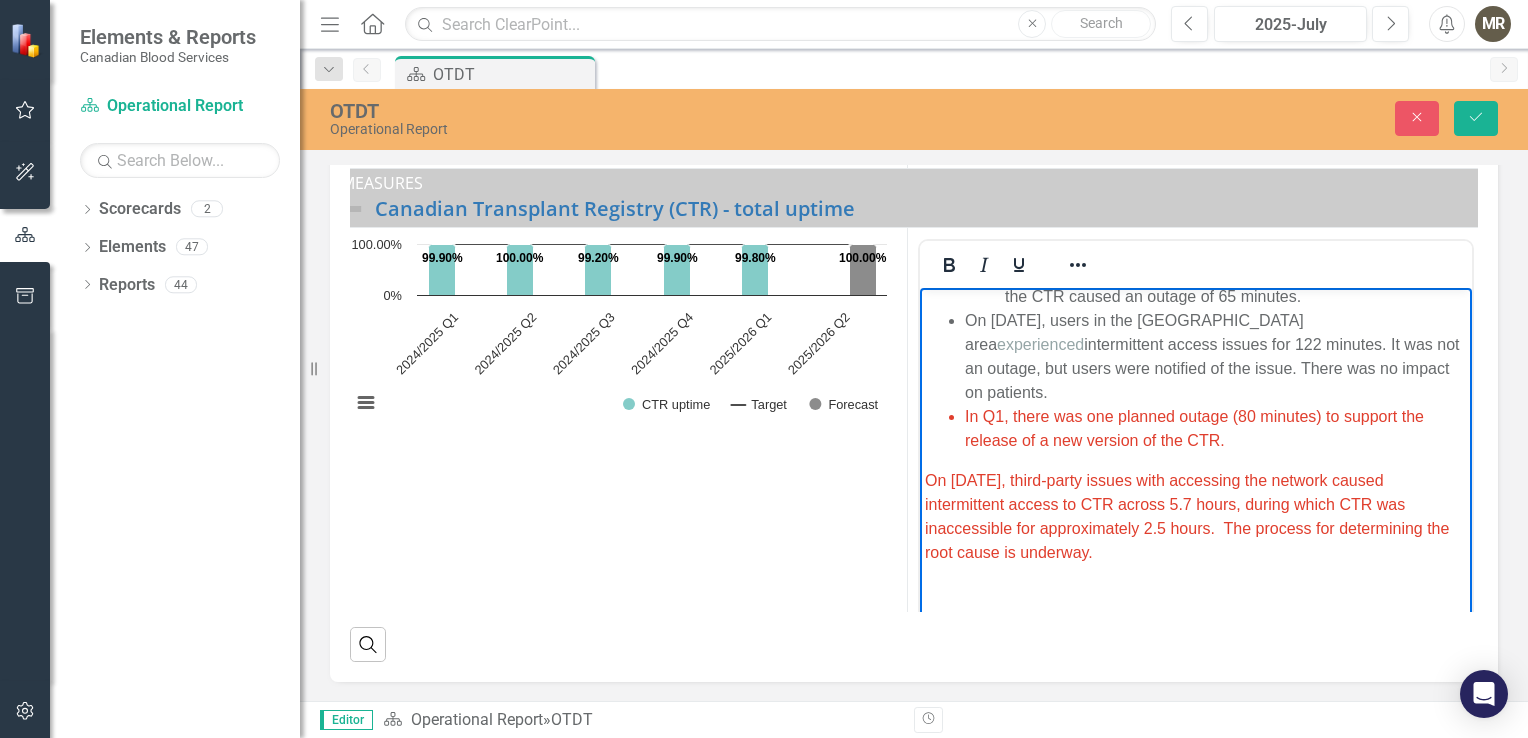 drag, startPoint x: 1143, startPoint y: 552, endPoint x: 923, endPoint y: 485, distance: 229.97609 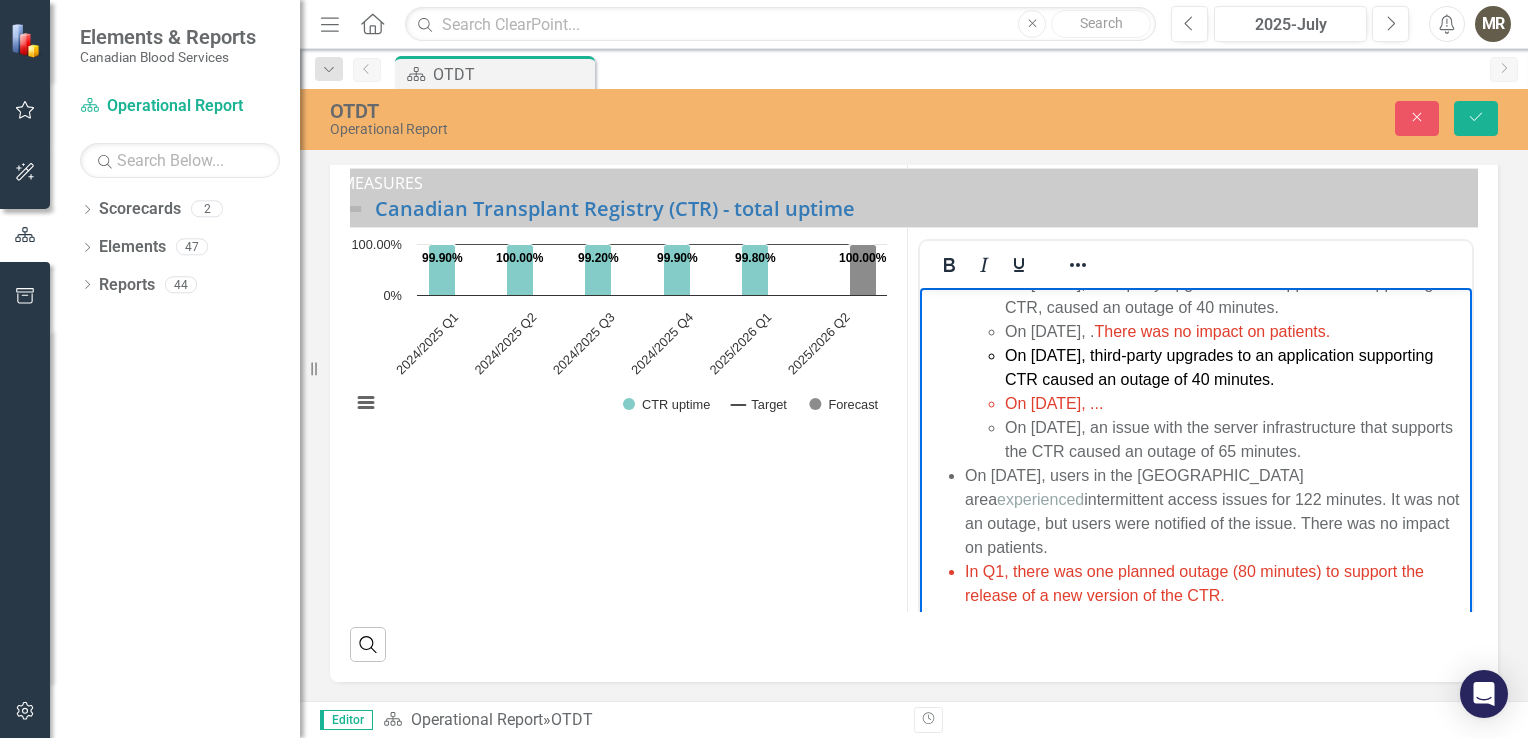 scroll, scrollTop: 40, scrollLeft: 0, axis: vertical 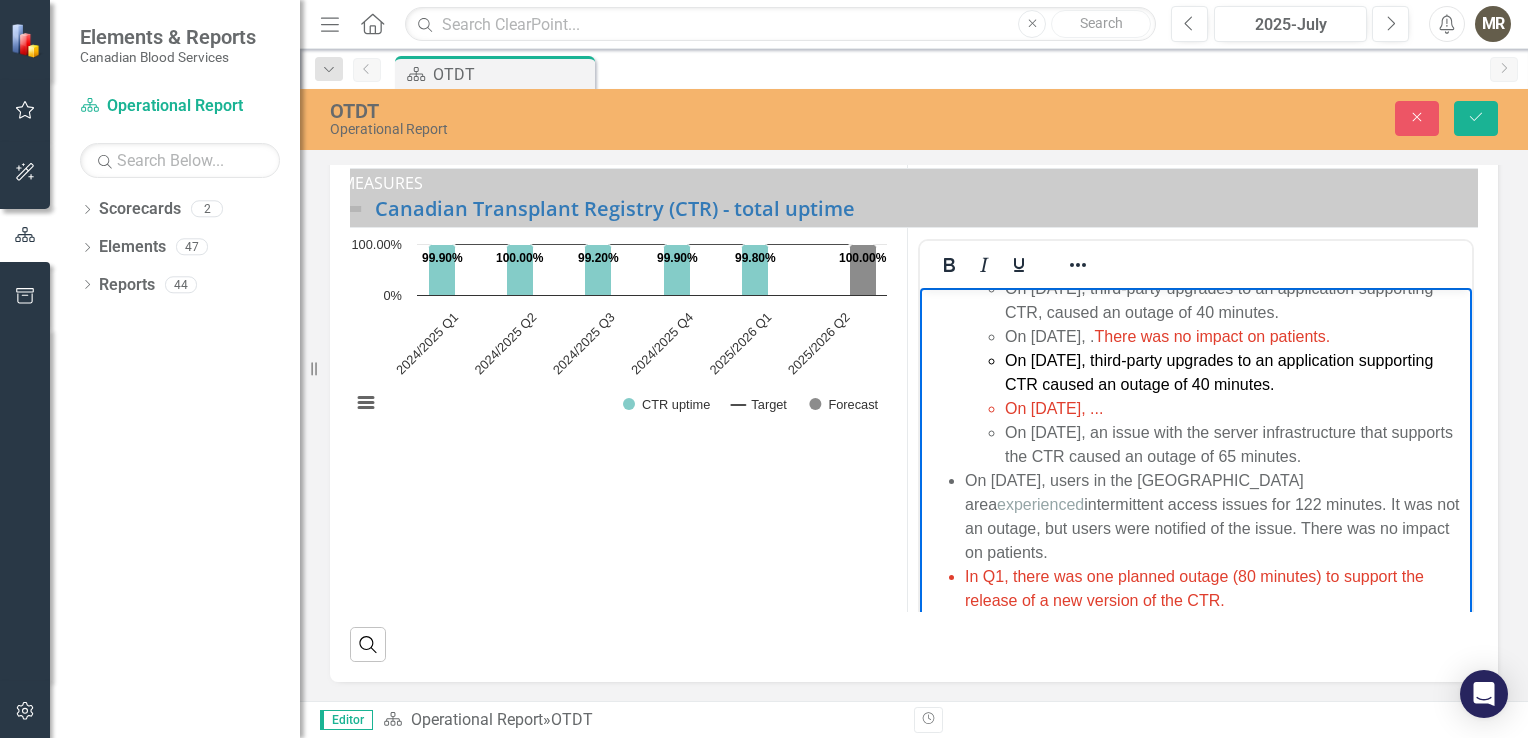 click on "On [DATE], ..." at bounding box center [1236, 409] 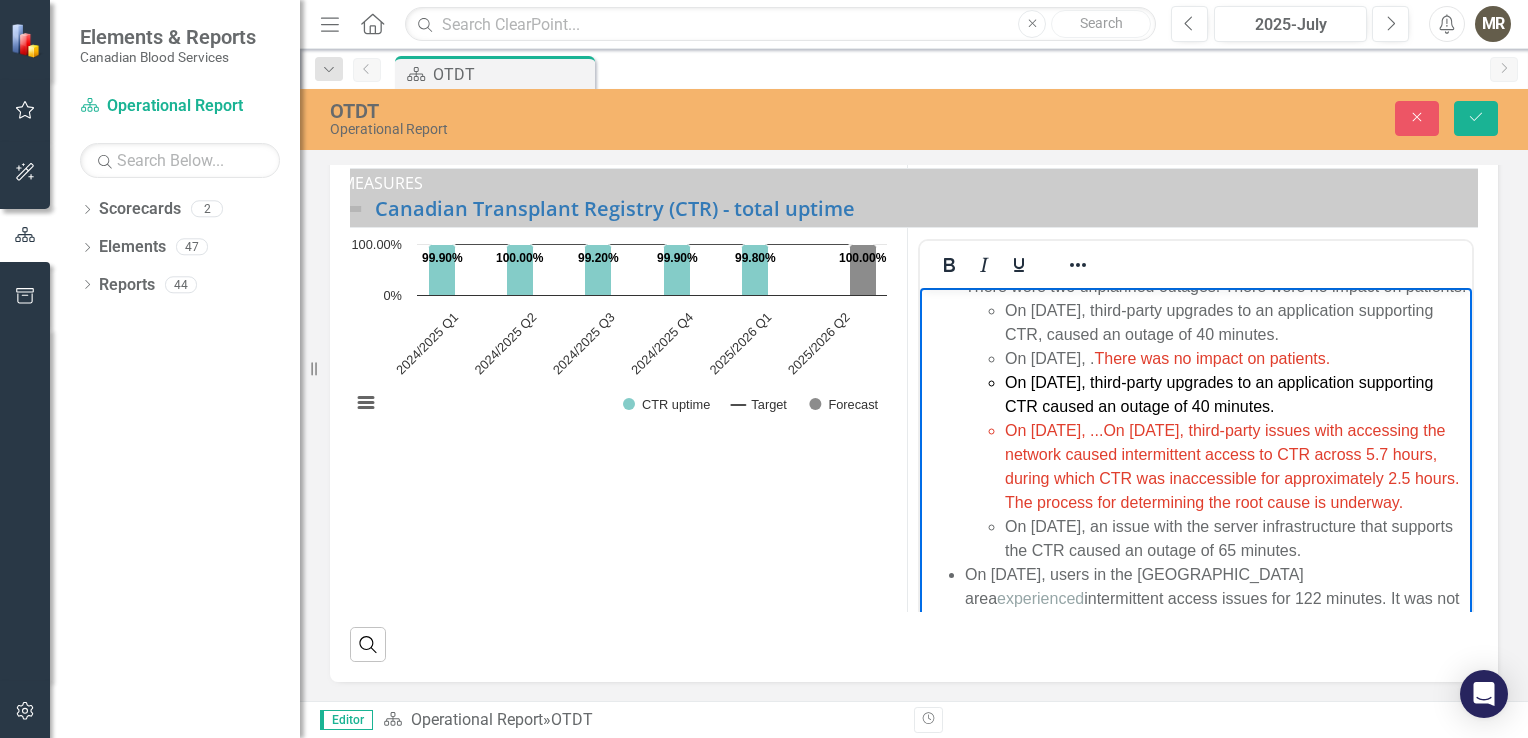 scroll, scrollTop: 0, scrollLeft: 0, axis: both 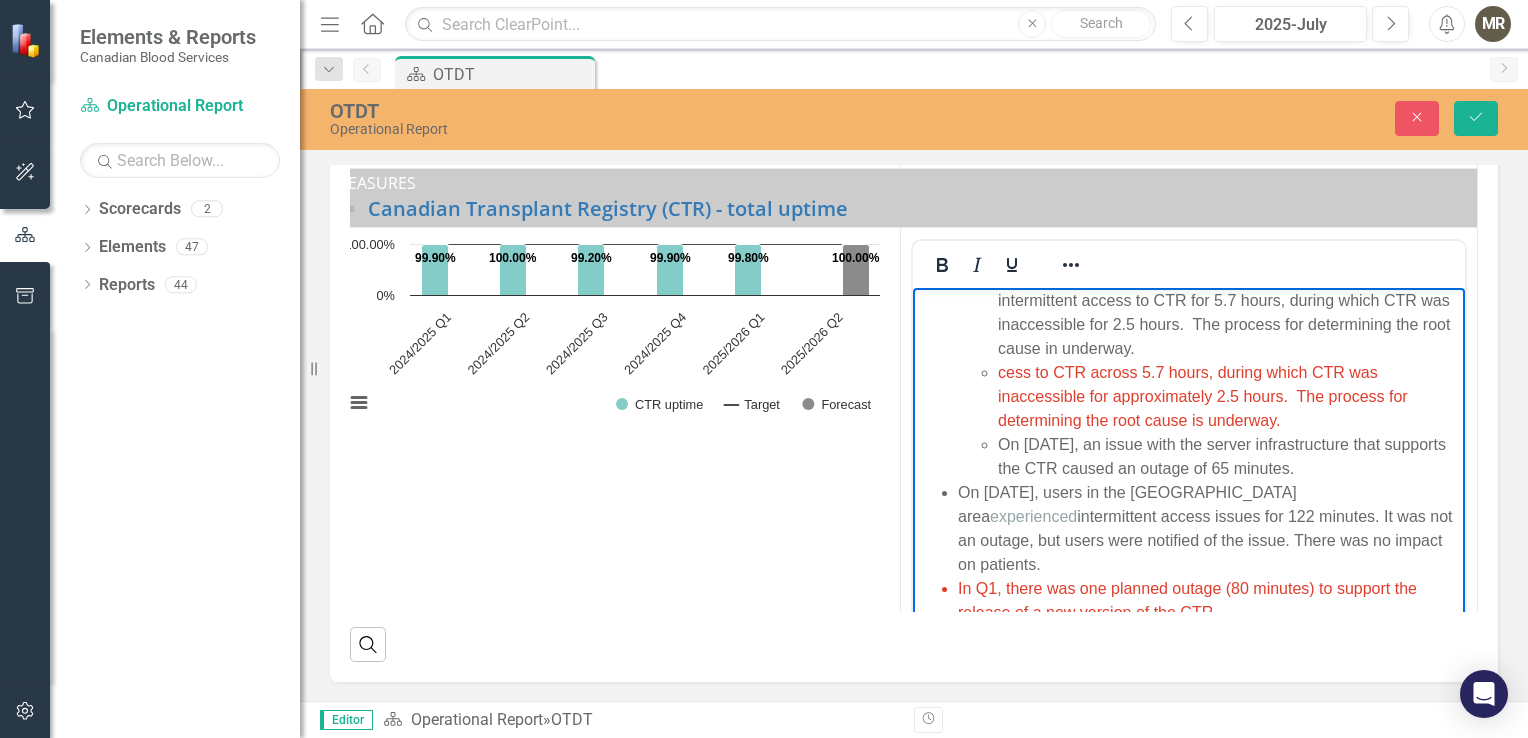 drag, startPoint x: 997, startPoint y: 397, endPoint x: 1466, endPoint y: 553, distance: 494.2641 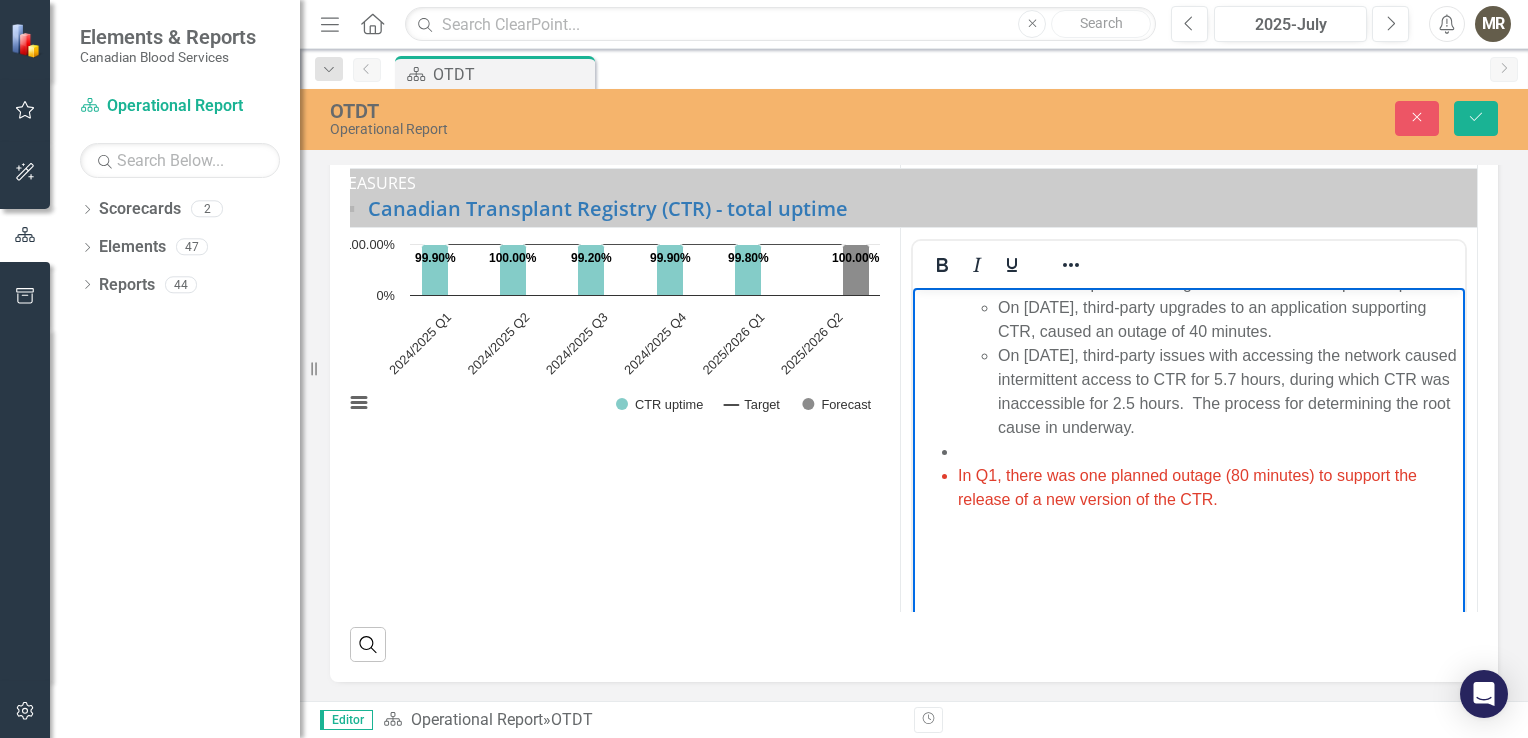 scroll, scrollTop: 44, scrollLeft: 0, axis: vertical 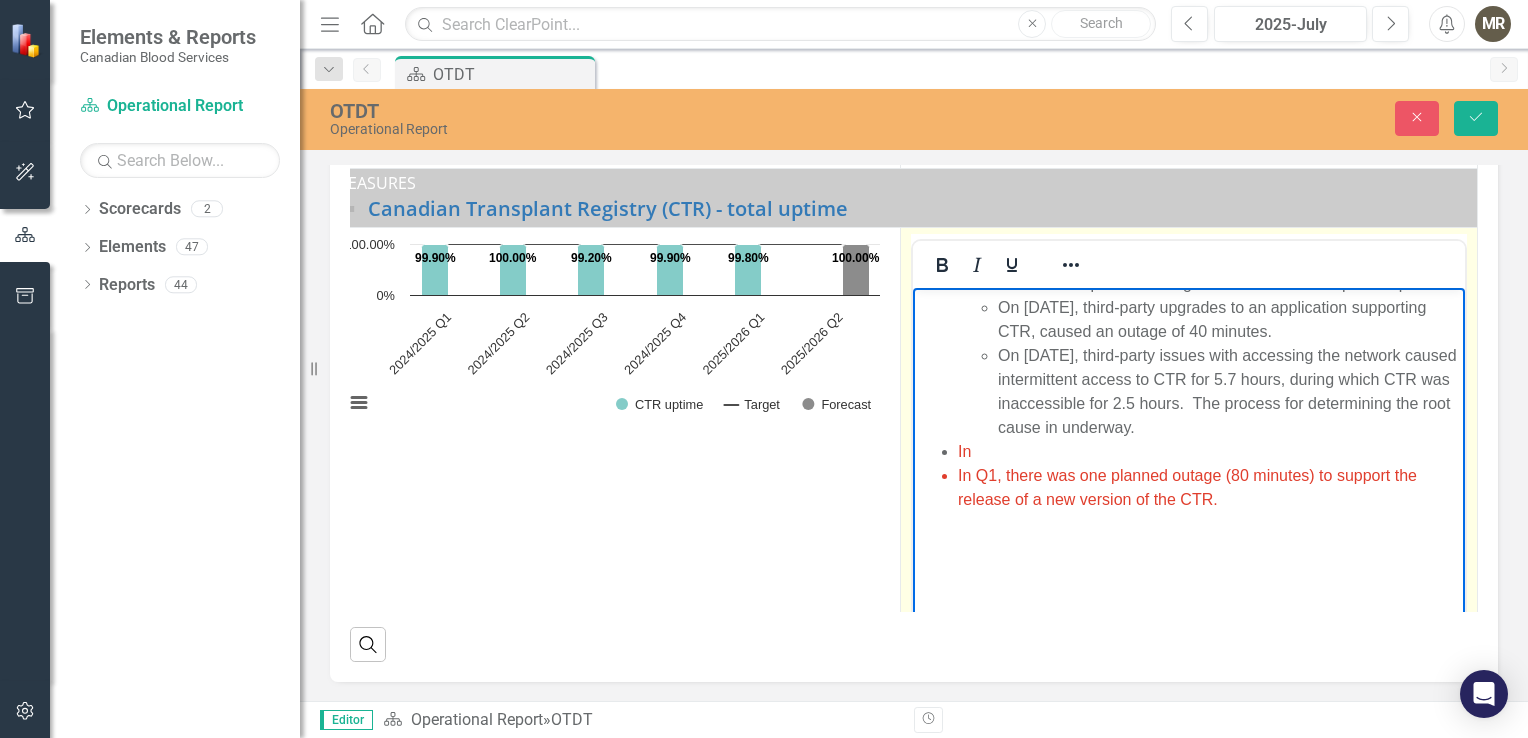 click on "On [DATE], third-party issues with accessing the network caused intermittent access to CTR for 5.7 hours, during which CTR was inaccessible for 2.5 hours.  The process for determining the root cause in underway." at bounding box center (1229, 392) 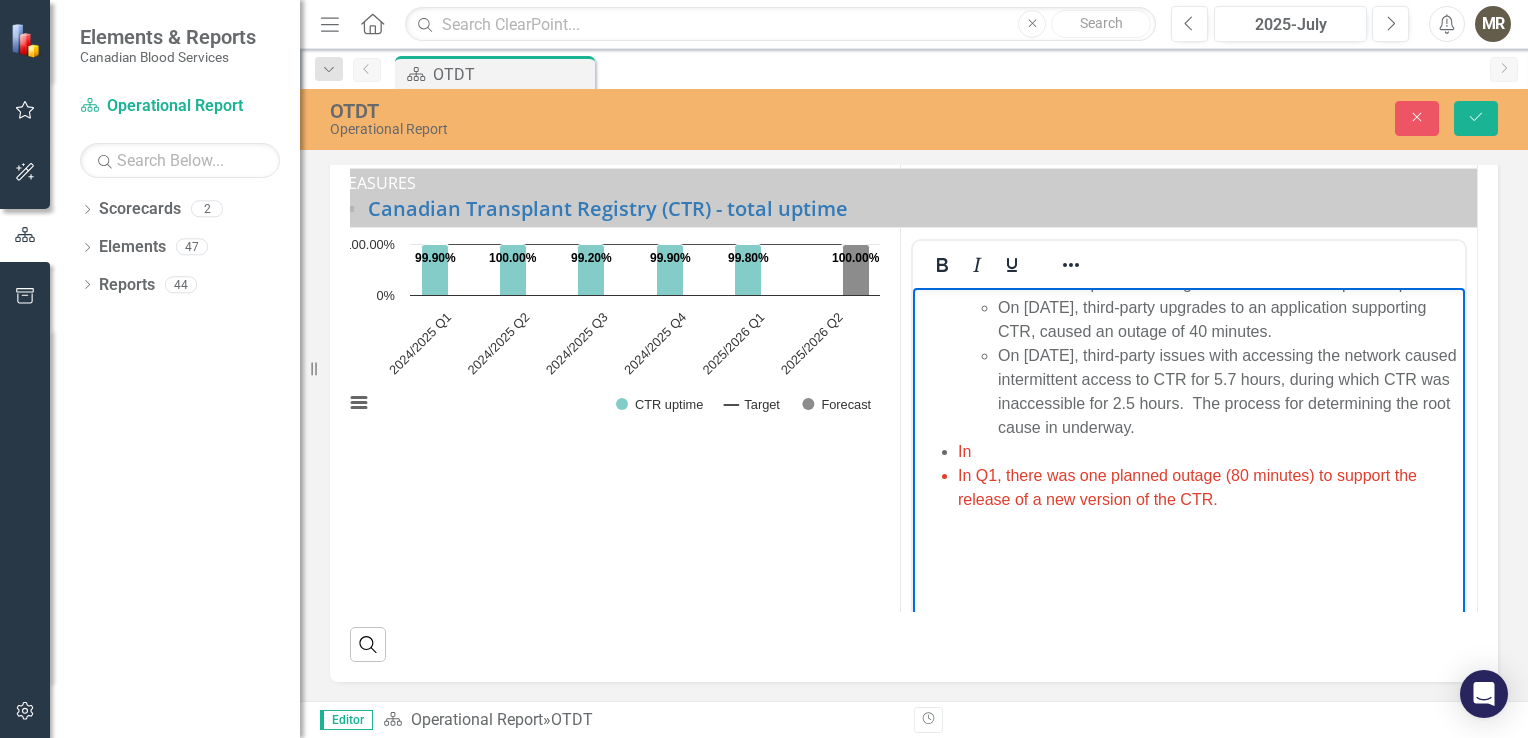 scroll, scrollTop: 0, scrollLeft: 0, axis: both 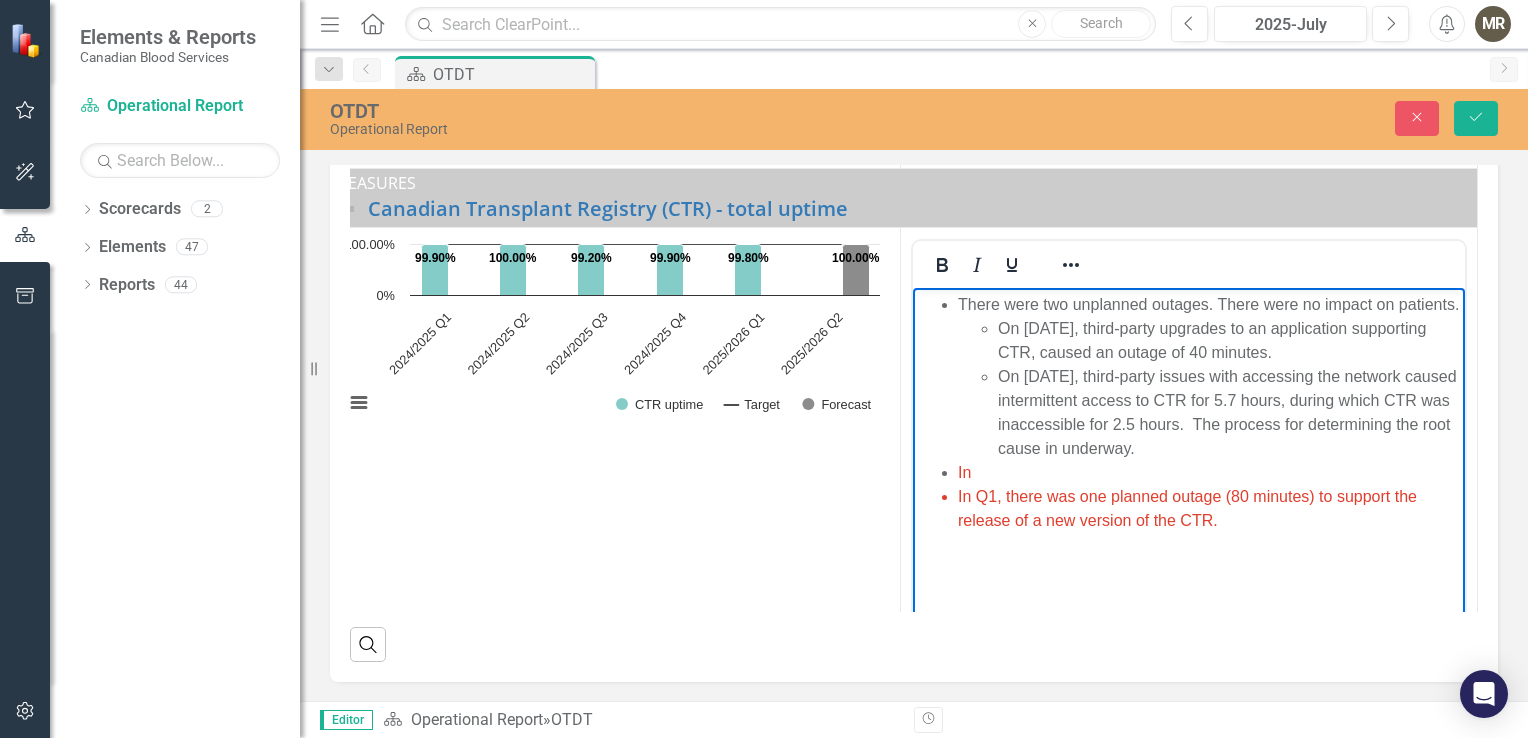 drag, startPoint x: 1303, startPoint y: 473, endPoint x: 937, endPoint y: 311, distance: 400.2499 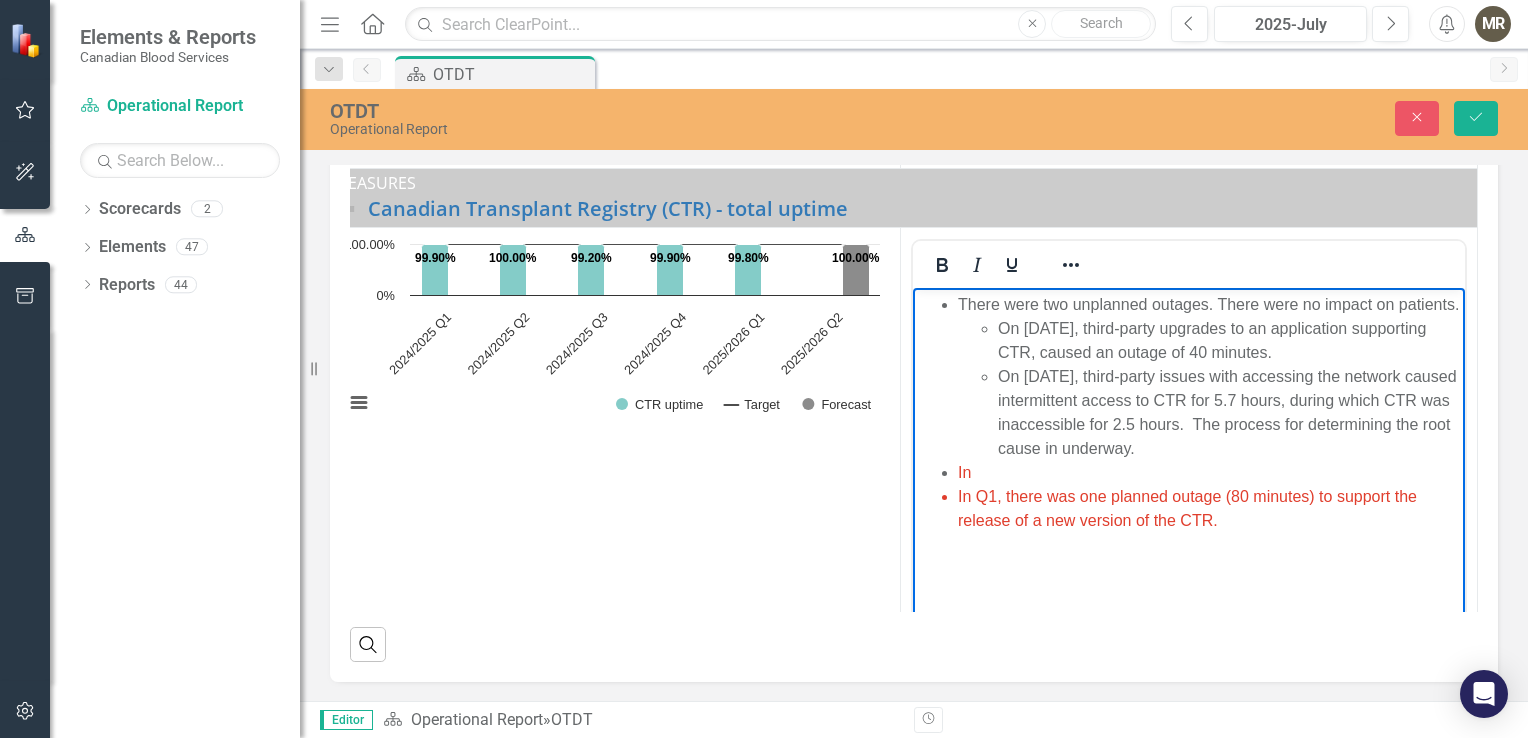 click on "There were two unplanned outages. There were no impact on patients.  On [DATE], third-party upgrades to an application supporting CTR, caused an outage of 40 minutes.  On [DATE], third-party issues with accessing the network caused intermittent access to CTR for 5.7 hours, during which CTR was inaccessible for 2.5 hours.  The process for determining the root cause in underway. In  In Q1, there was one planned outage (80 minutes) to support the release of a new version of the CTR." at bounding box center [1189, 413] 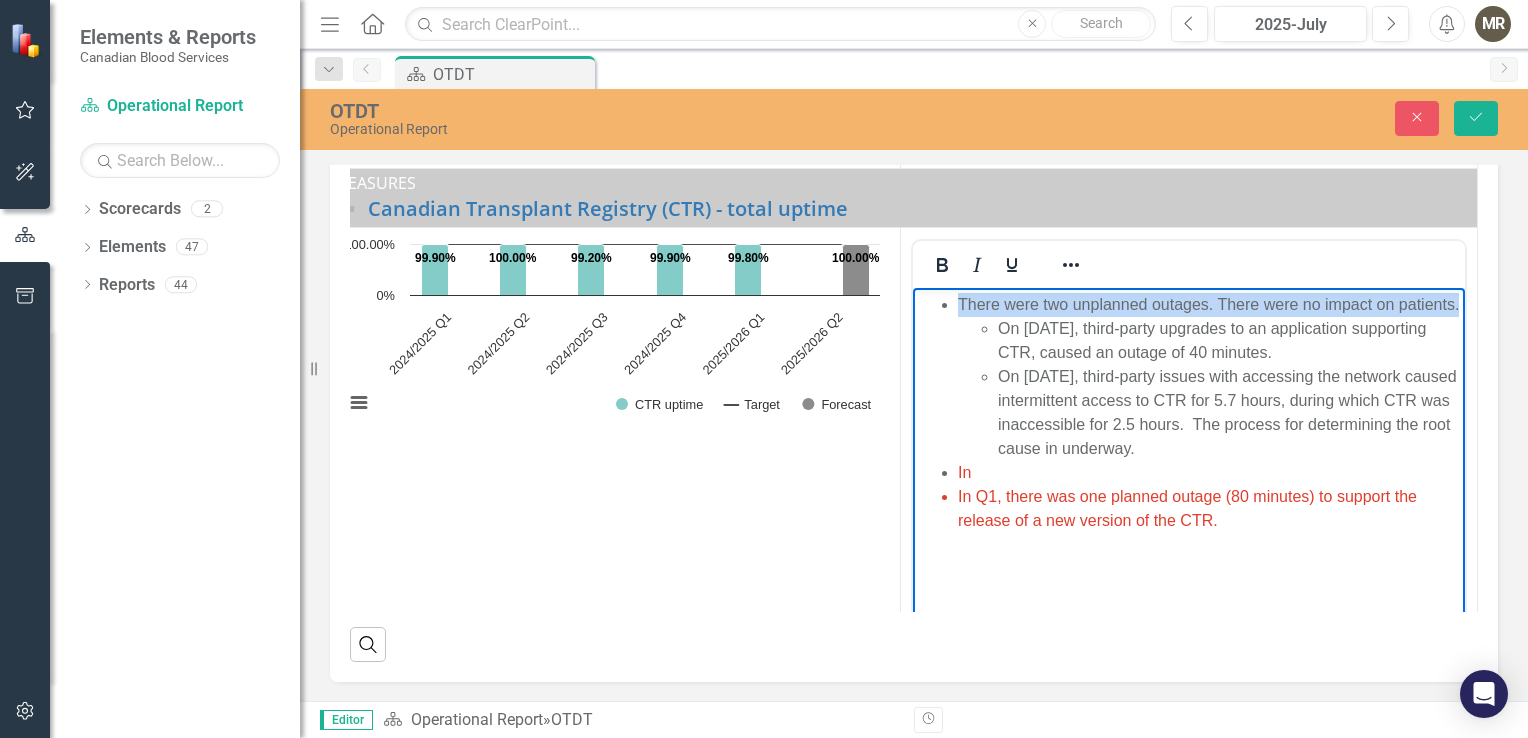 drag, startPoint x: 1032, startPoint y: 328, endPoint x: 952, endPoint y: 305, distance: 83.240616 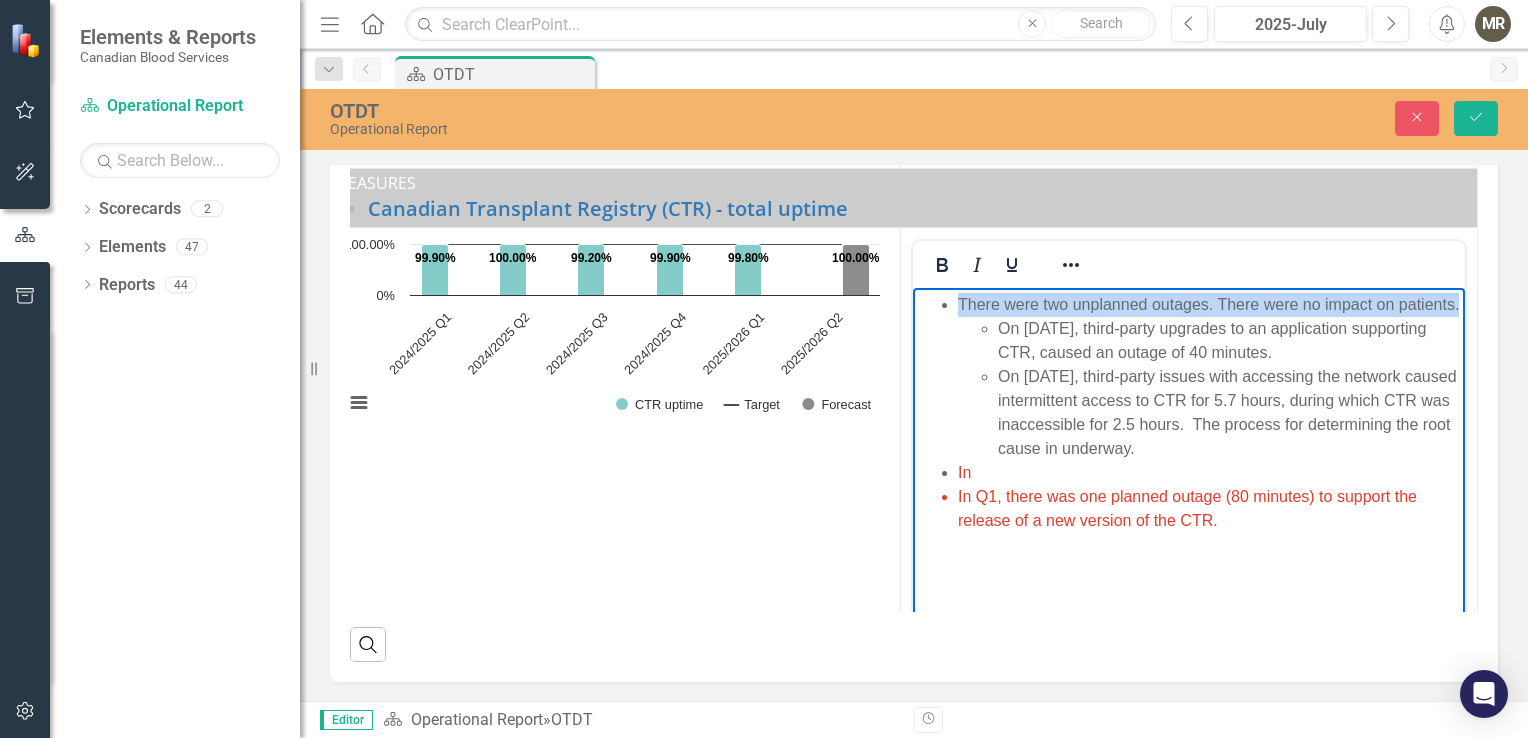 copy on "There were two unplanned outages. There were no impact on patients." 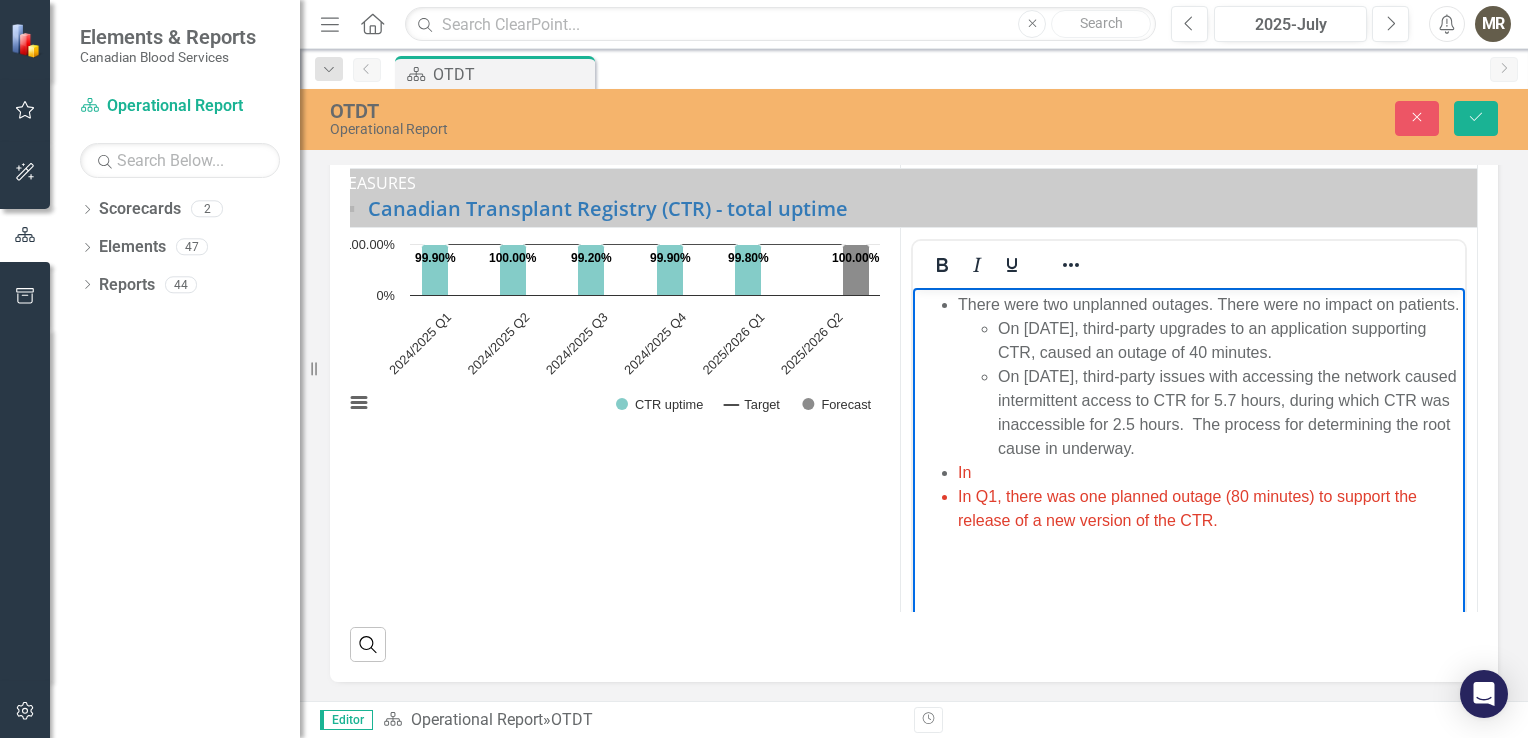 click on "On [DATE], third-party issues with accessing the network caused intermittent access to CTR for 5.7 hours, during which CTR was inaccessible for 2.5 hours.  The process for determining the root cause in underway." at bounding box center (1229, 413) 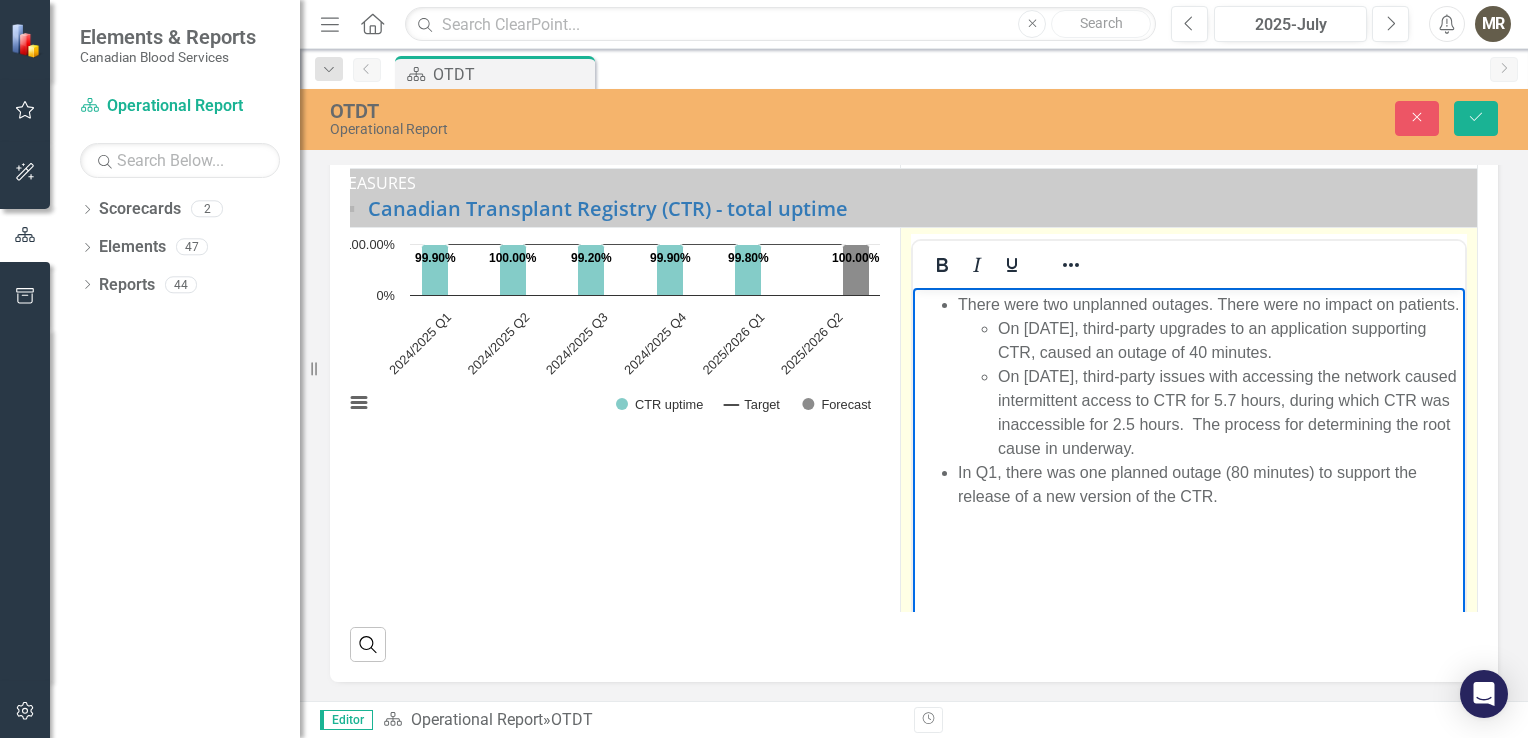click on "There were two unplanned outages. There were no impact on patients.  On [DATE], third-party upgrades to an application supporting CTR, caused an outage of 40 minutes.  On [DATE], third-party issues with accessing the network caused intermittent access to CTR for 5.7 hours, during which CTR was inaccessible for 2.5 hours.  The process for determining the root cause in underway. In Q1, there was one planned outage (80 minutes) to support the release of a new version of the CTR." at bounding box center [1189, 438] 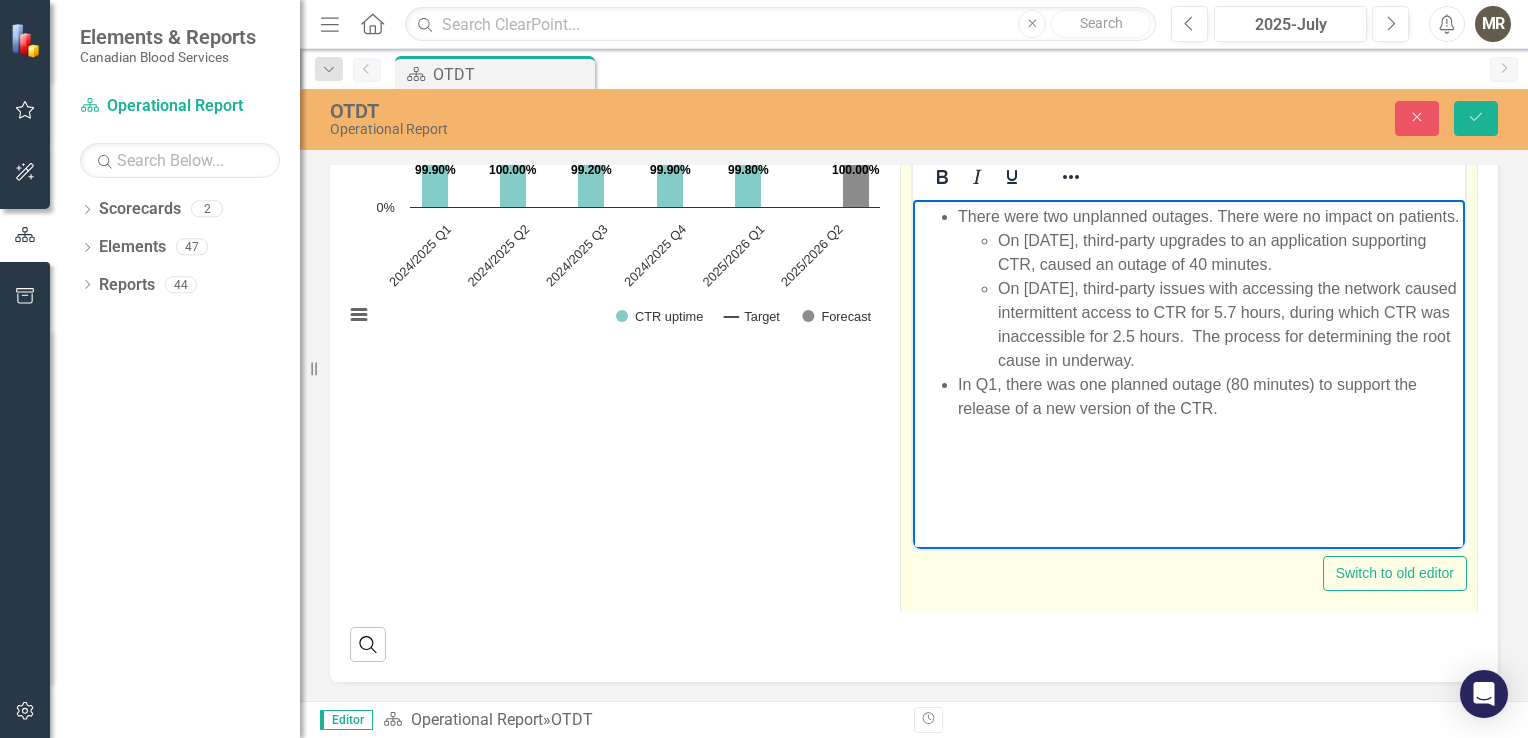 scroll, scrollTop: 748, scrollLeft: 55, axis: both 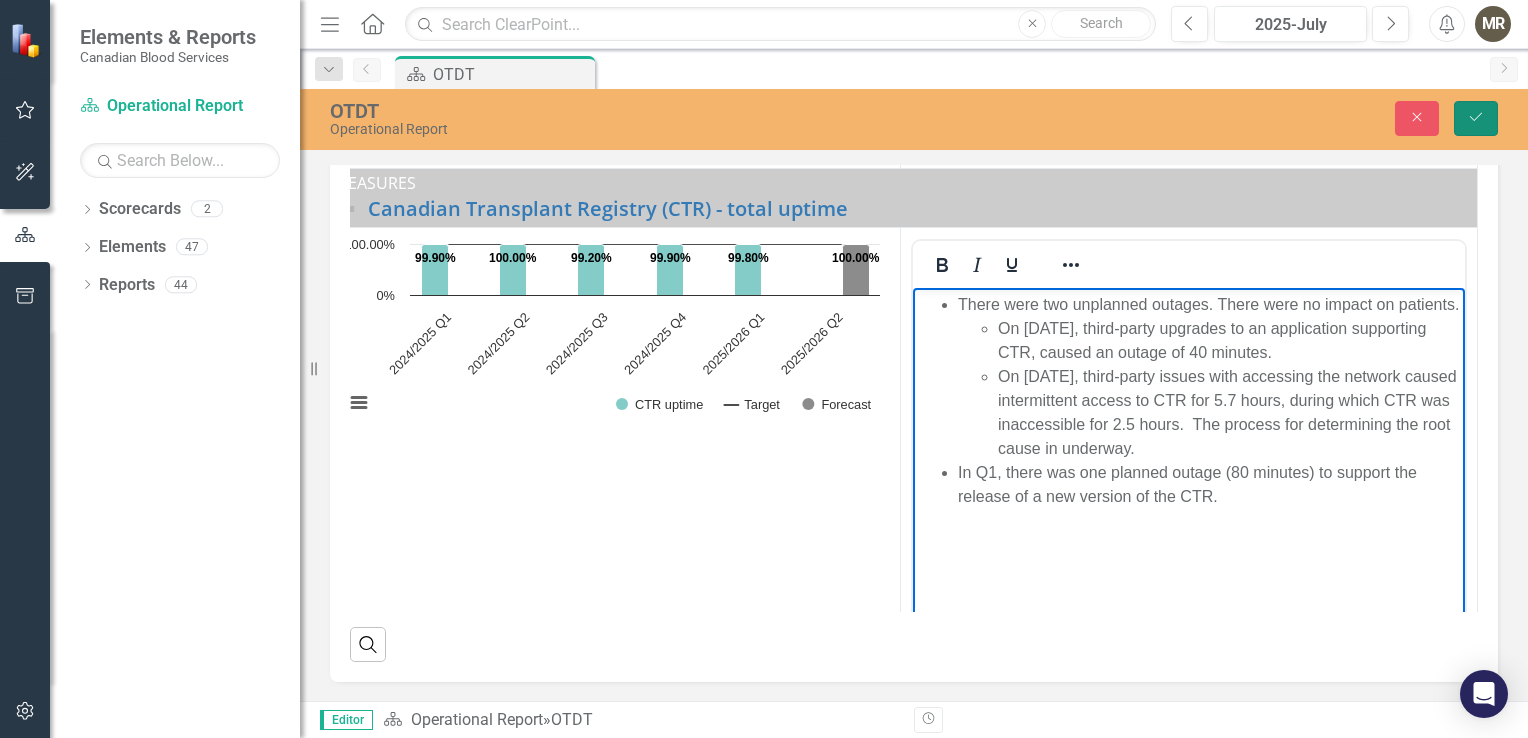 click on "Save" at bounding box center (1476, 118) 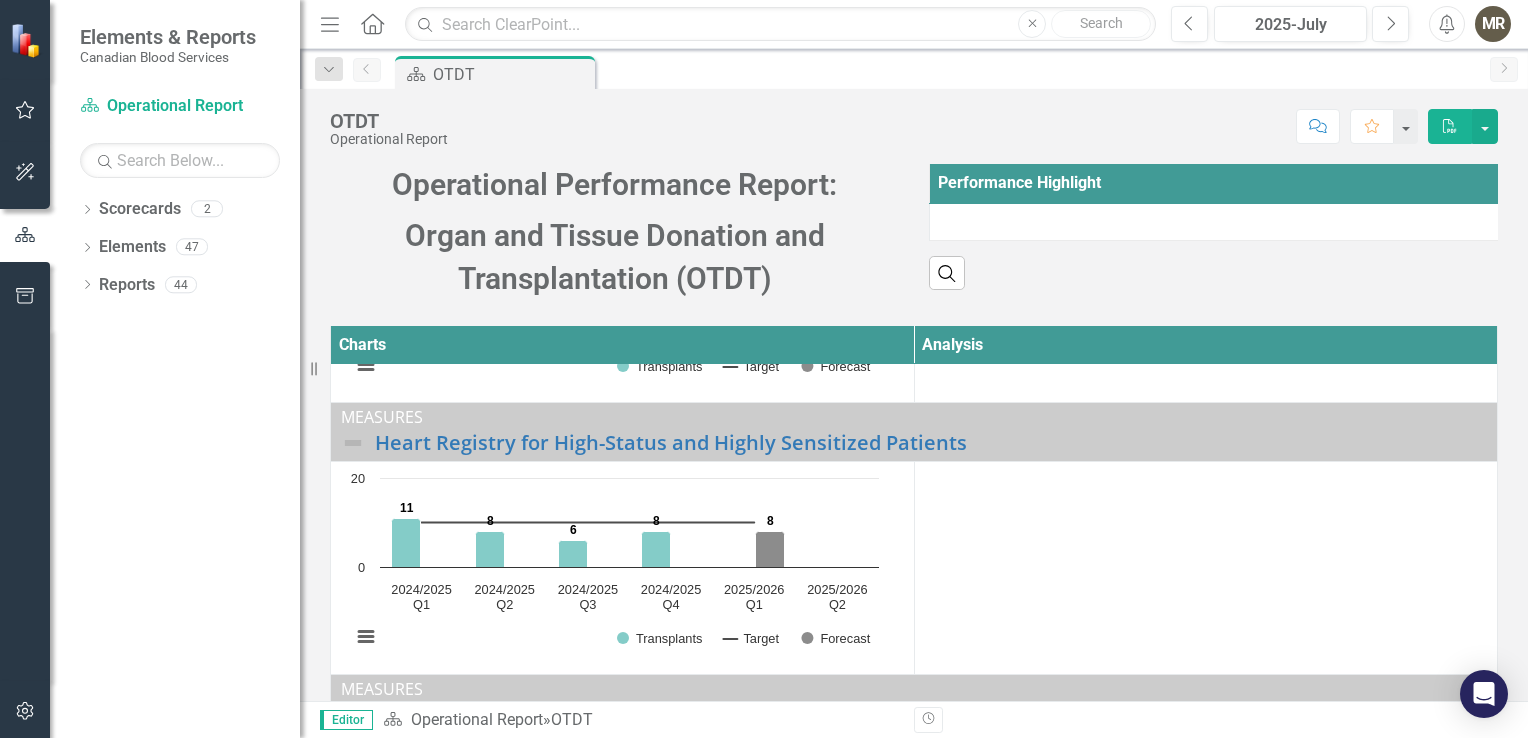 scroll, scrollTop: 574, scrollLeft: 0, axis: vertical 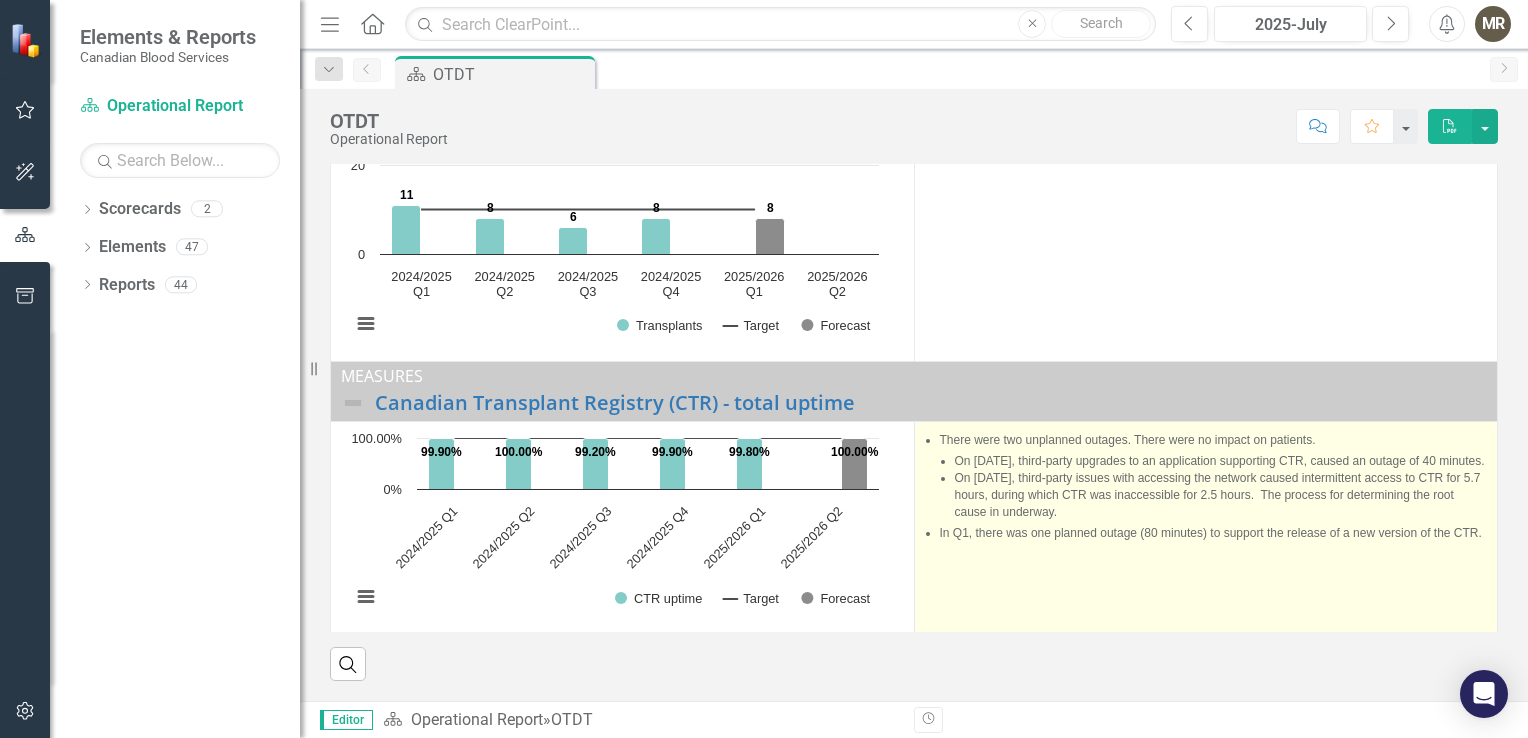 click on "There were two unplanned outages. There were no impact on patients.
On [DATE], third-party upgrades to an application supporting CTR, caused an outage of 40 minutes.
On [DATE], third-party issues with accessing the network caused intermittent access to CTR for 5.7 hours, during which CTR was inaccessible for 2.5 hours.  The process for determining the root cause in underway." at bounding box center (1214, 477) 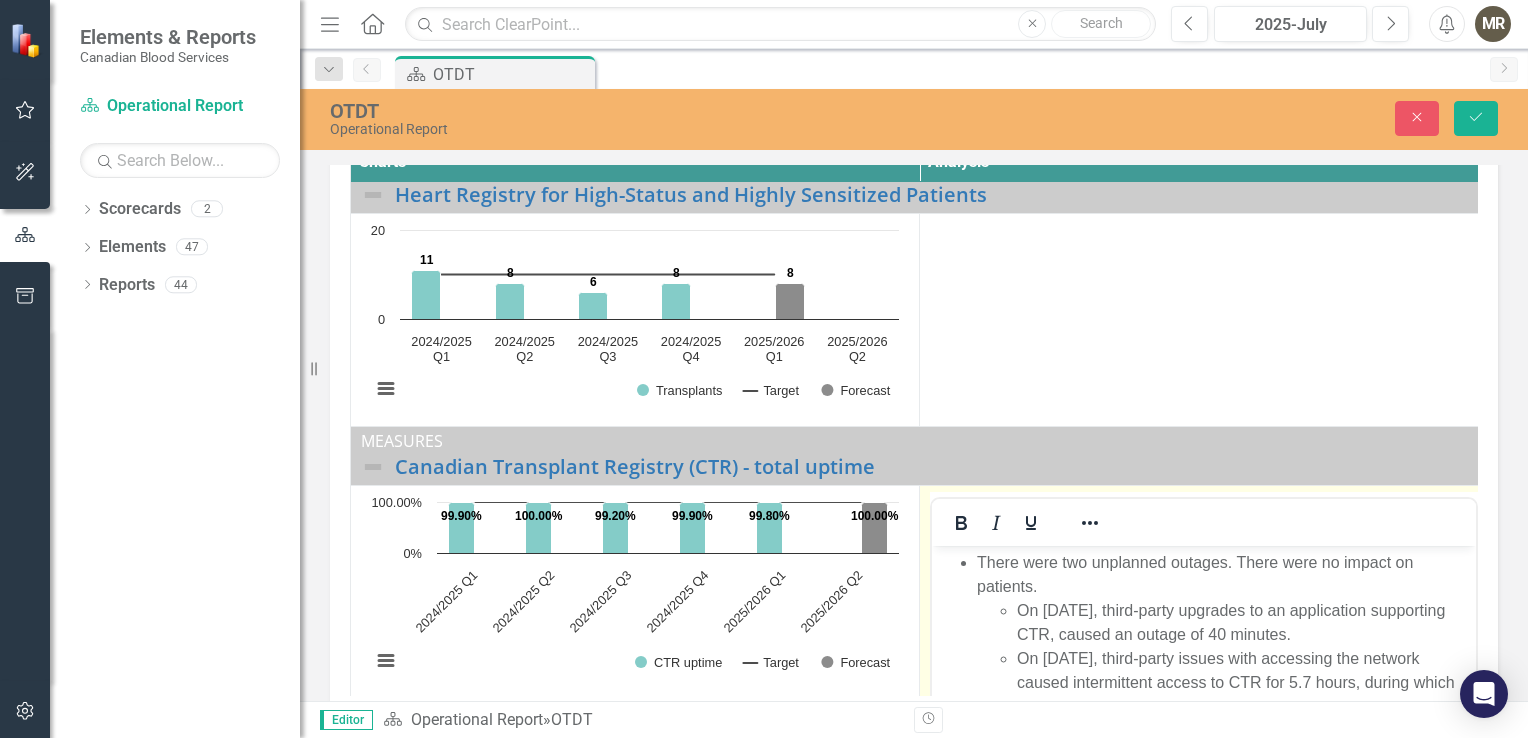 scroll, scrollTop: 0, scrollLeft: 0, axis: both 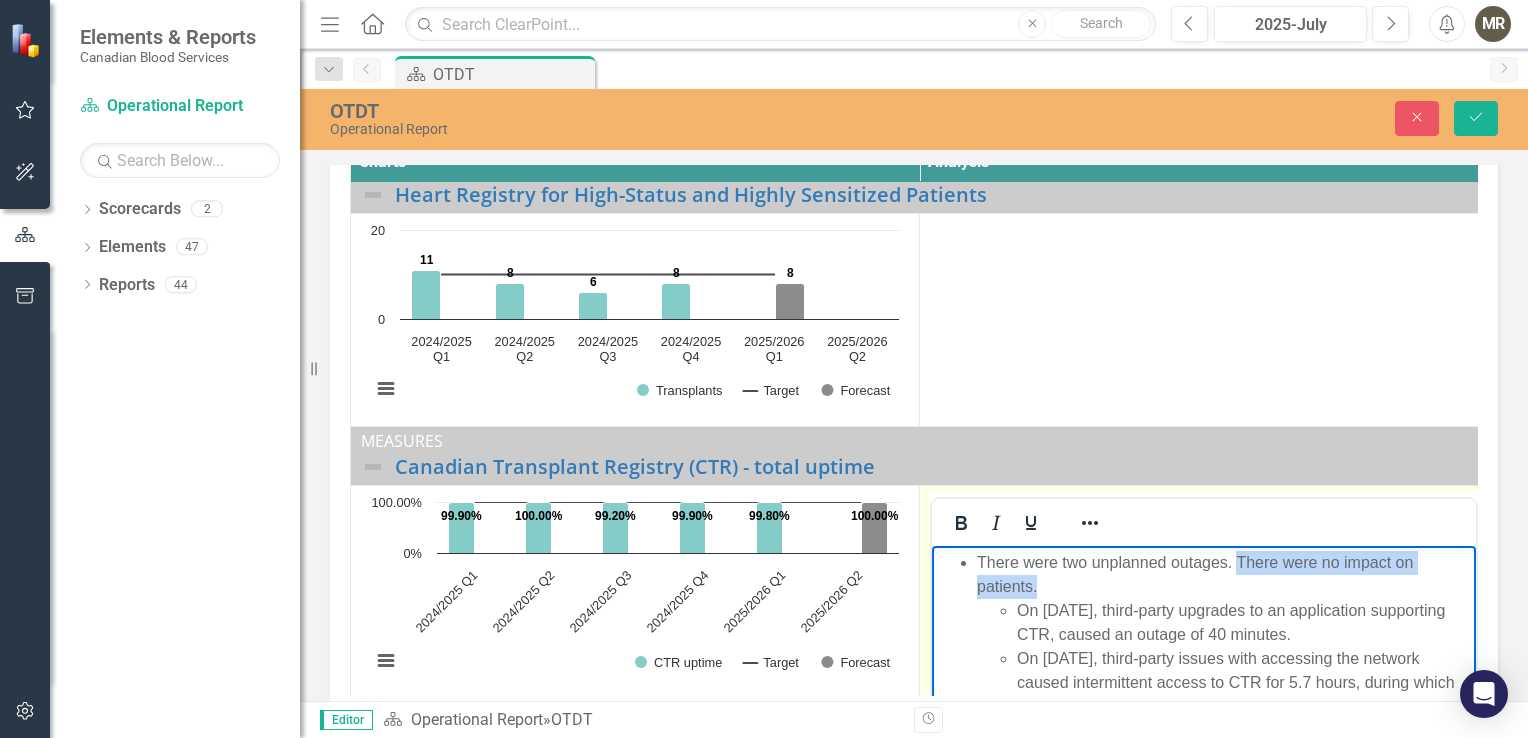 drag, startPoint x: 1237, startPoint y: 565, endPoint x: 1247, endPoint y: 578, distance: 16.40122 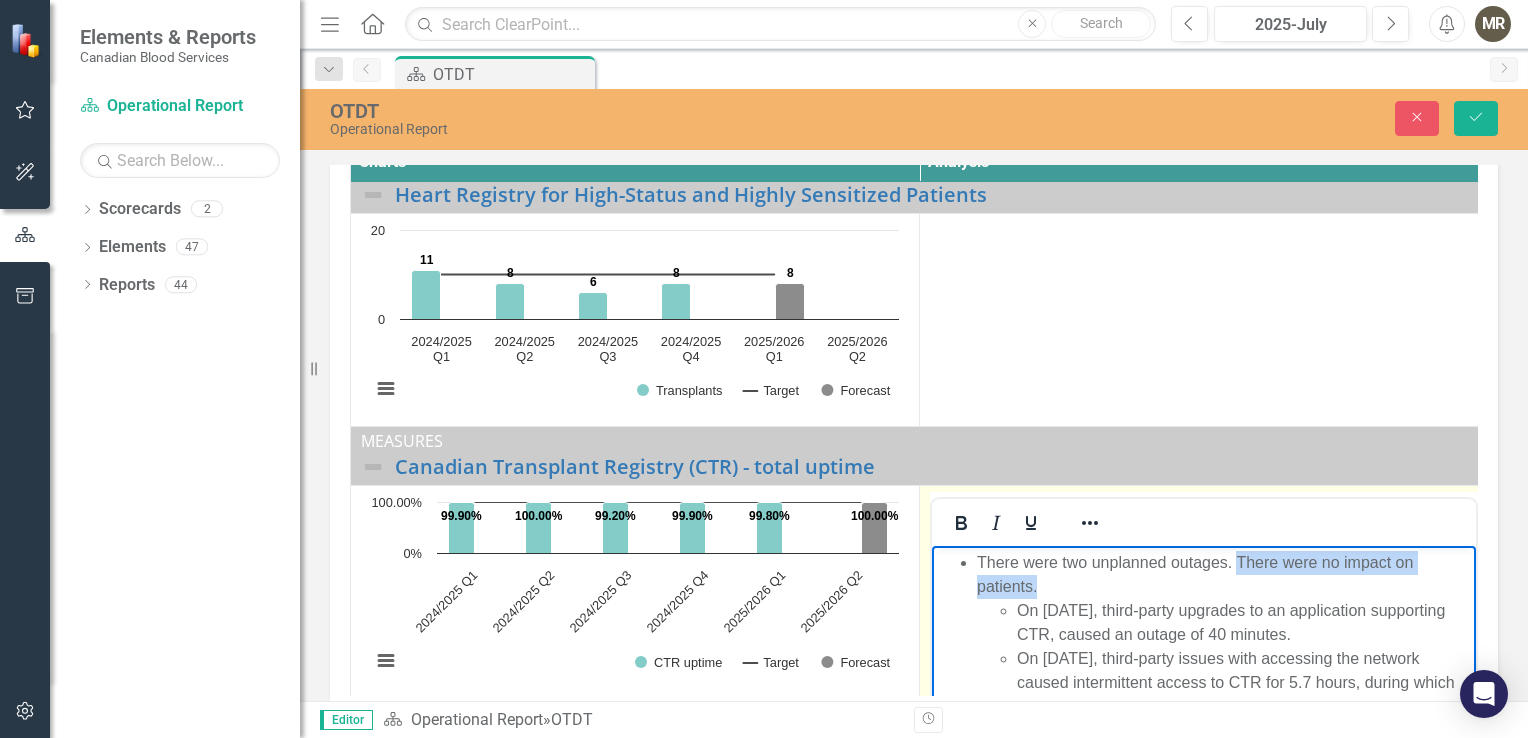 click on "There were two unplanned outages. There were no impact on patients. On [DATE], third-party upgrades to an application supporting CTR, caused an outage of 40 minutes. On [DATE], third-party issues with accessing the network caused intermittent access to CTR for 5.7 hours, during which CTR was inaccessible for 2.5 hours.  The process for determining the root cause in underway." at bounding box center (1224, 647) 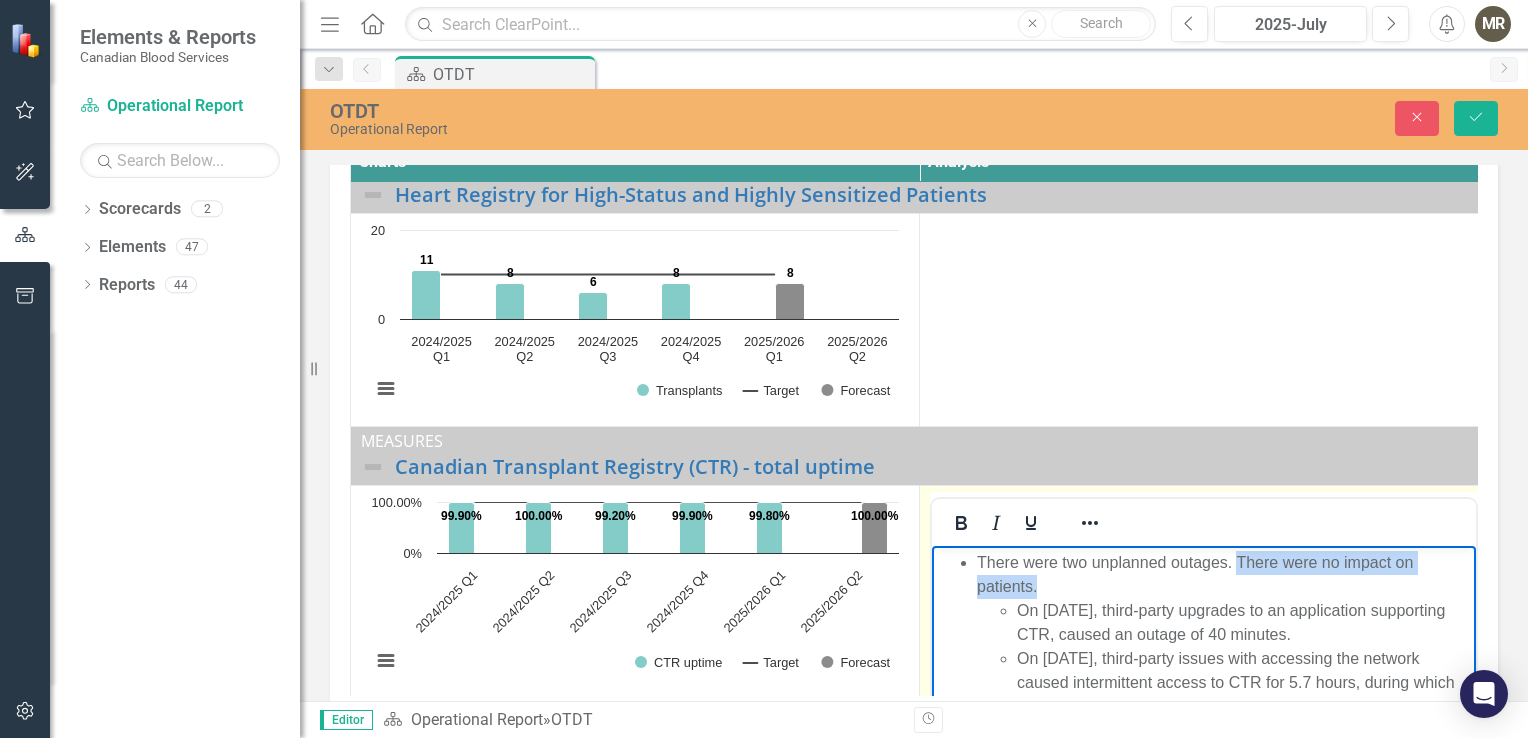 drag, startPoint x: 1234, startPoint y: 559, endPoint x: 1288, endPoint y: 576, distance: 56.61272 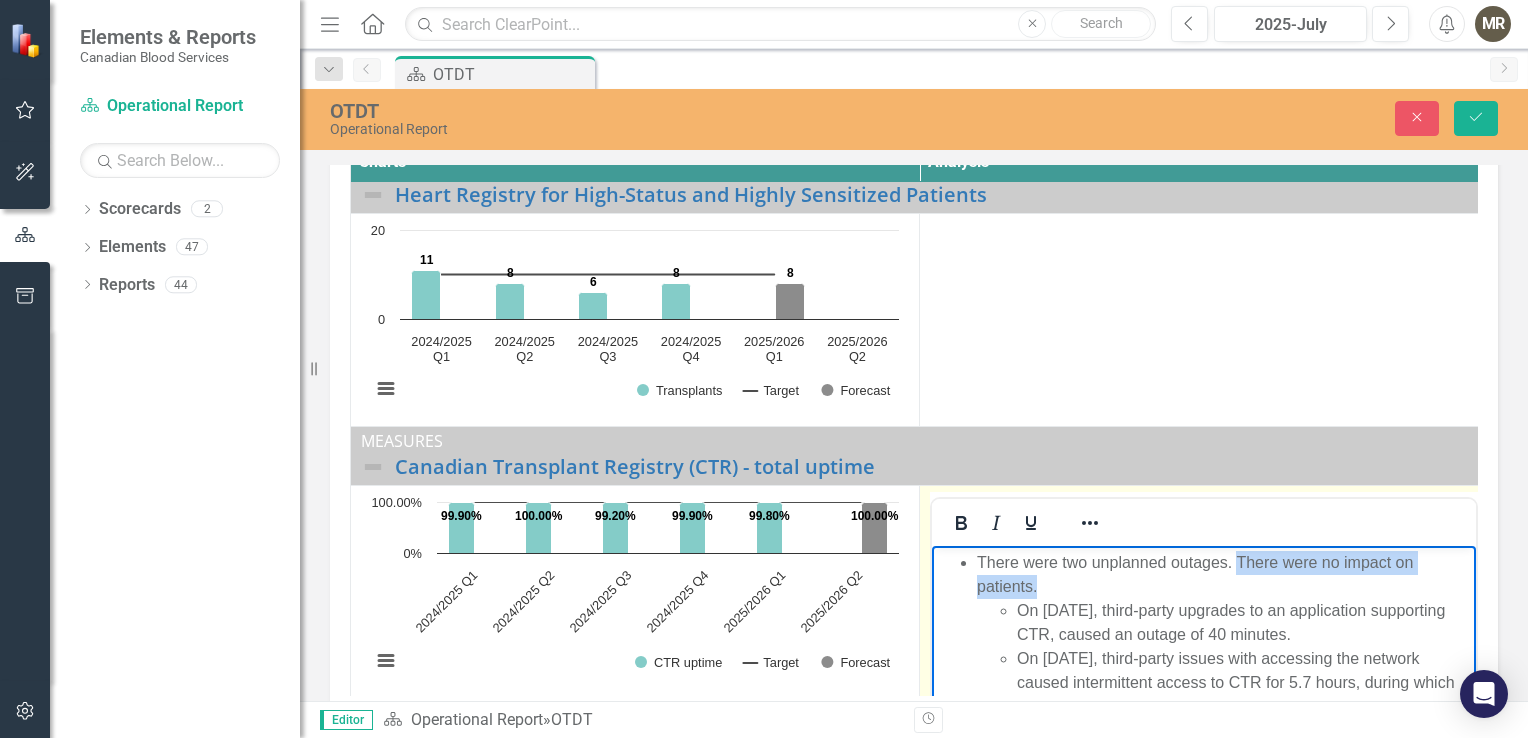 click on "There were two unplanned outages. There were no impact on patients. On [DATE], third-party upgrades to an application supporting CTR, caused an outage of 40 minutes. On [DATE], third-party issues with accessing the network caused intermittent access to CTR for 5.7 hours, during which CTR was inaccessible for 2.5 hours.  The process for determining the root cause in underway." at bounding box center (1224, 647) 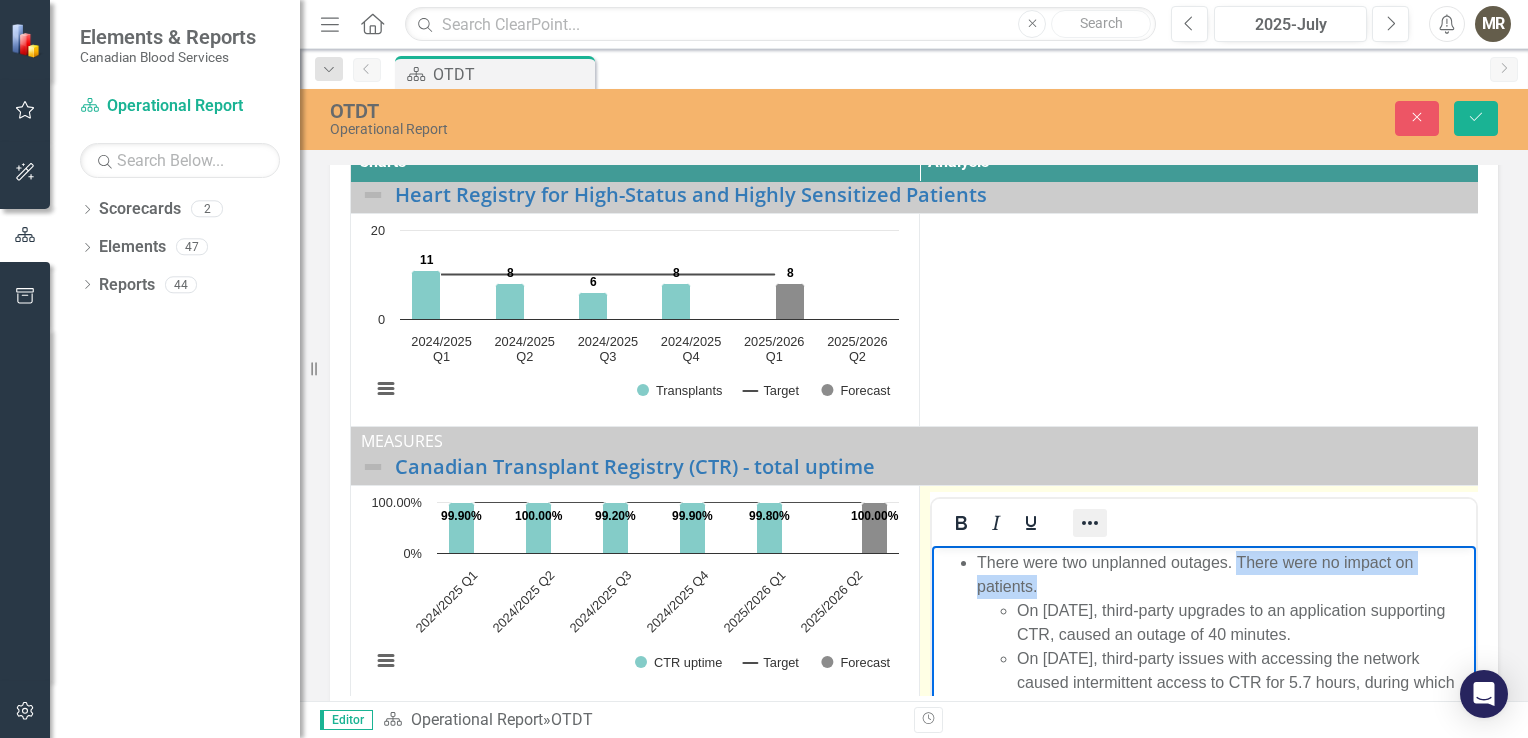 click 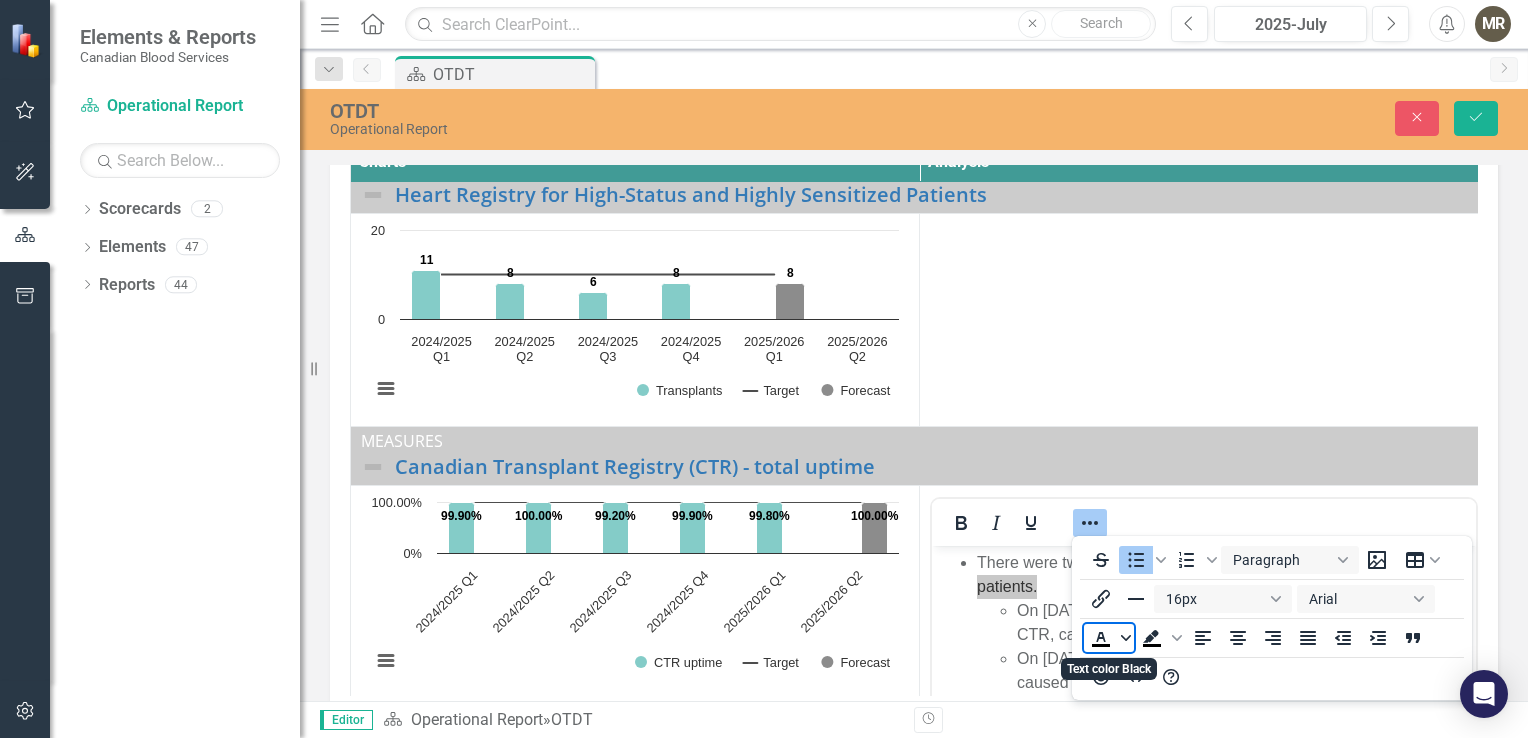 click 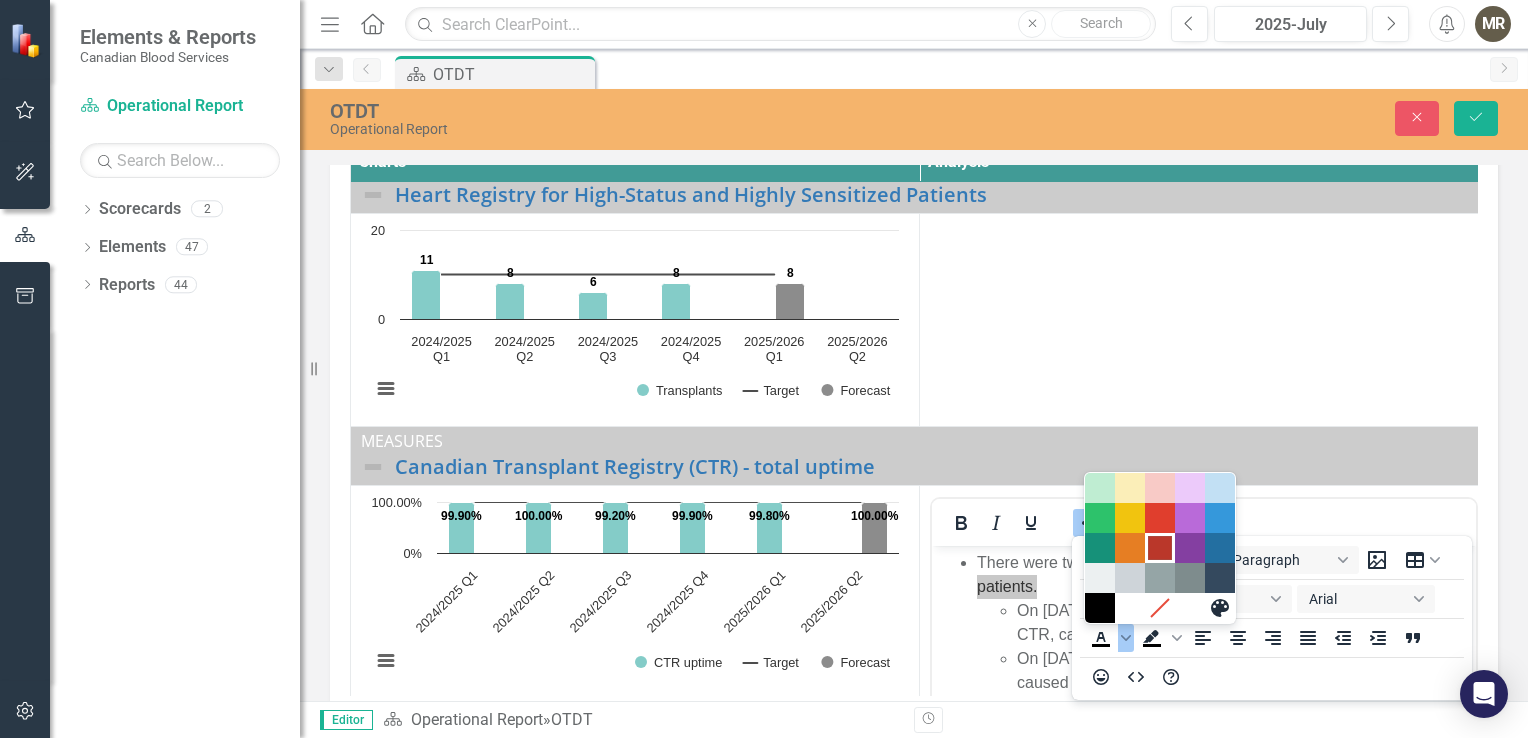 click at bounding box center [1160, 548] 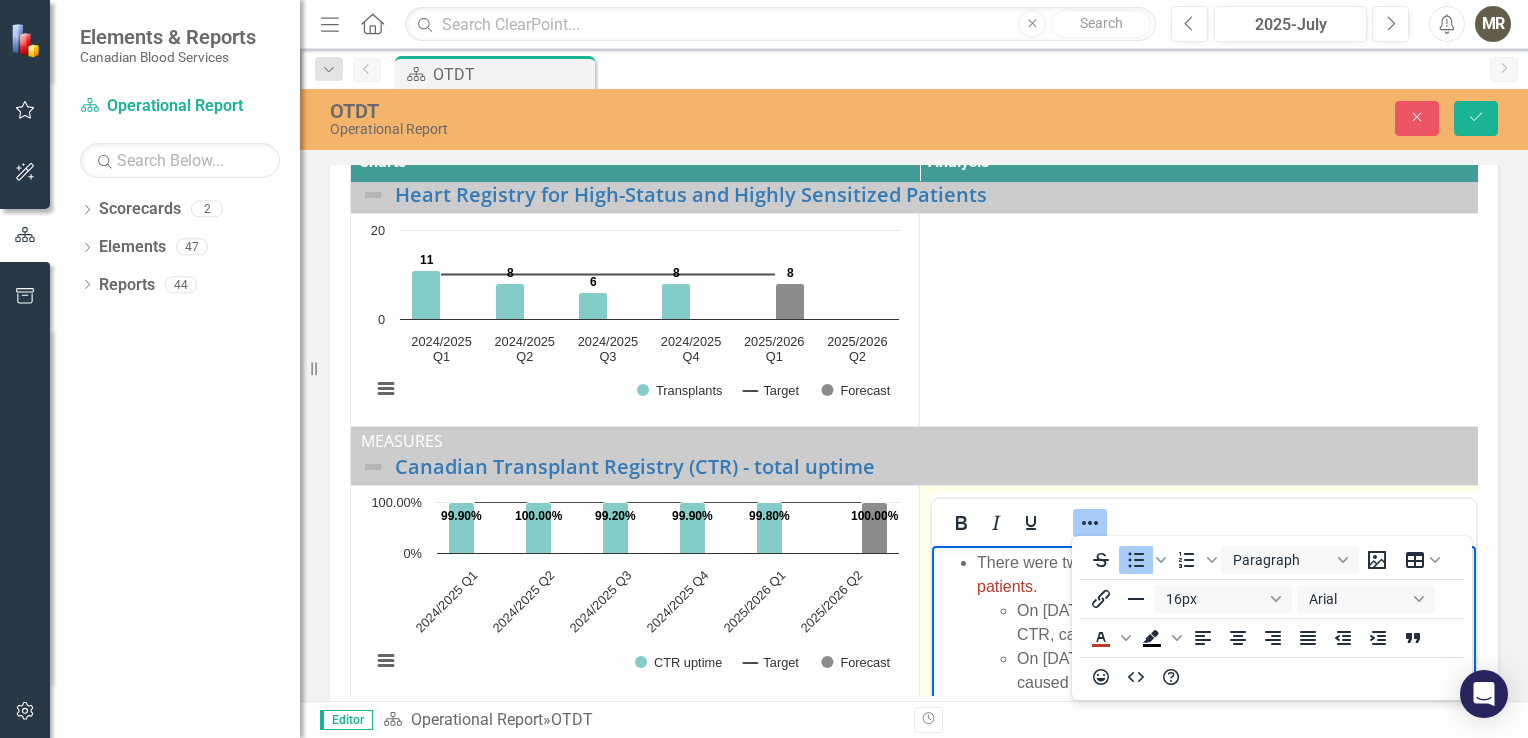 click on "There were no impact on patients." at bounding box center [1193, 574] 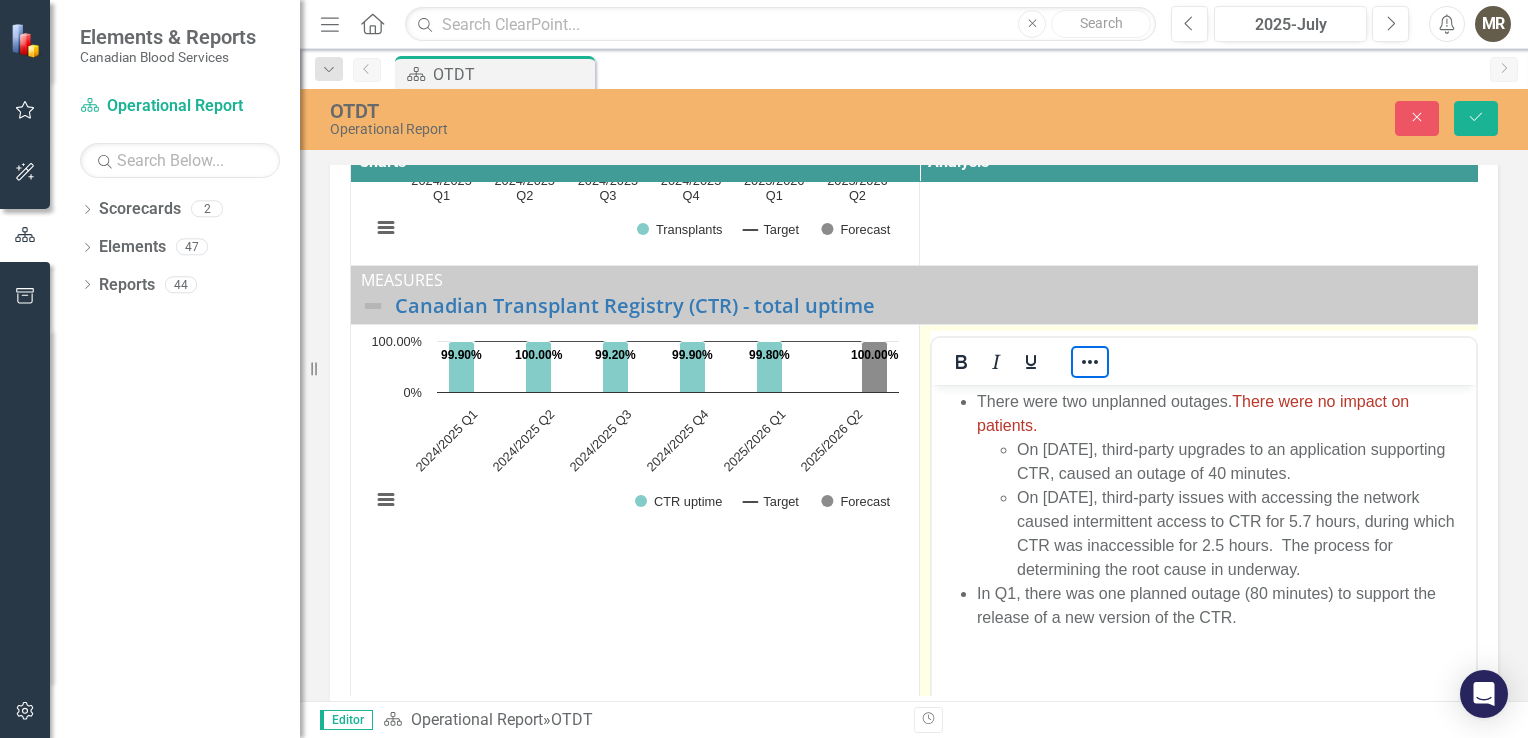 scroll, scrollTop: 748, scrollLeft: 0, axis: vertical 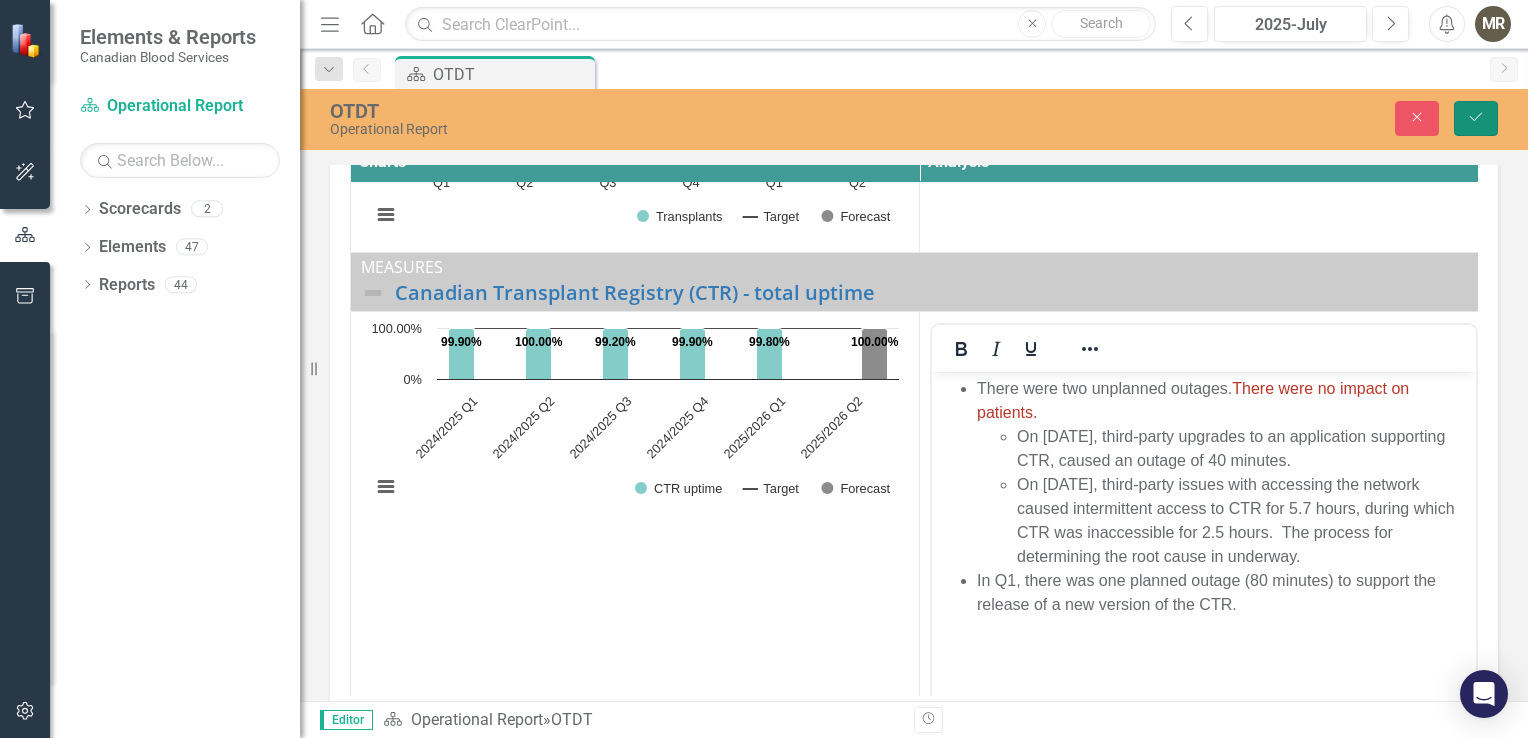 click on "Save" 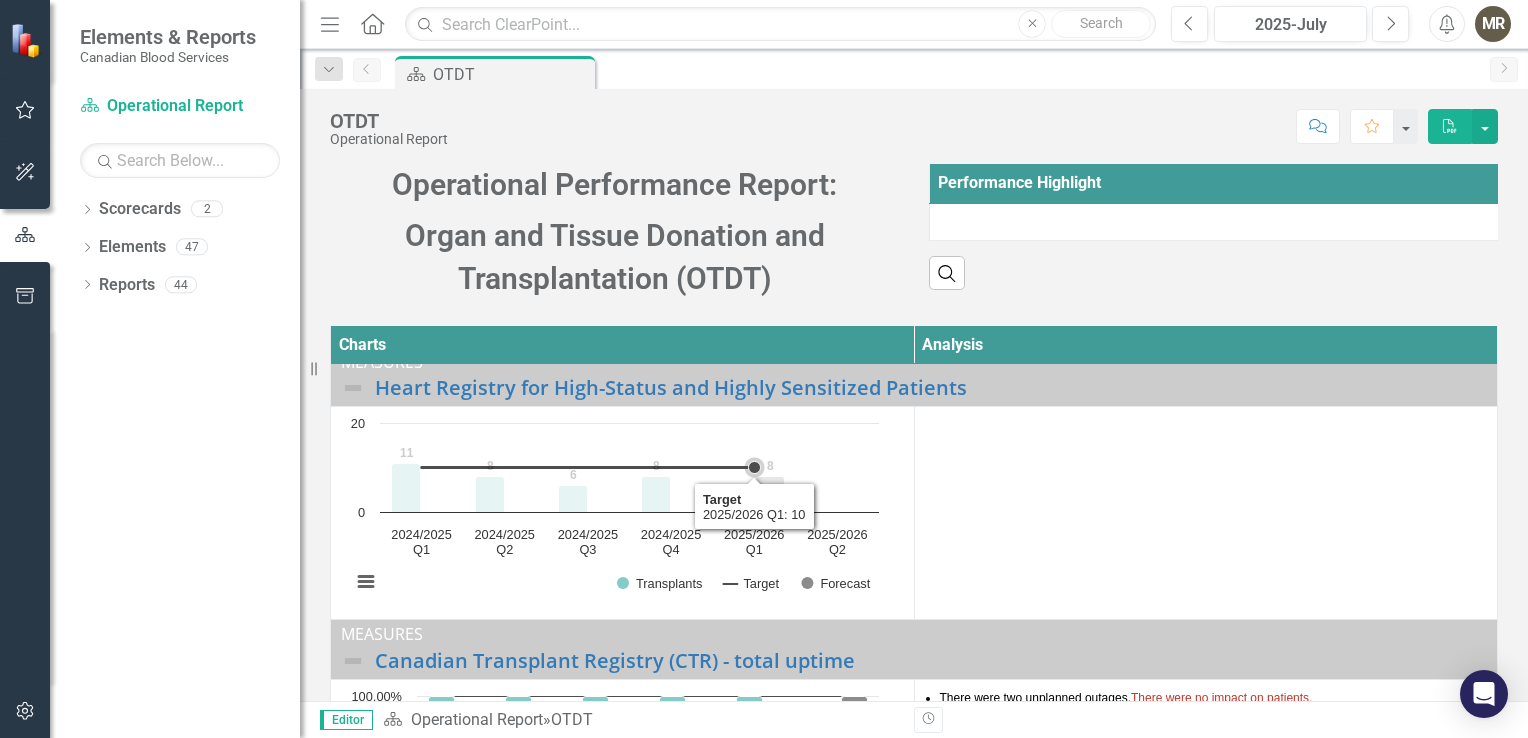 scroll, scrollTop: 574, scrollLeft: 0, axis: vertical 